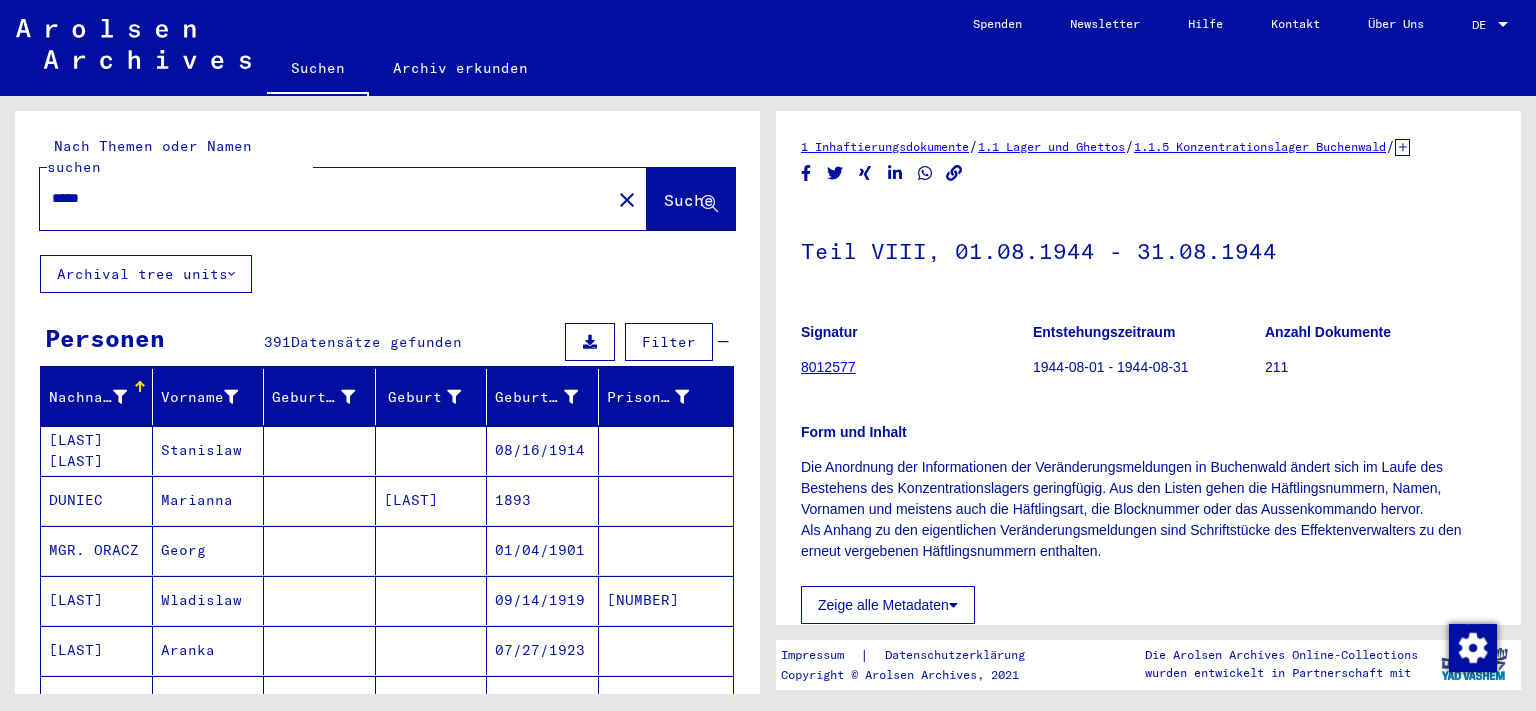 scroll, scrollTop: 0, scrollLeft: 0, axis: both 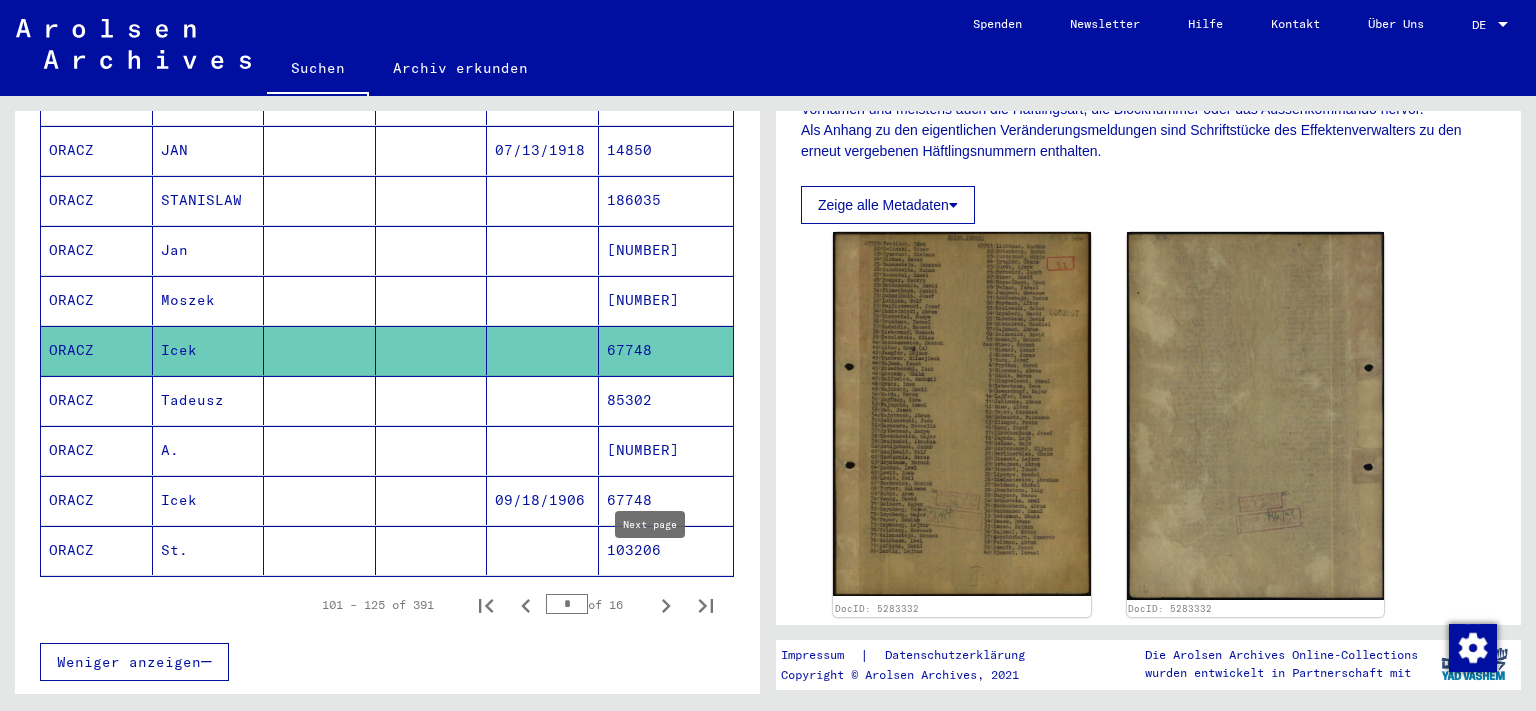 click 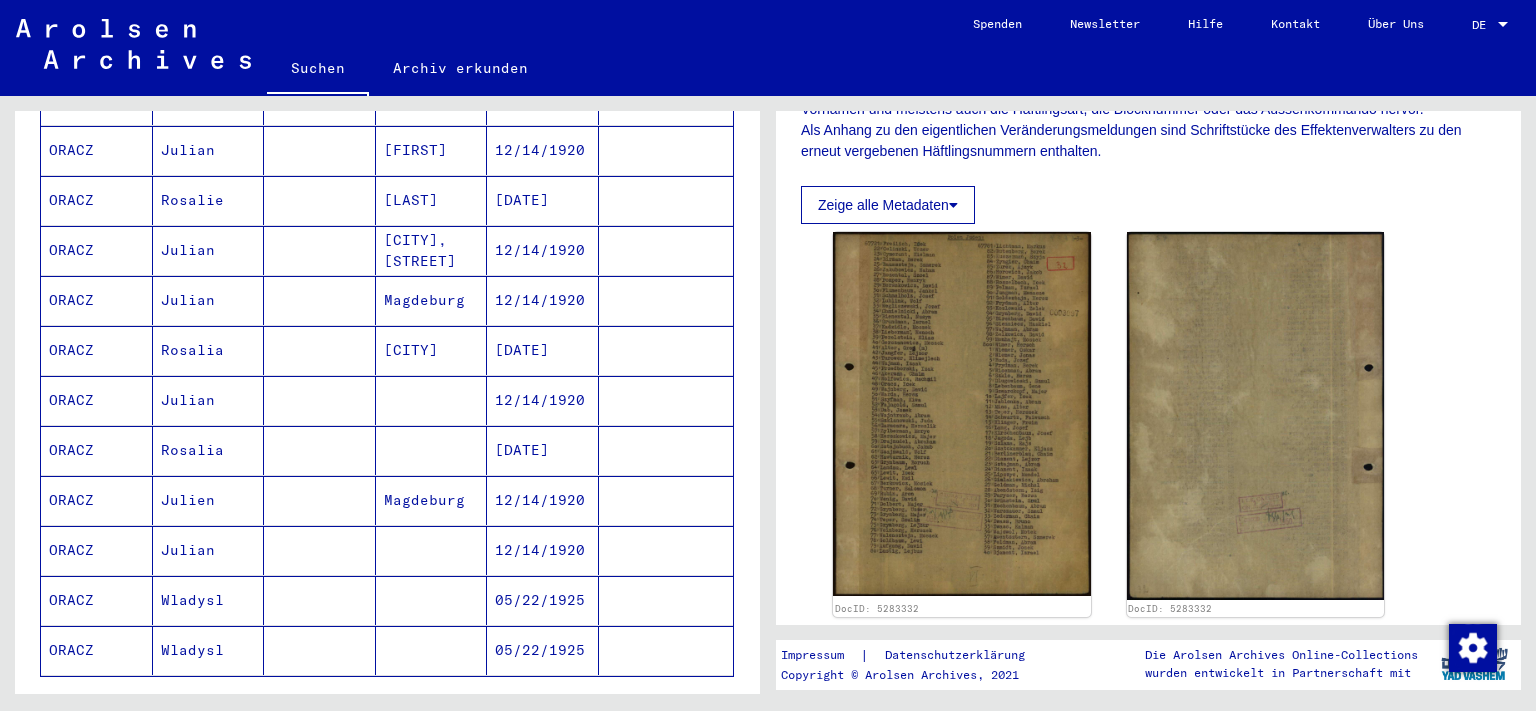 scroll, scrollTop: 1400, scrollLeft: 0, axis: vertical 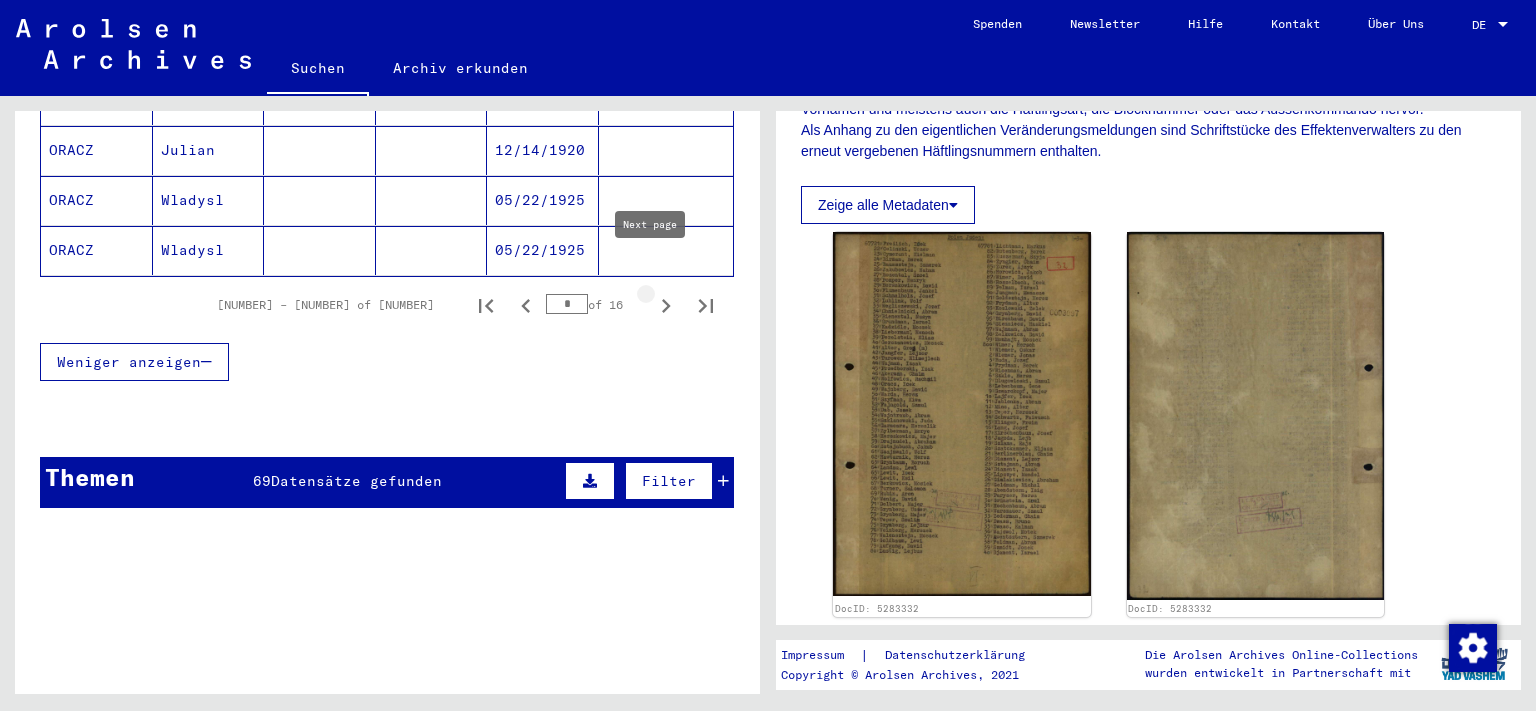 click 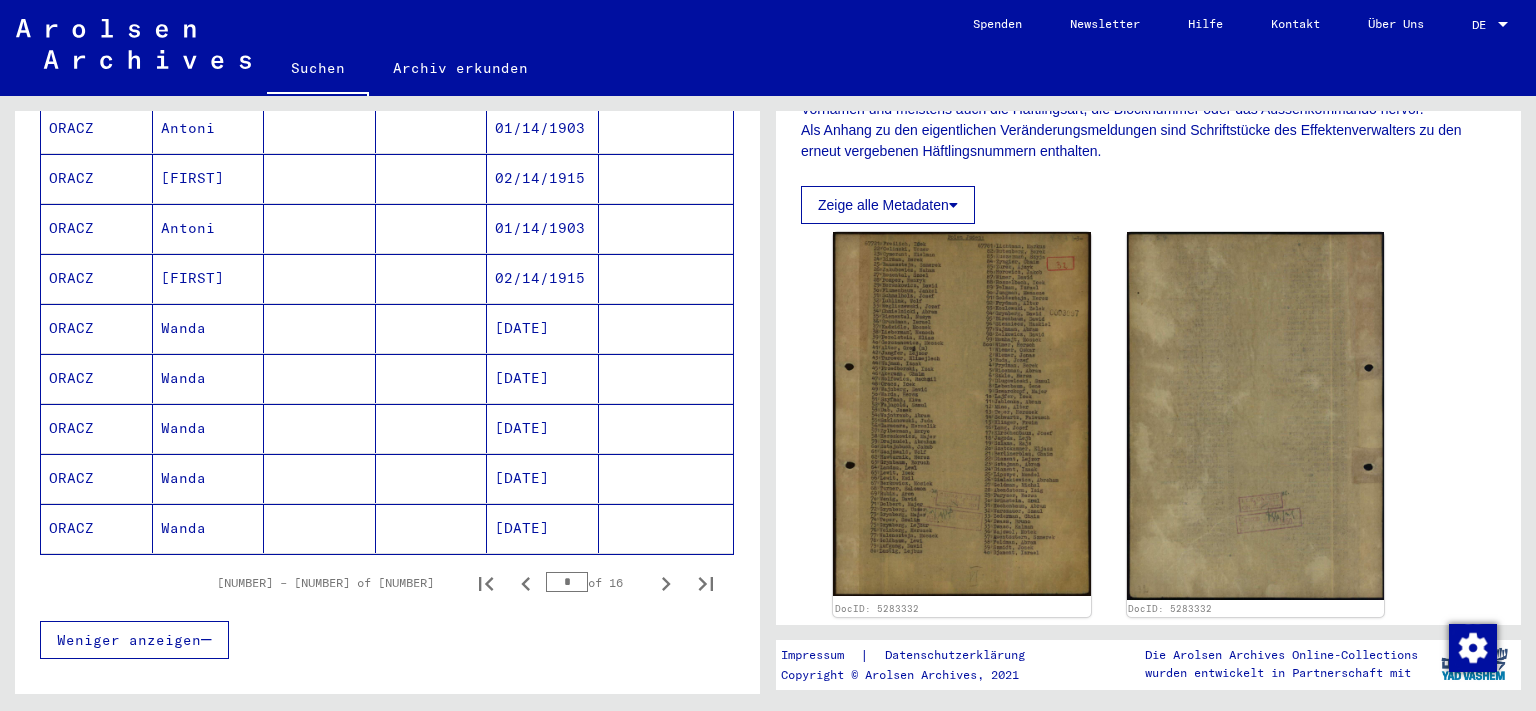 scroll, scrollTop: 1200, scrollLeft: 0, axis: vertical 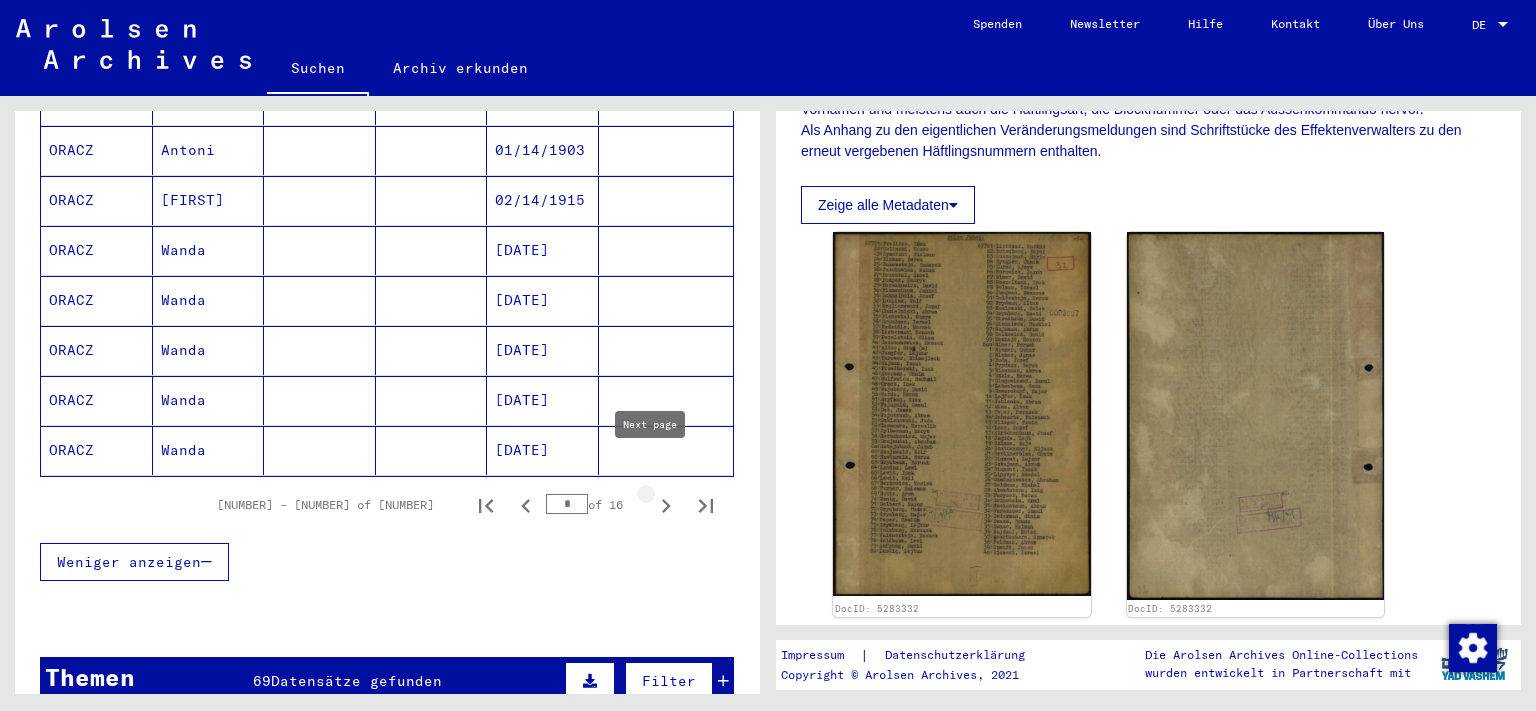 click 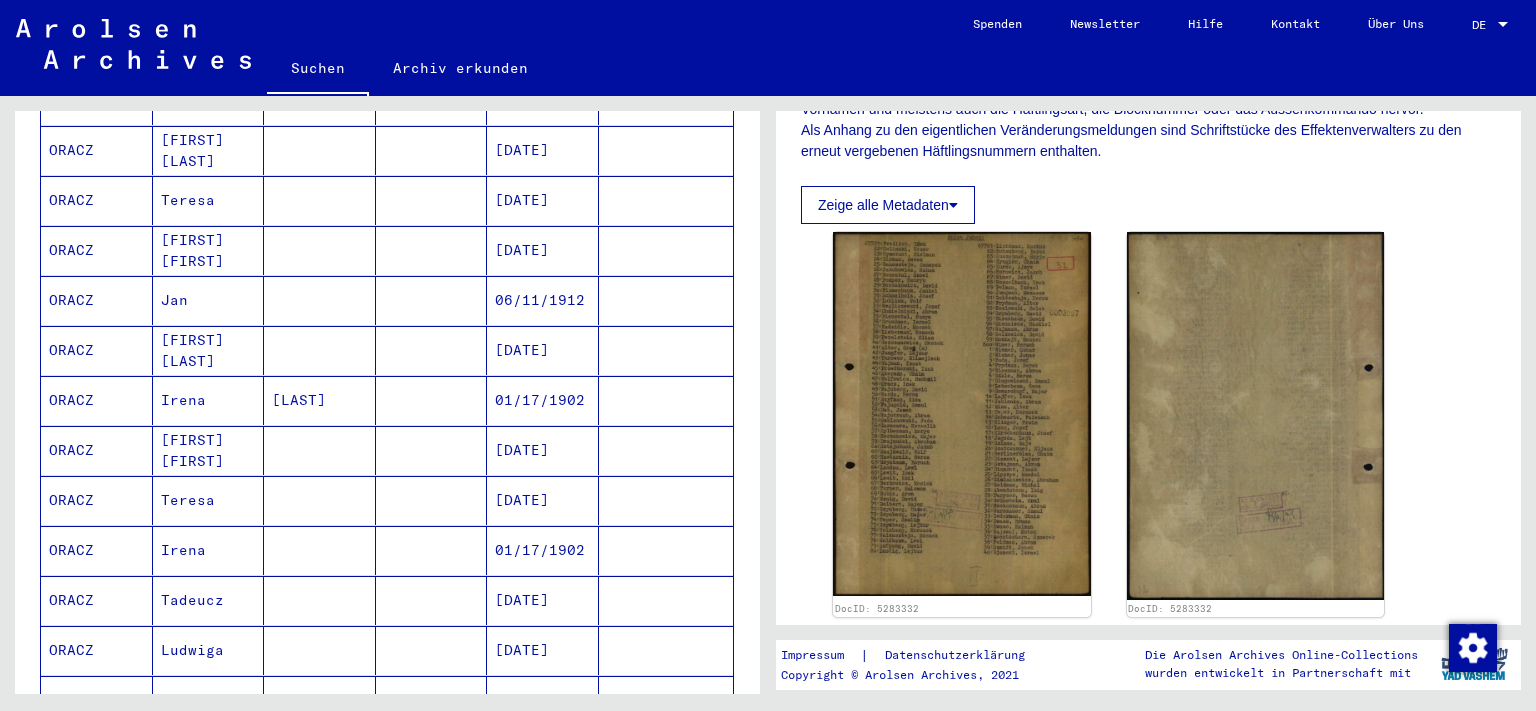 scroll, scrollTop: 1300, scrollLeft: 0, axis: vertical 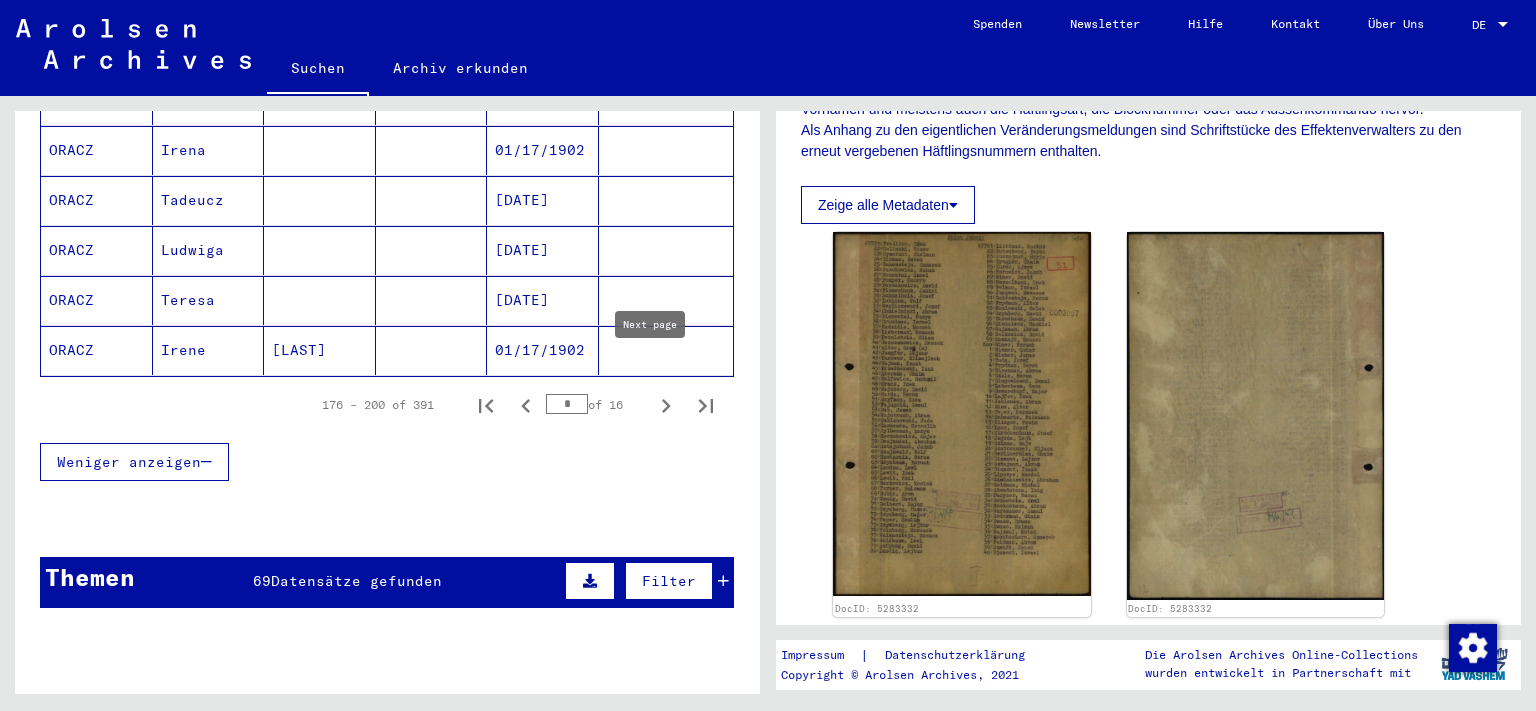 click 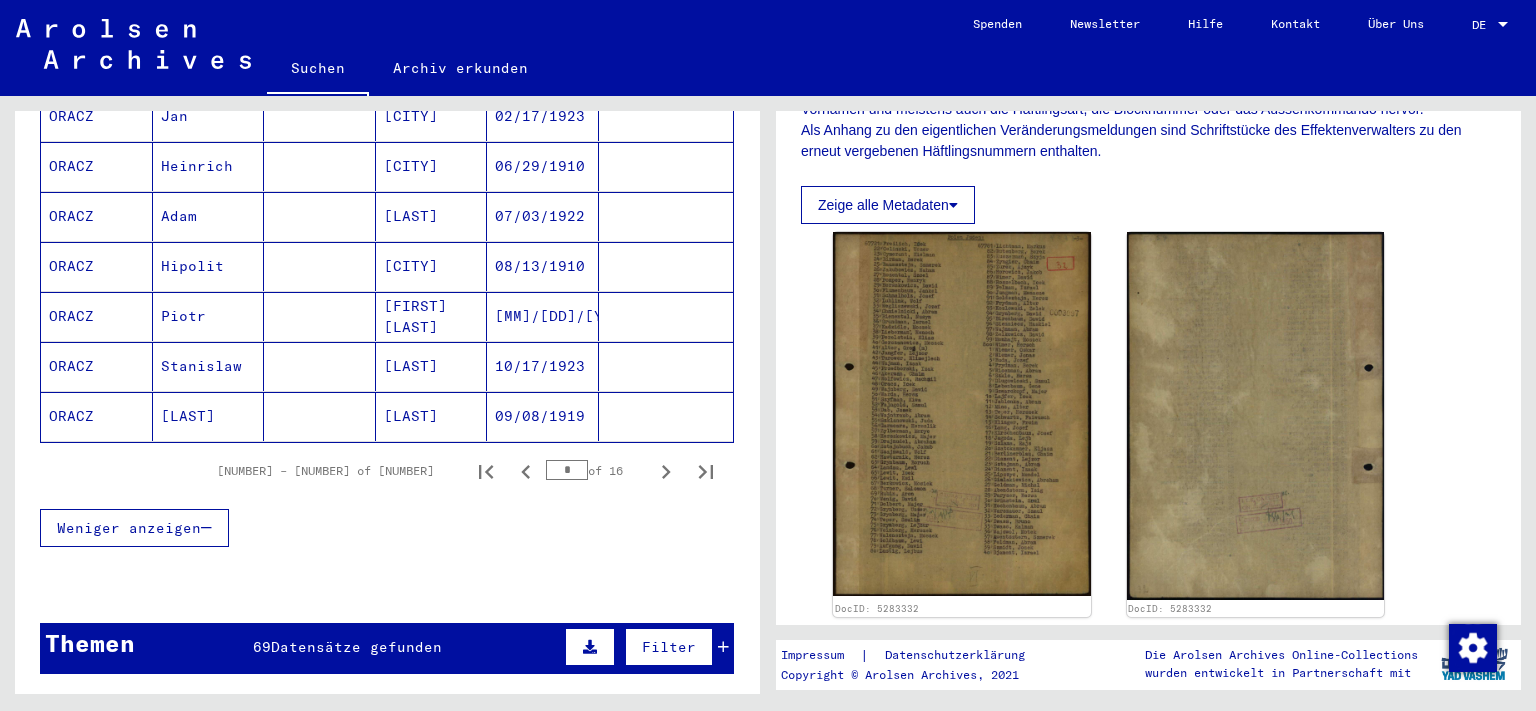 scroll, scrollTop: 1300, scrollLeft: 0, axis: vertical 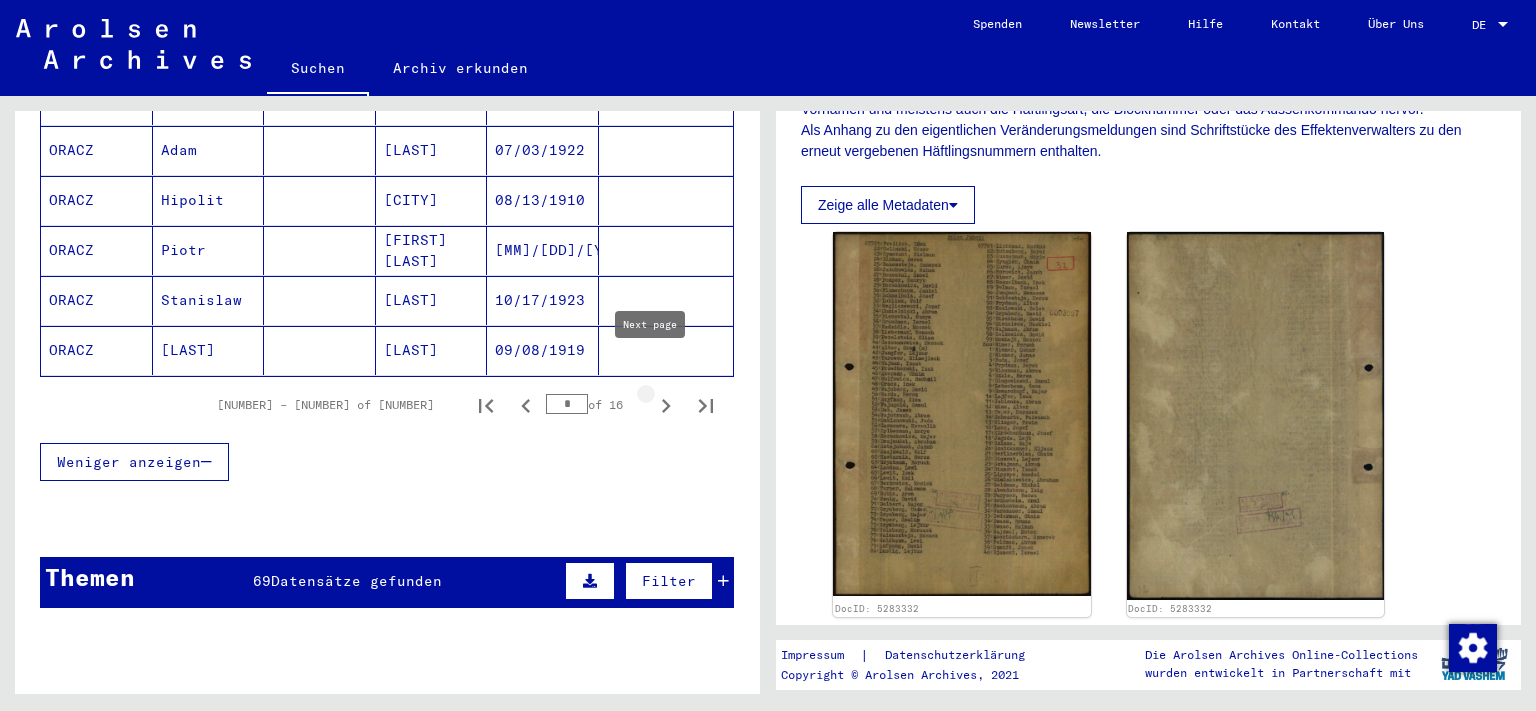 click 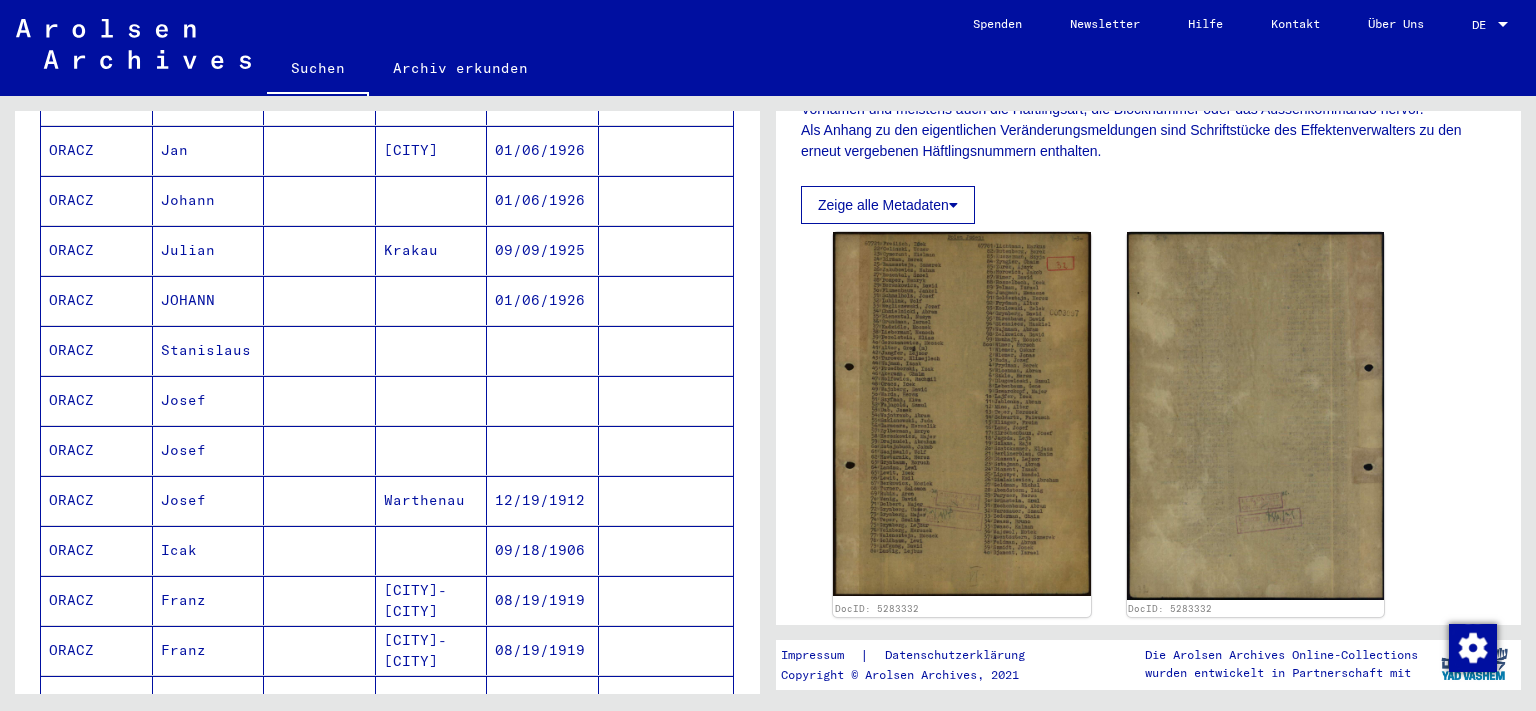 scroll, scrollTop: 1200, scrollLeft: 0, axis: vertical 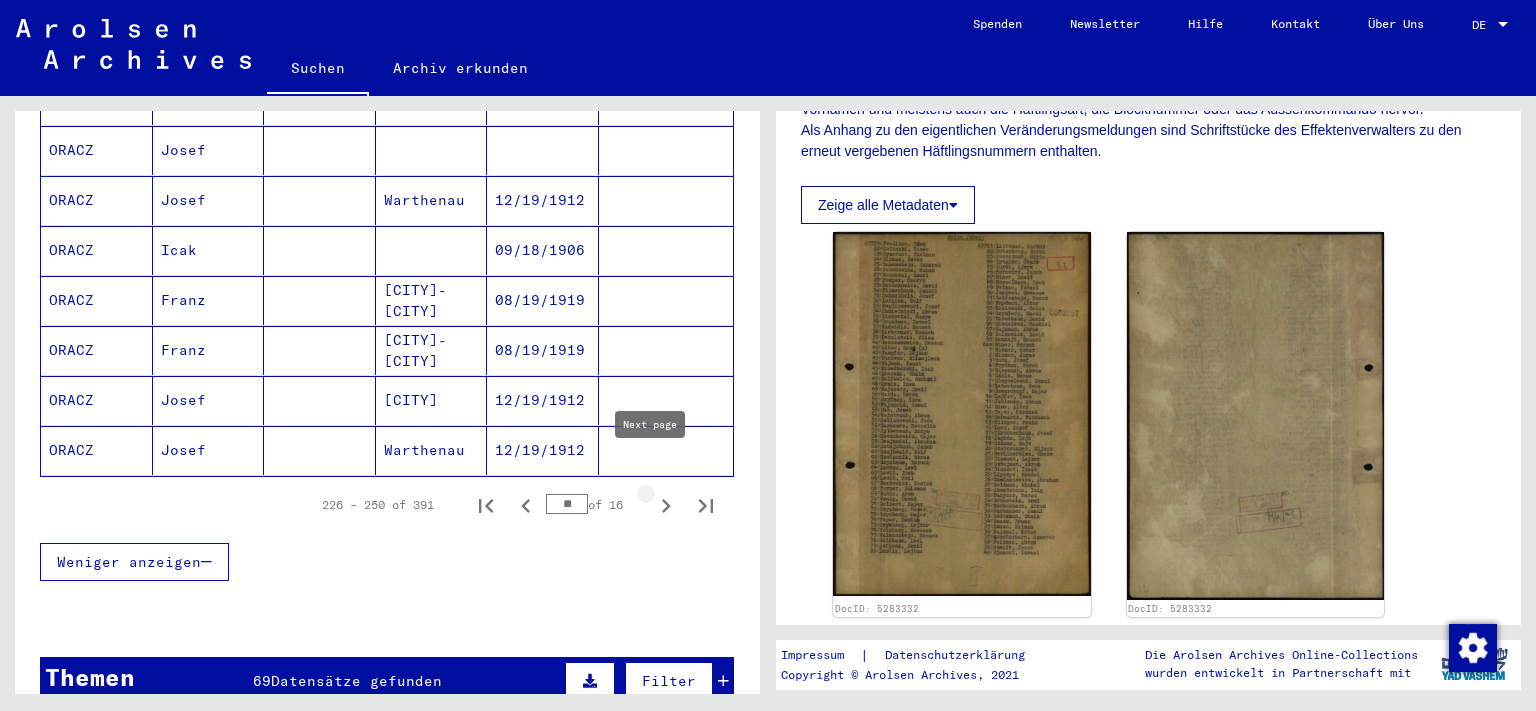 click 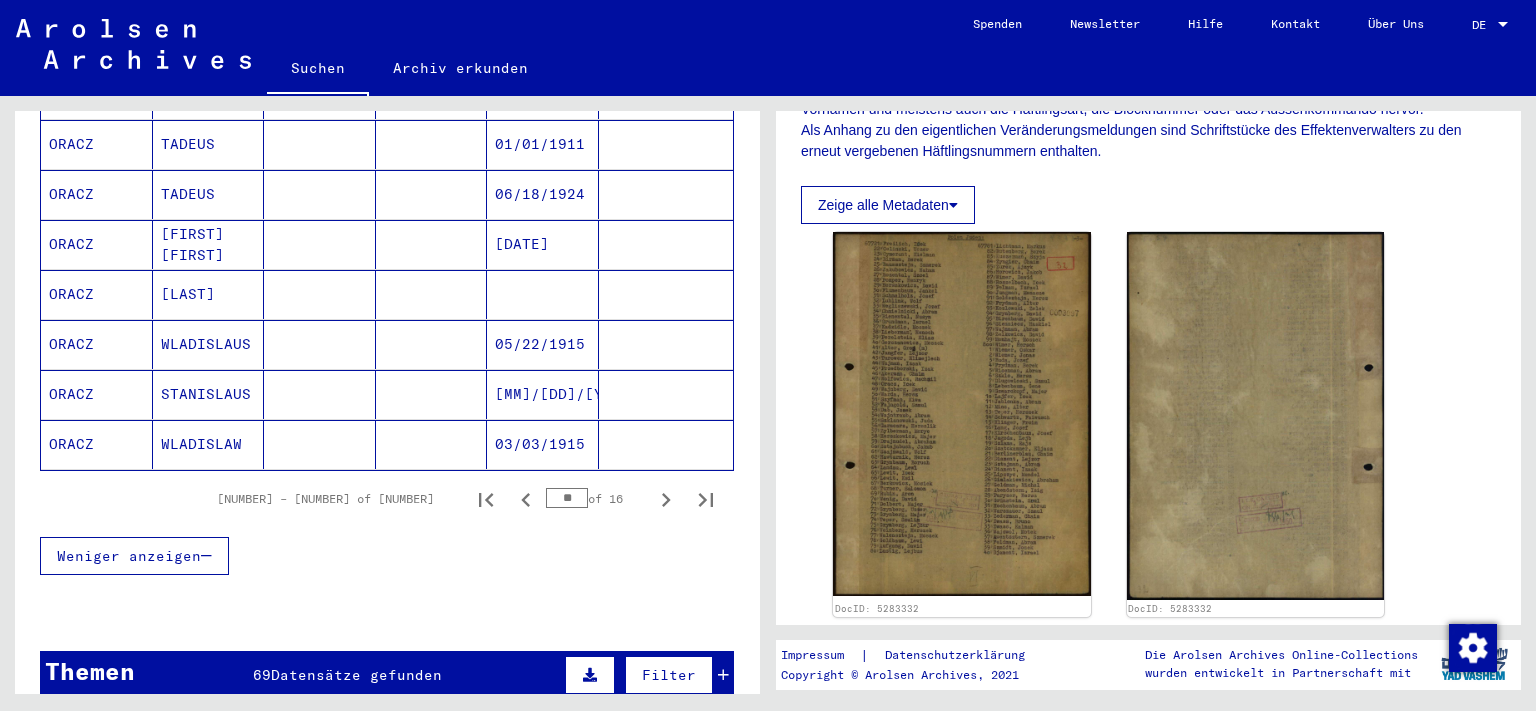 scroll, scrollTop: 1300, scrollLeft: 0, axis: vertical 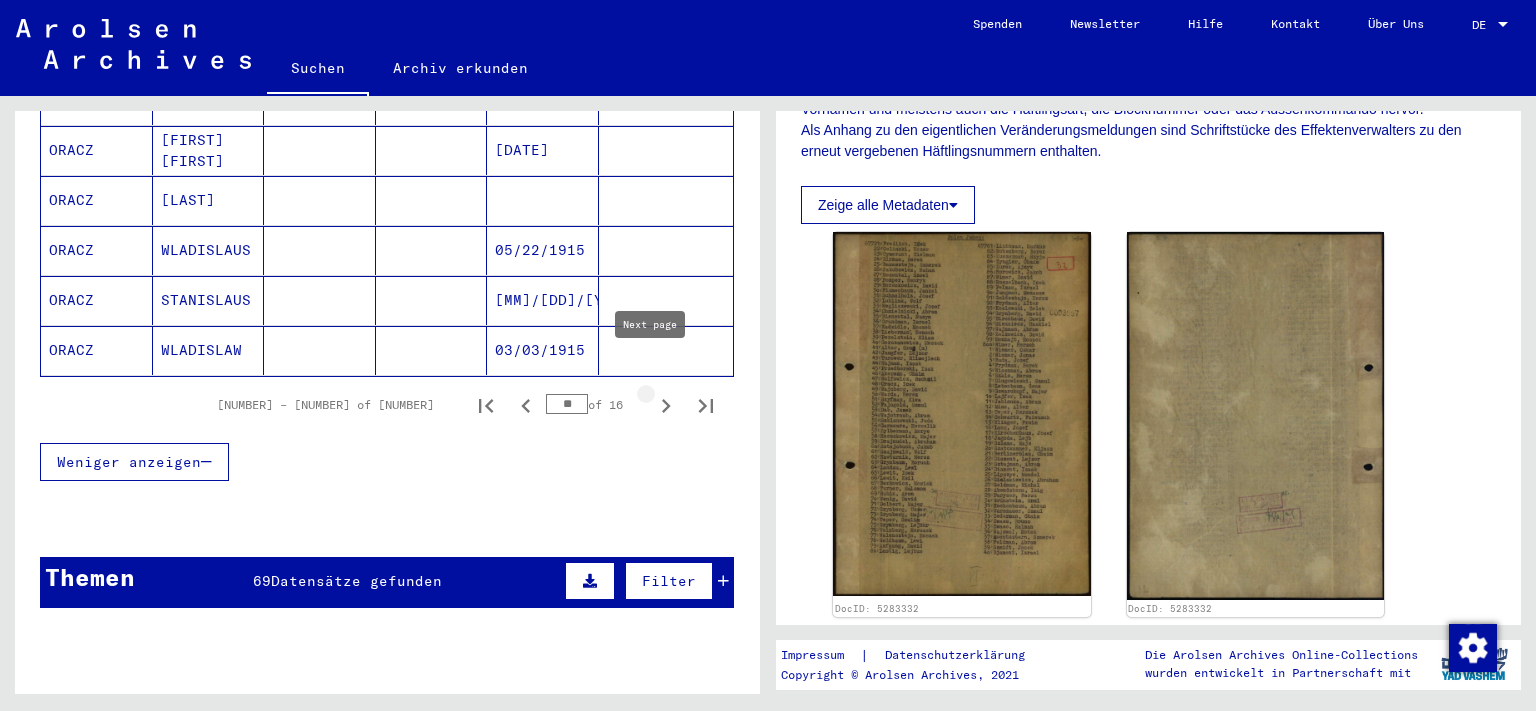 click 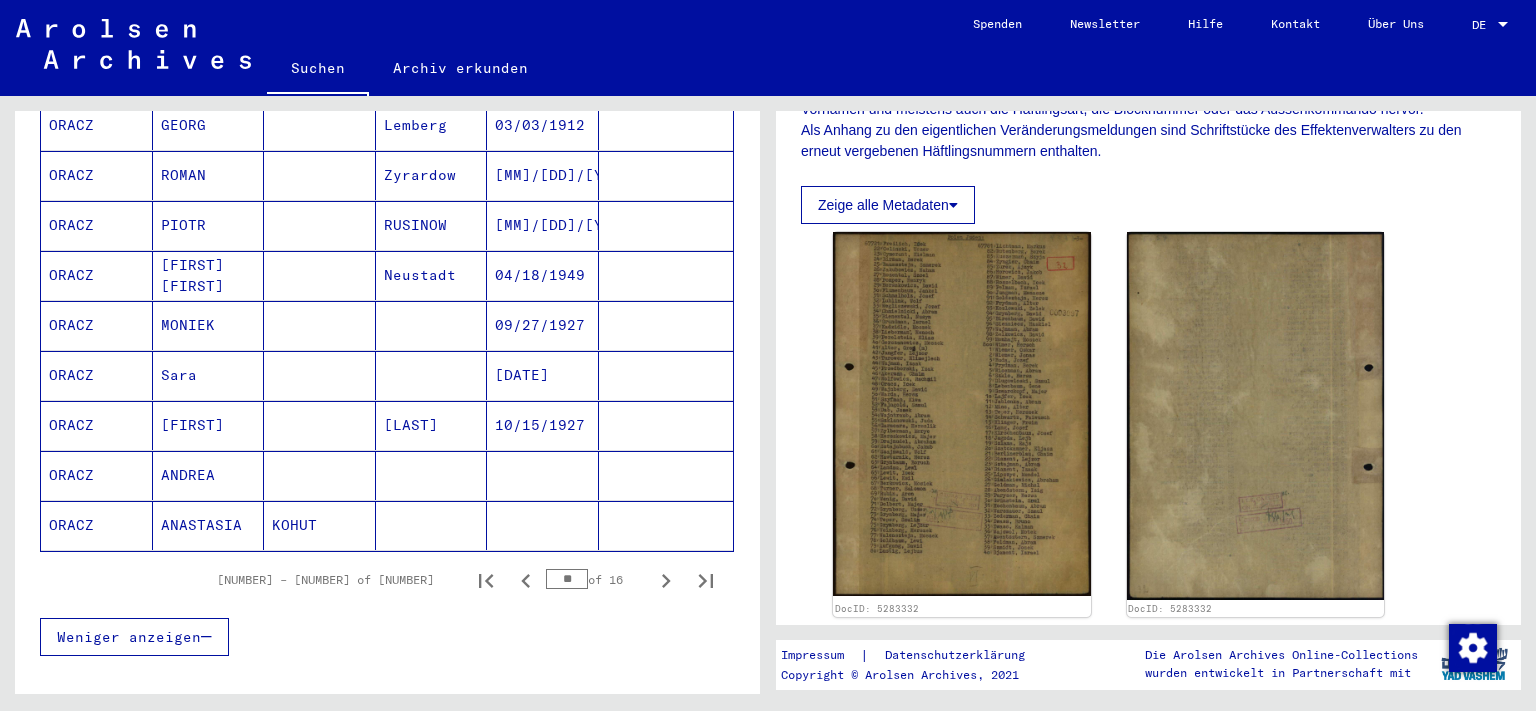 scroll, scrollTop: 1100, scrollLeft: 0, axis: vertical 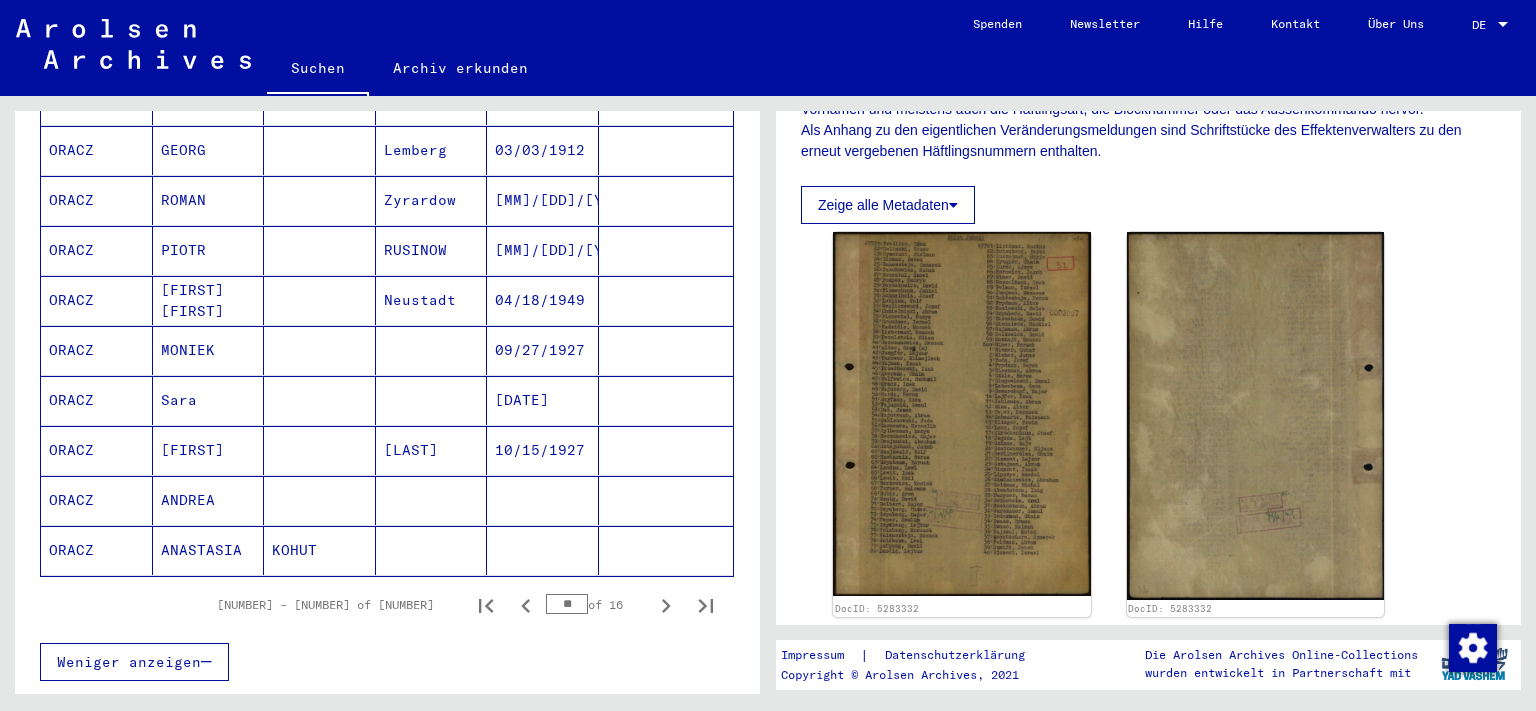 click on "ORACZ" at bounding box center [97, 450] 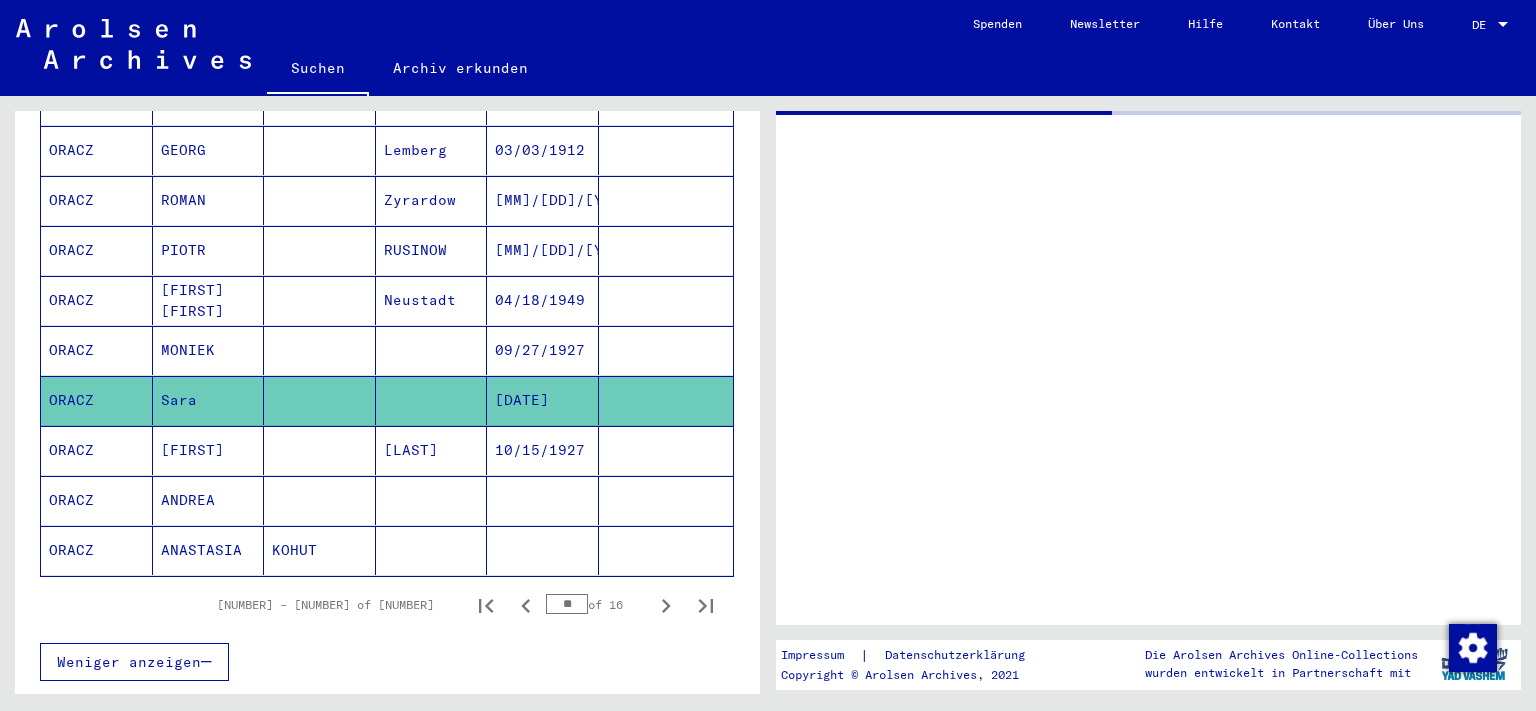 scroll, scrollTop: 0, scrollLeft: 0, axis: both 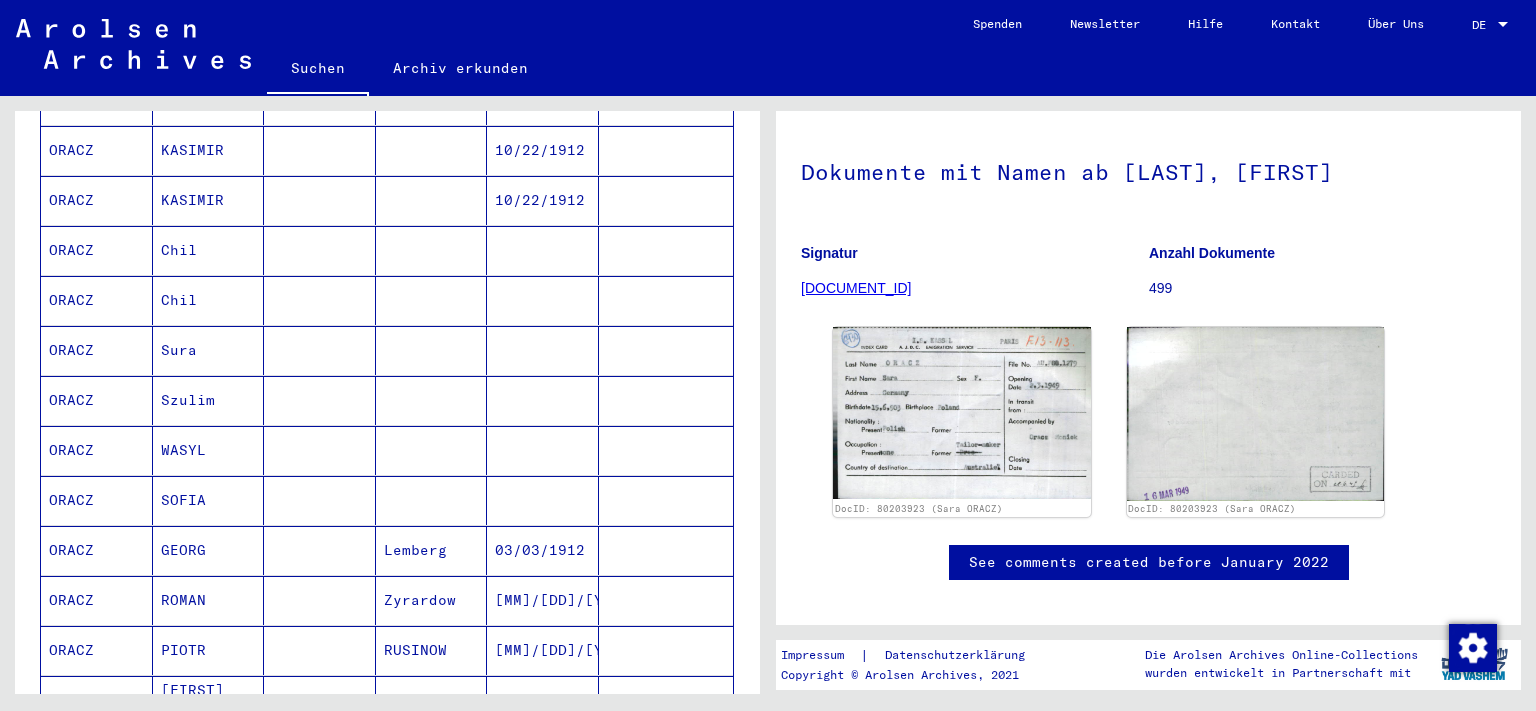 click on "Chil" at bounding box center [209, 300] 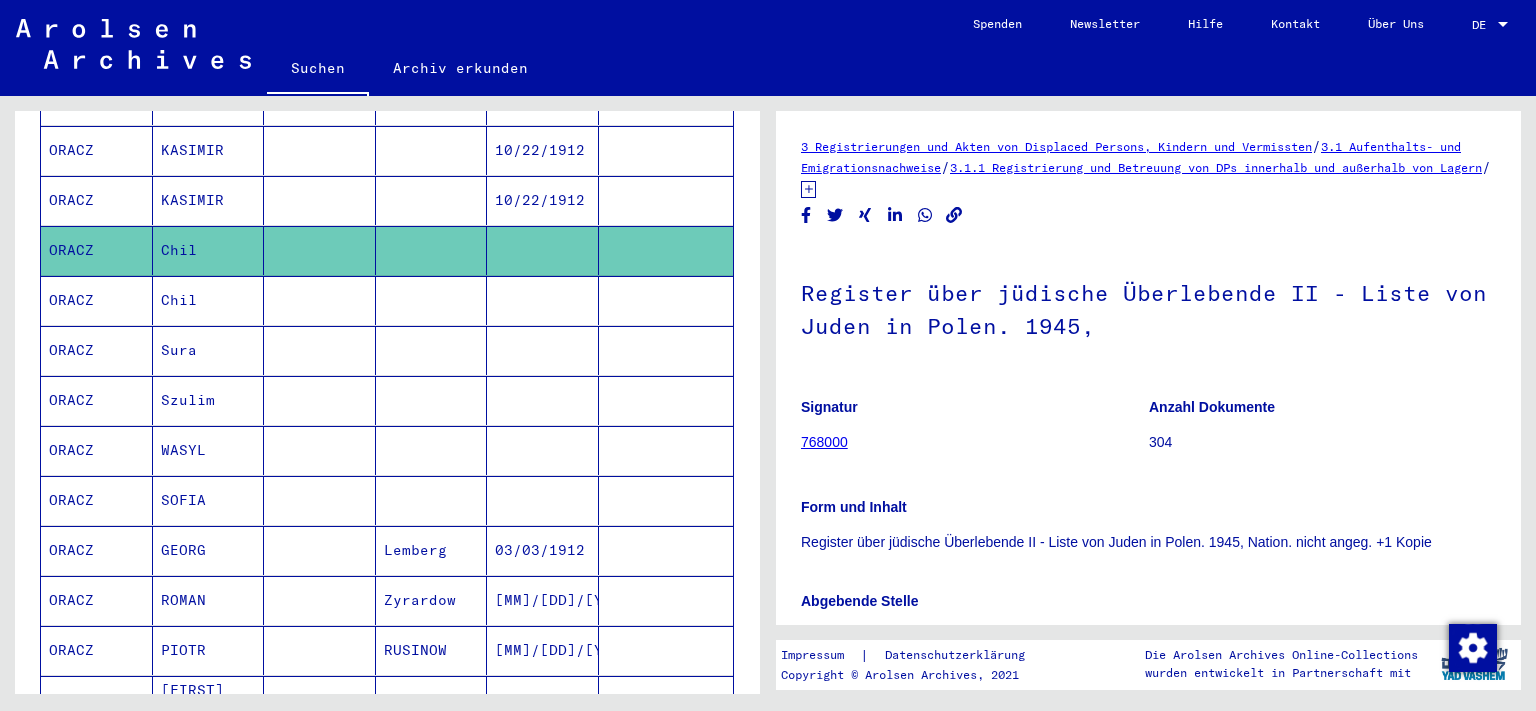 scroll, scrollTop: 0, scrollLeft: 0, axis: both 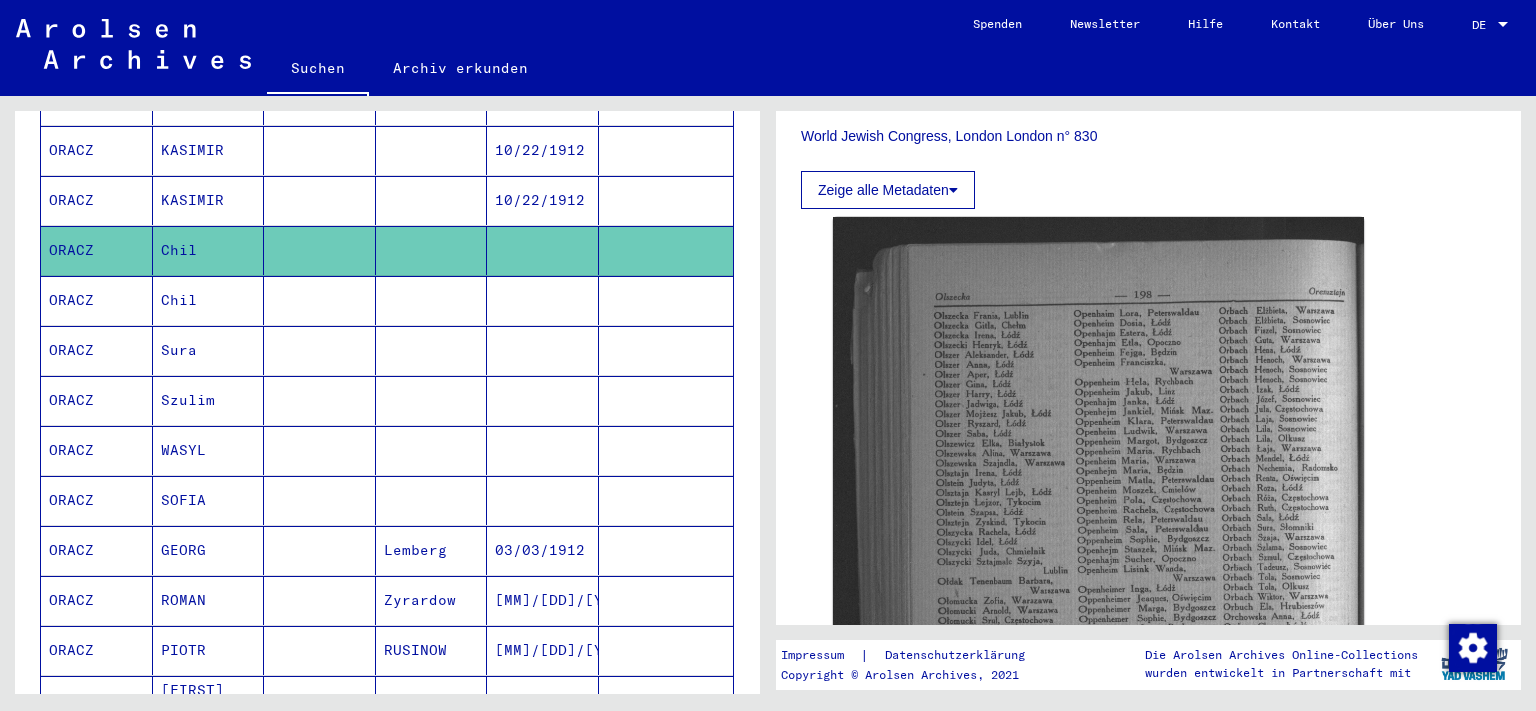 click on "Sura" at bounding box center (209, 400) 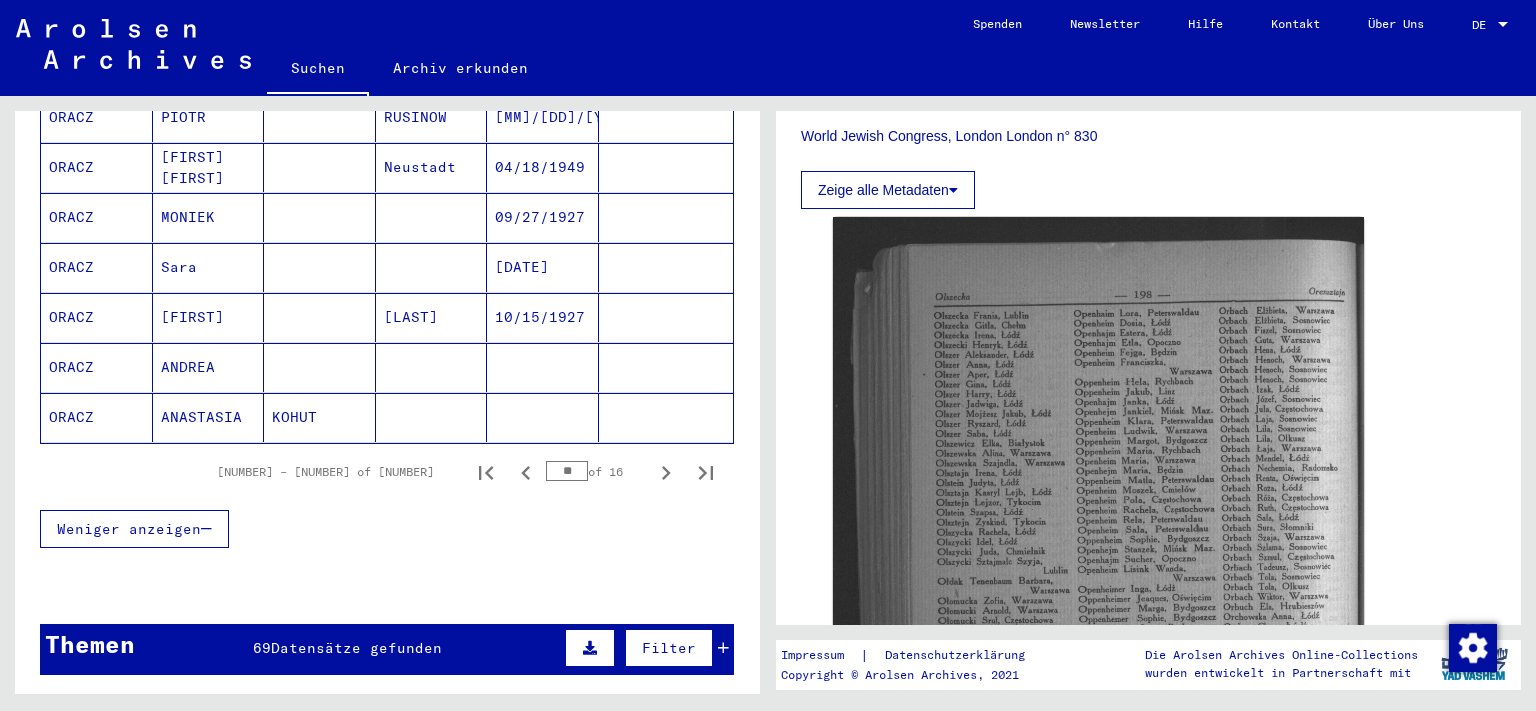 scroll, scrollTop: 1400, scrollLeft: 0, axis: vertical 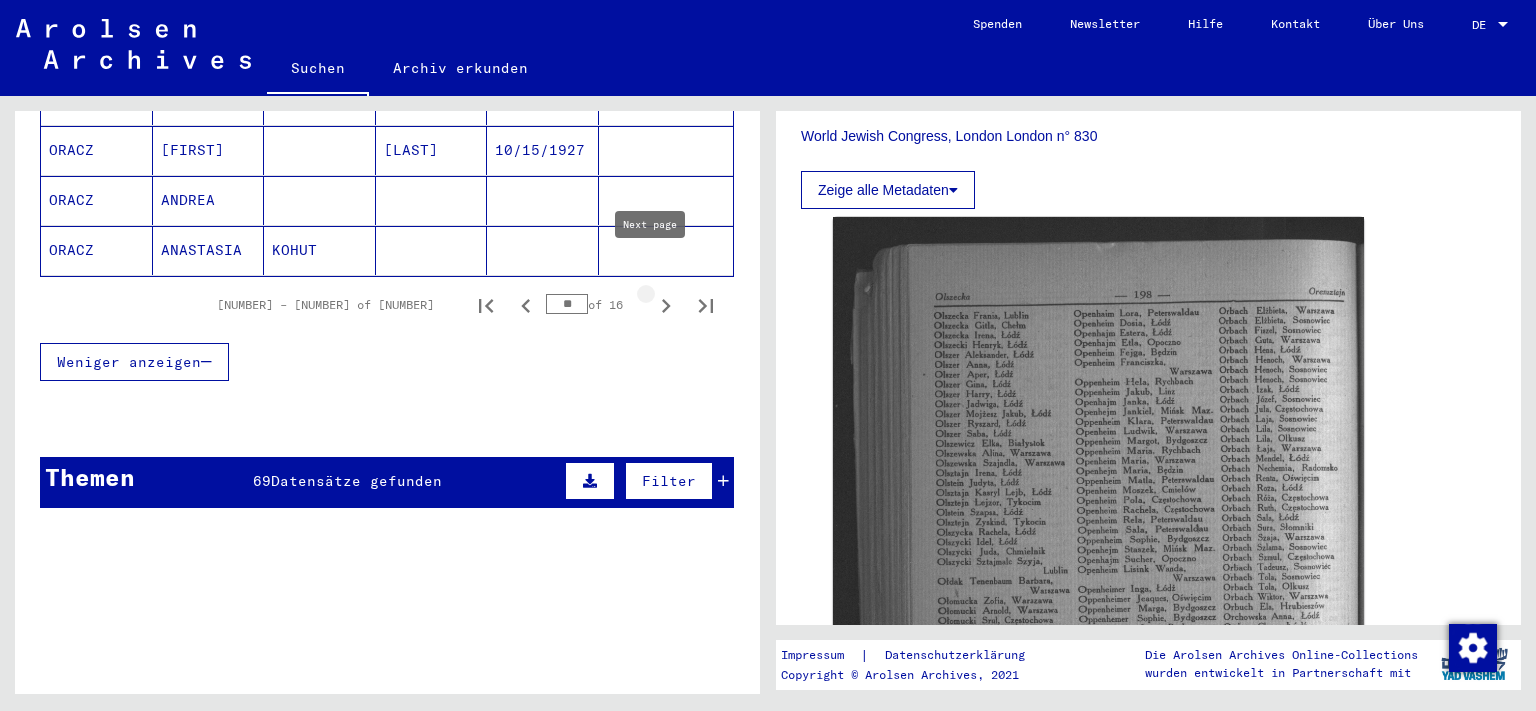 click 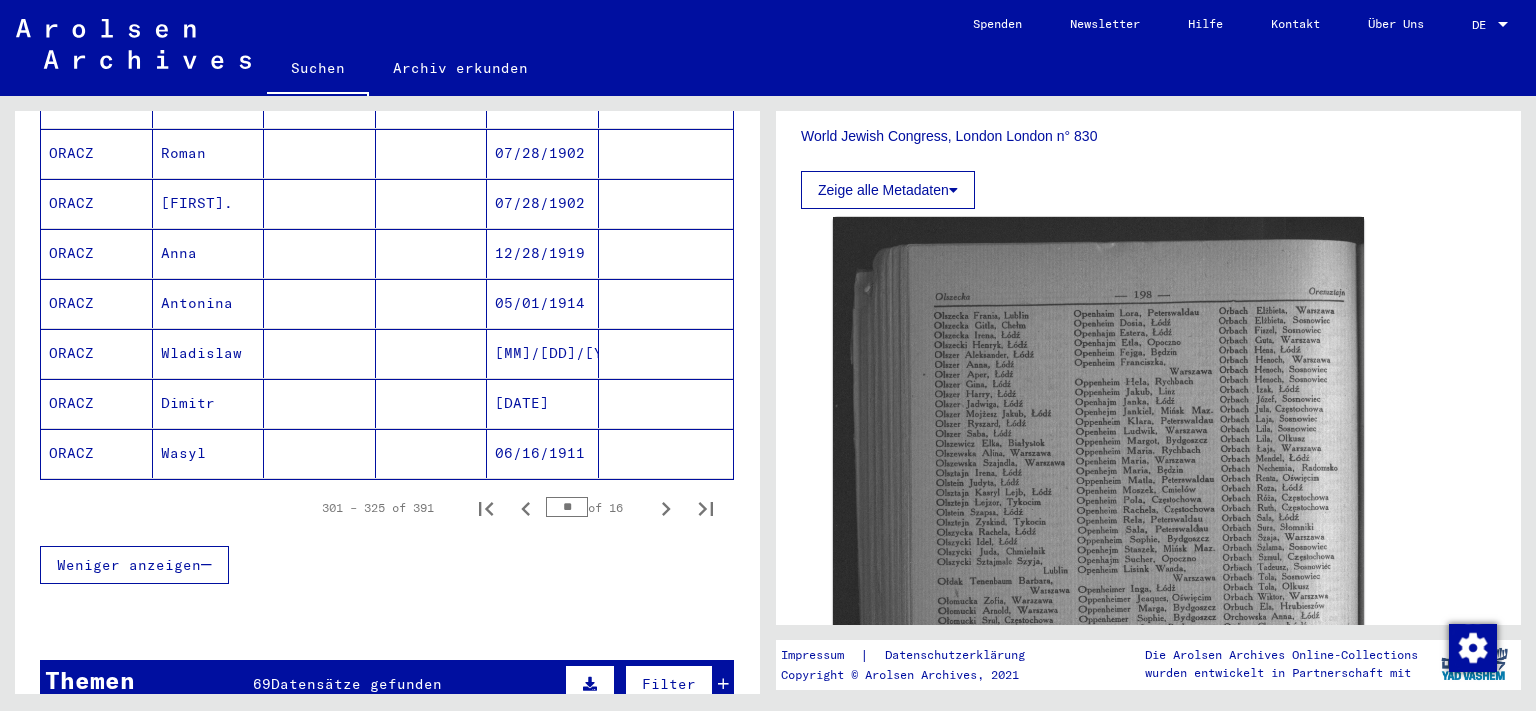 scroll, scrollTop: 1500, scrollLeft: 0, axis: vertical 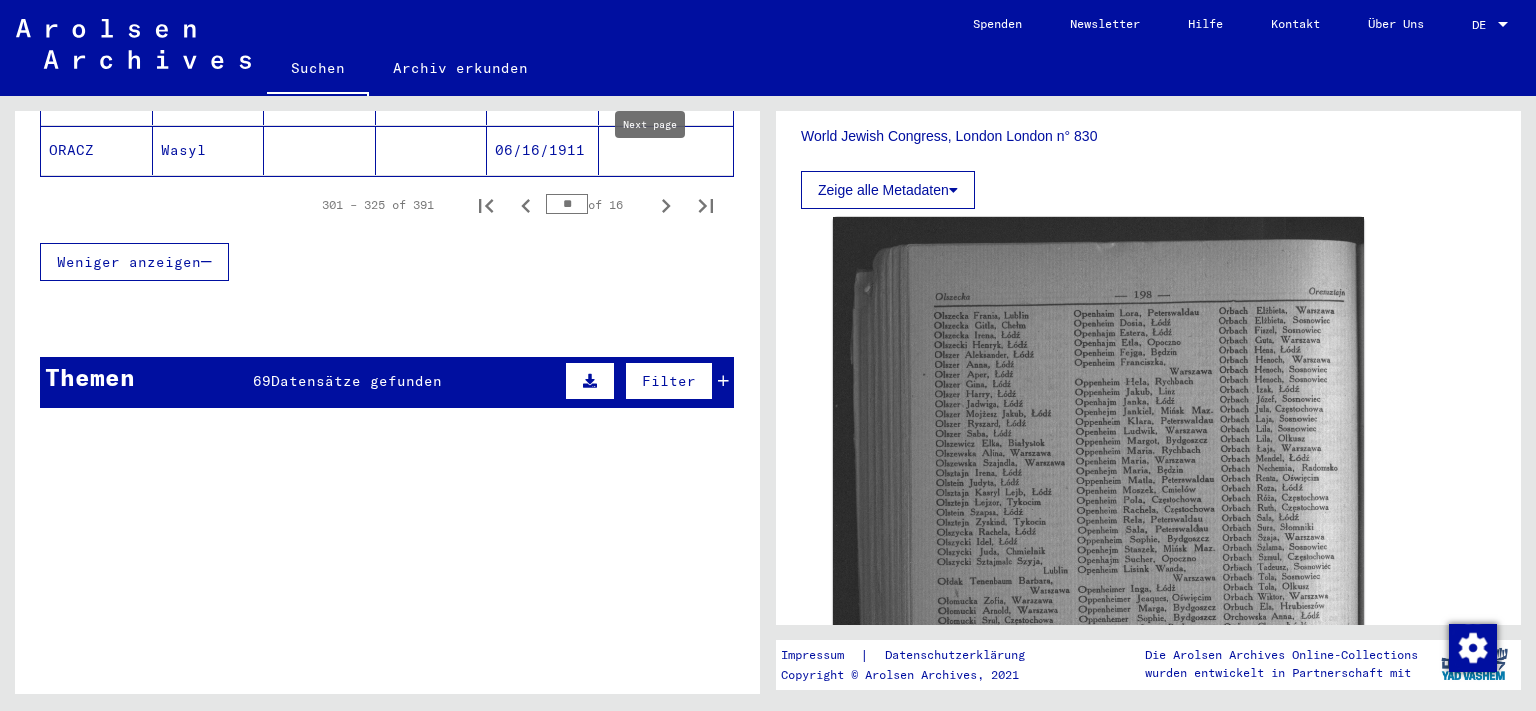 click 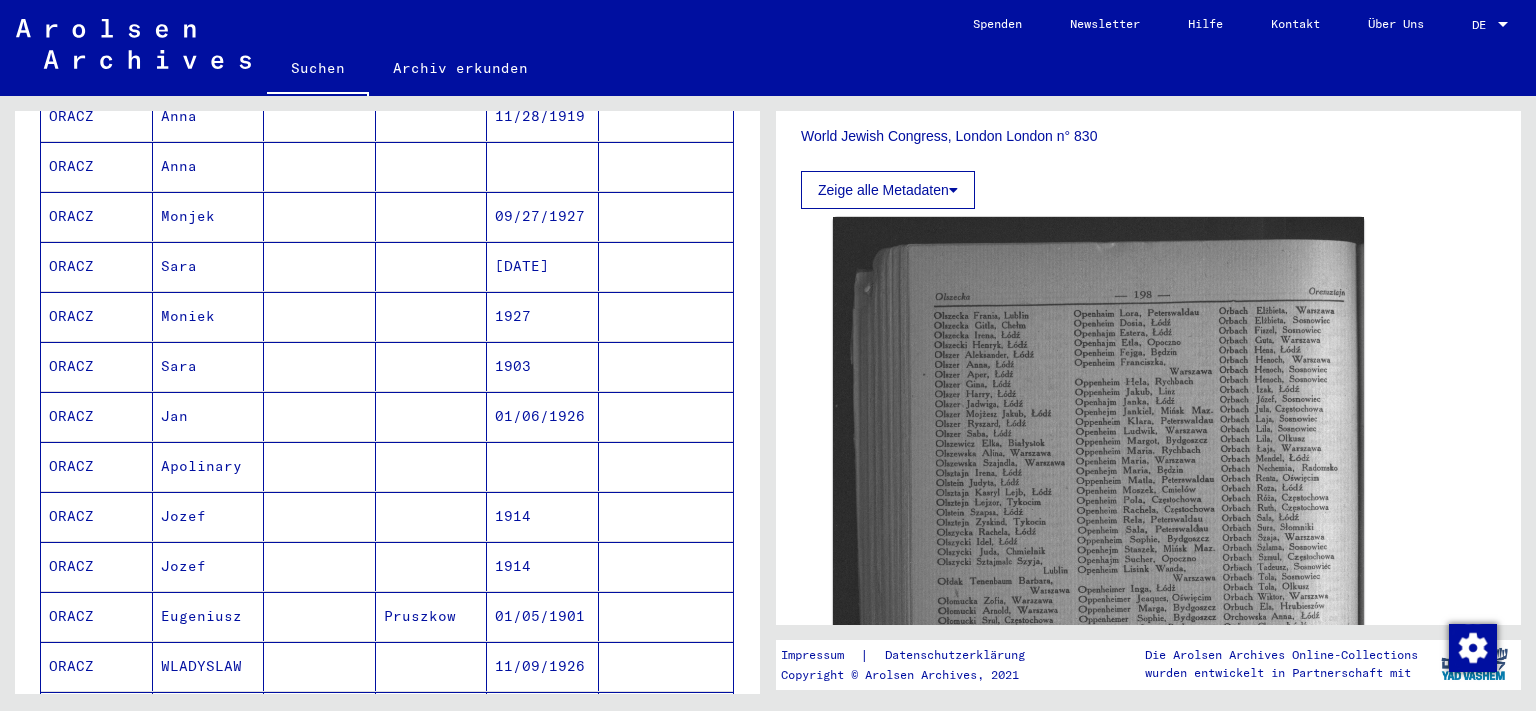scroll, scrollTop: 700, scrollLeft: 0, axis: vertical 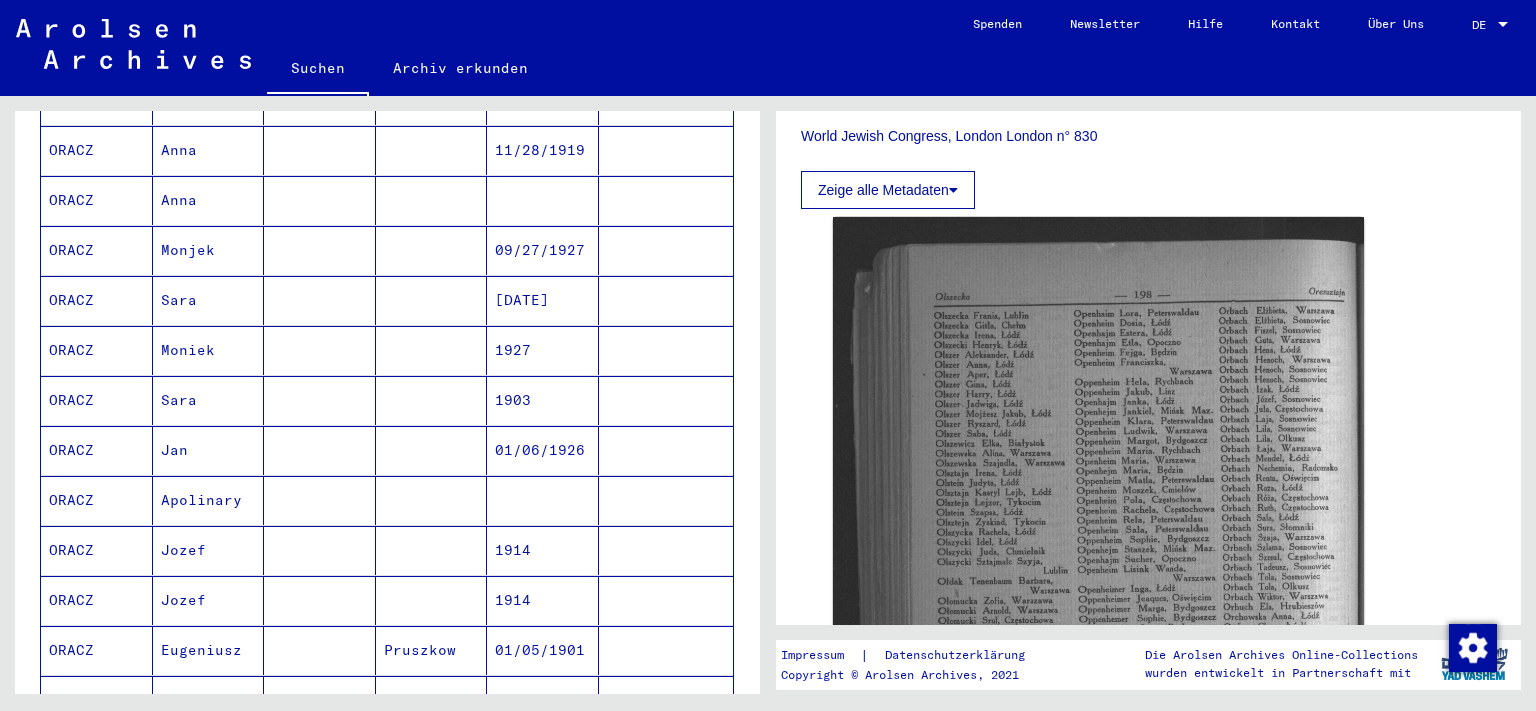click on "ORACZ" at bounding box center (97, 450) 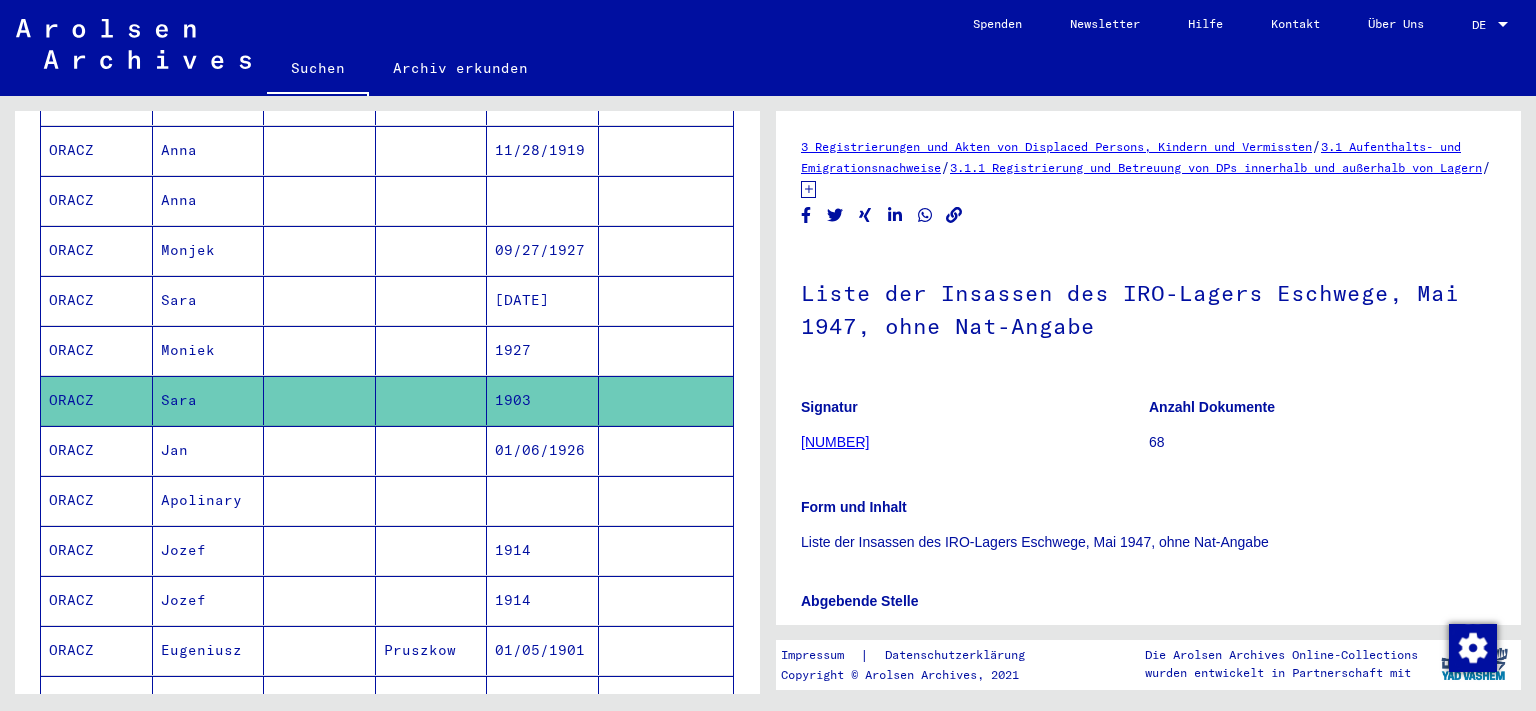 scroll, scrollTop: 0, scrollLeft: 0, axis: both 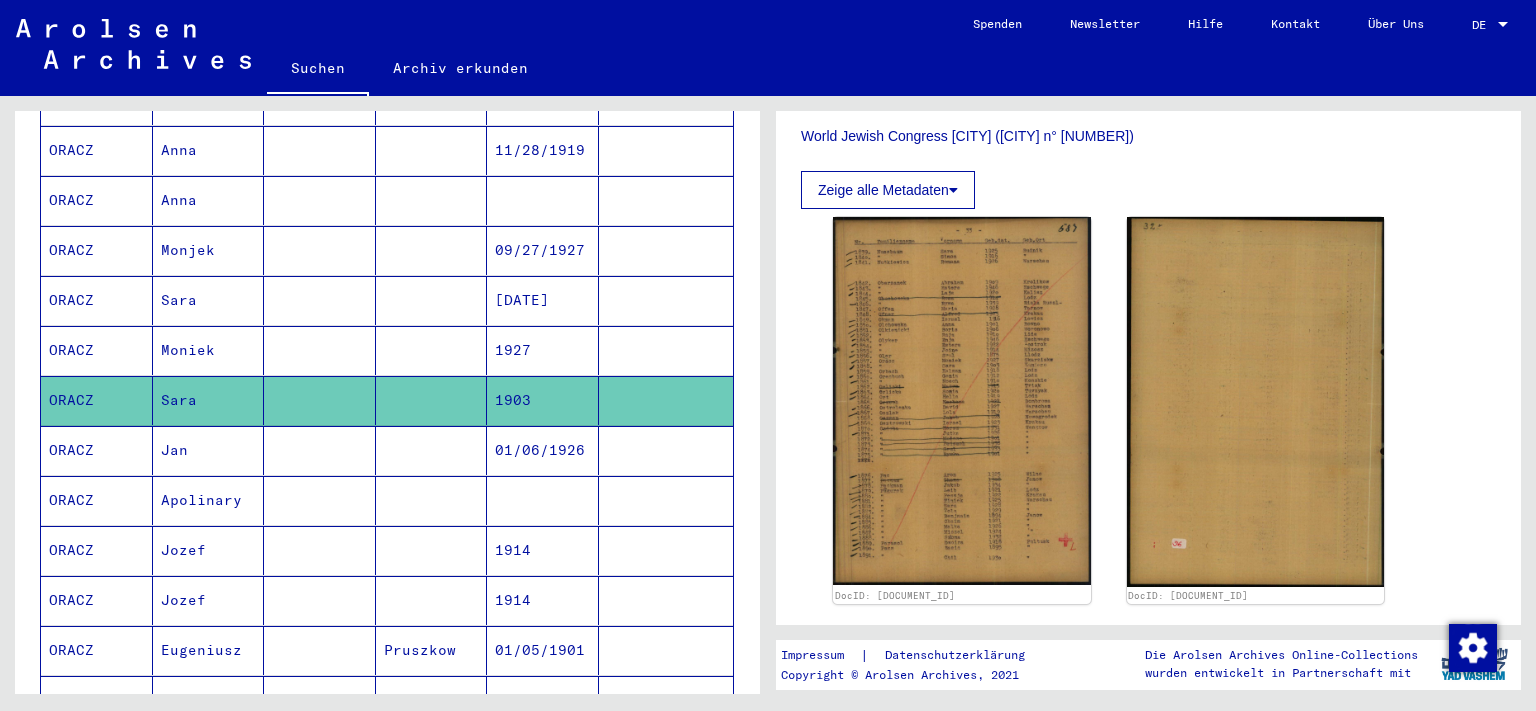 click on "Sara" at bounding box center (209, 350) 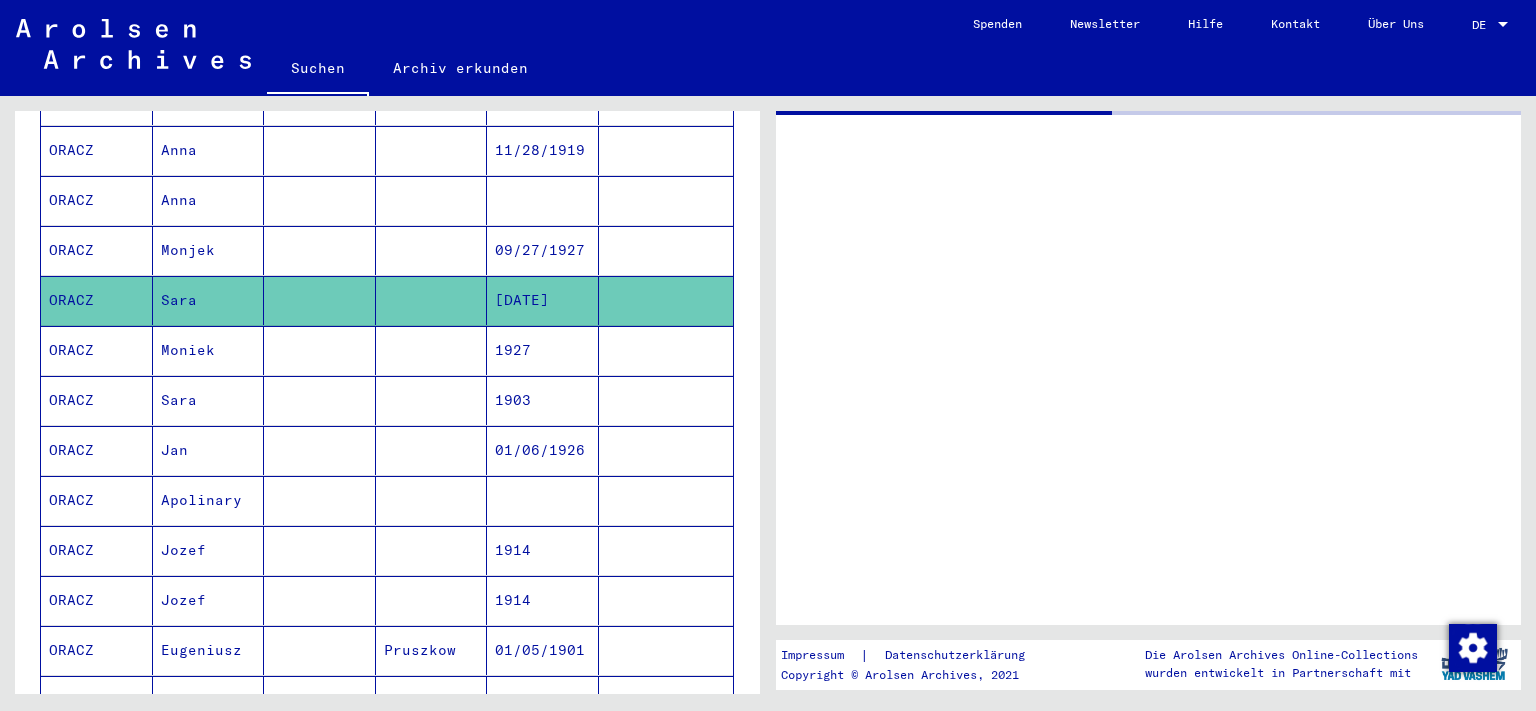scroll, scrollTop: 0, scrollLeft: 0, axis: both 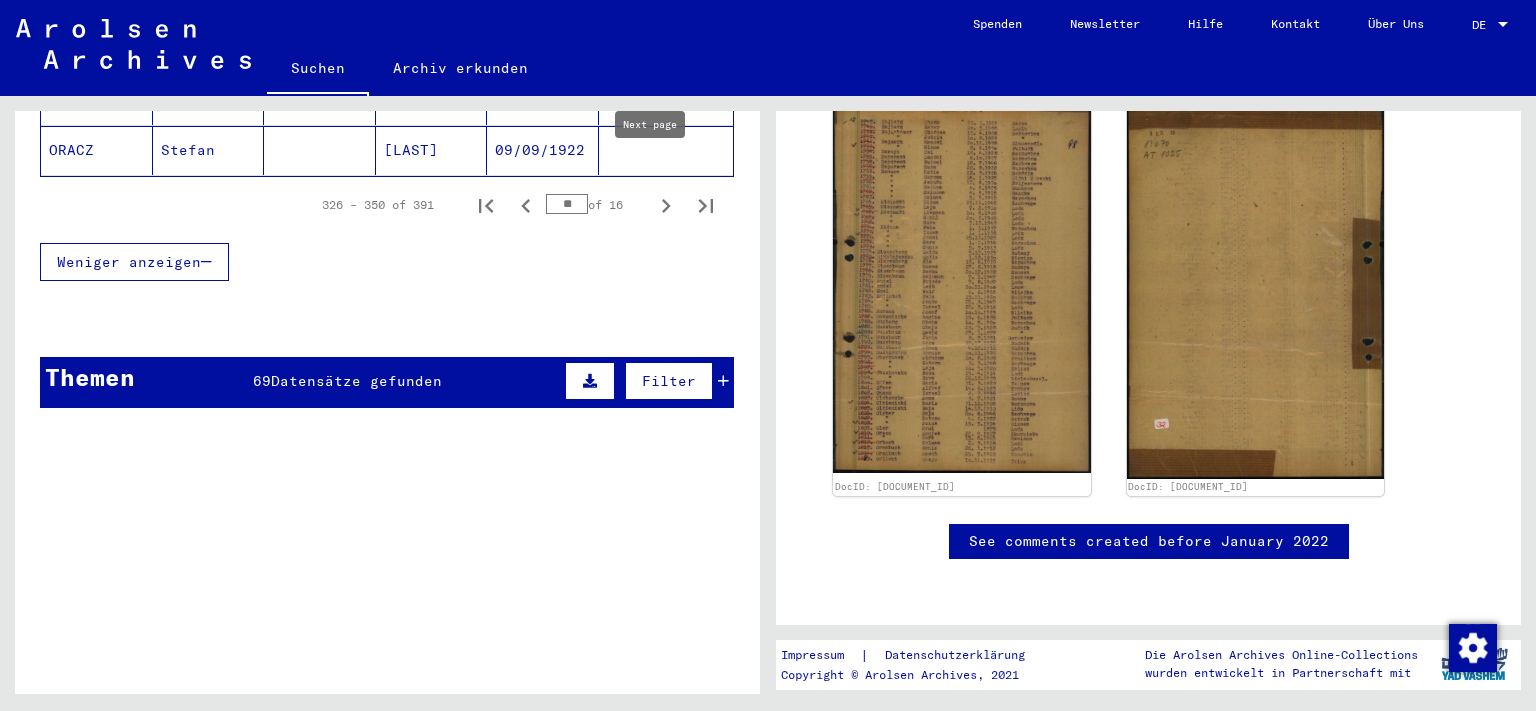 click 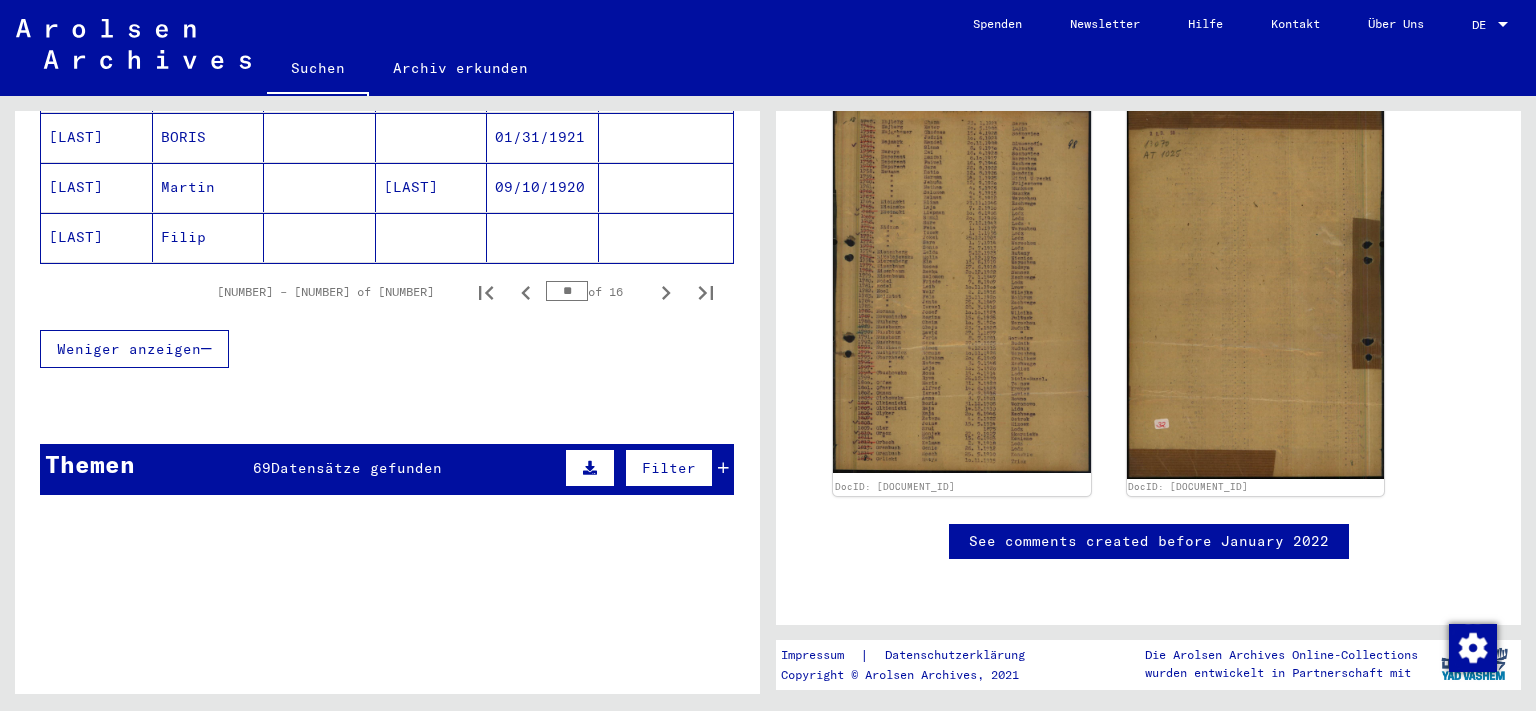 scroll, scrollTop: 1500, scrollLeft: 0, axis: vertical 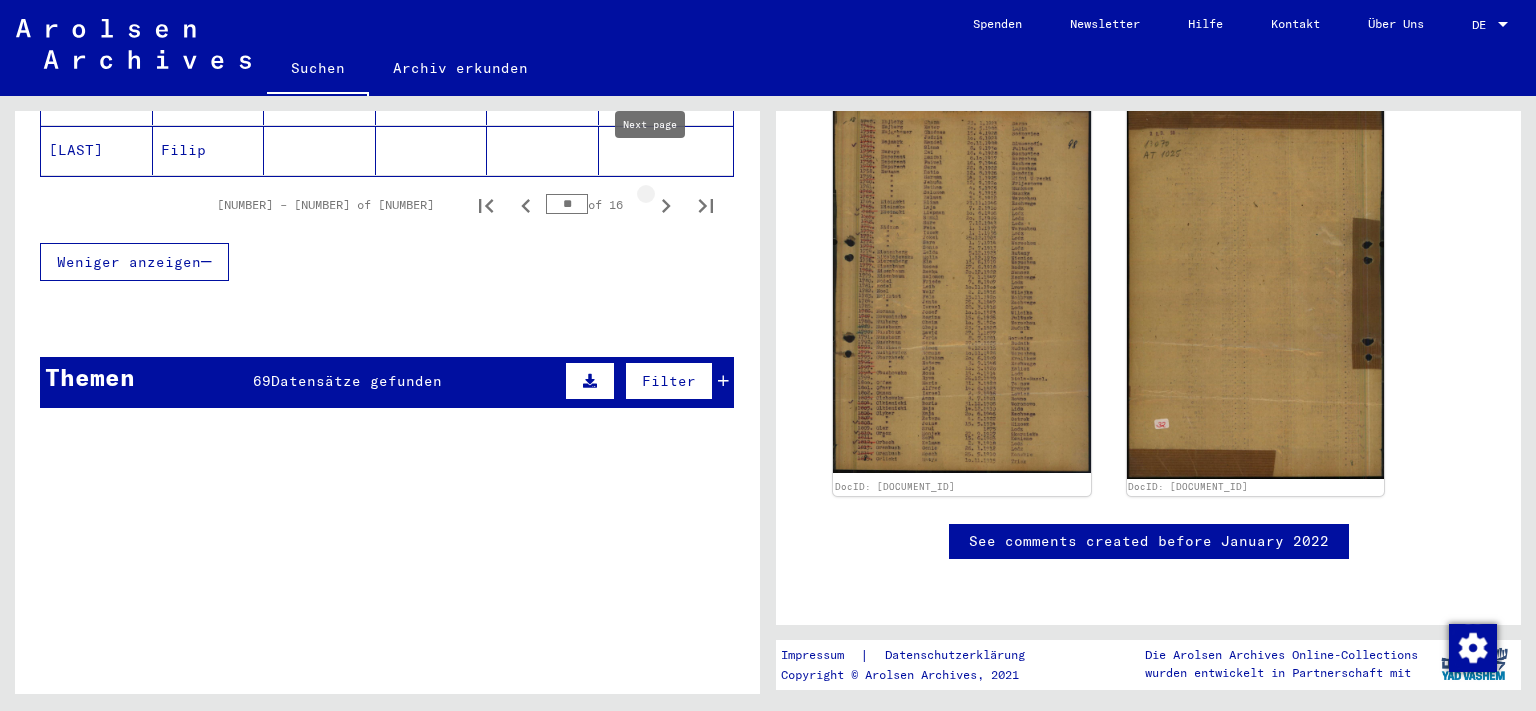 click 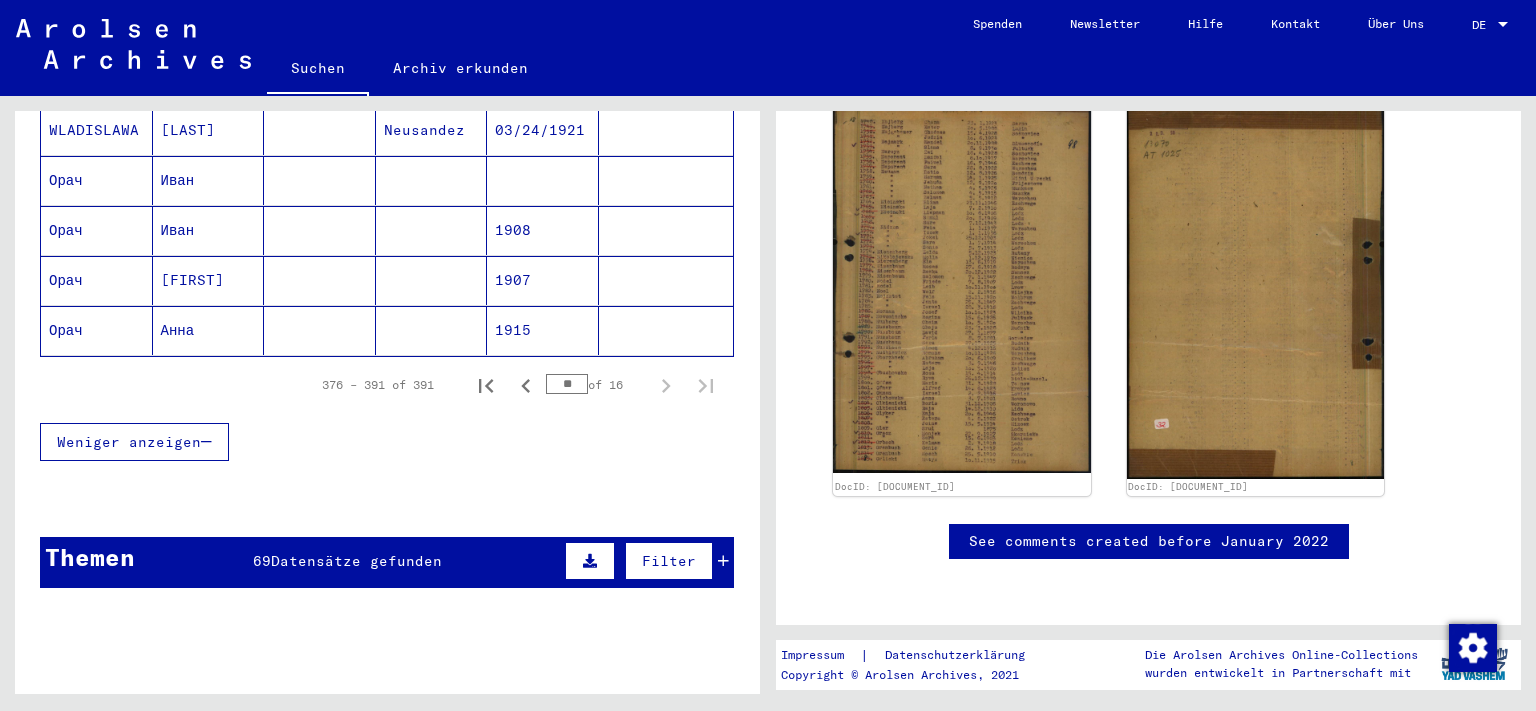 scroll, scrollTop: 670, scrollLeft: 0, axis: vertical 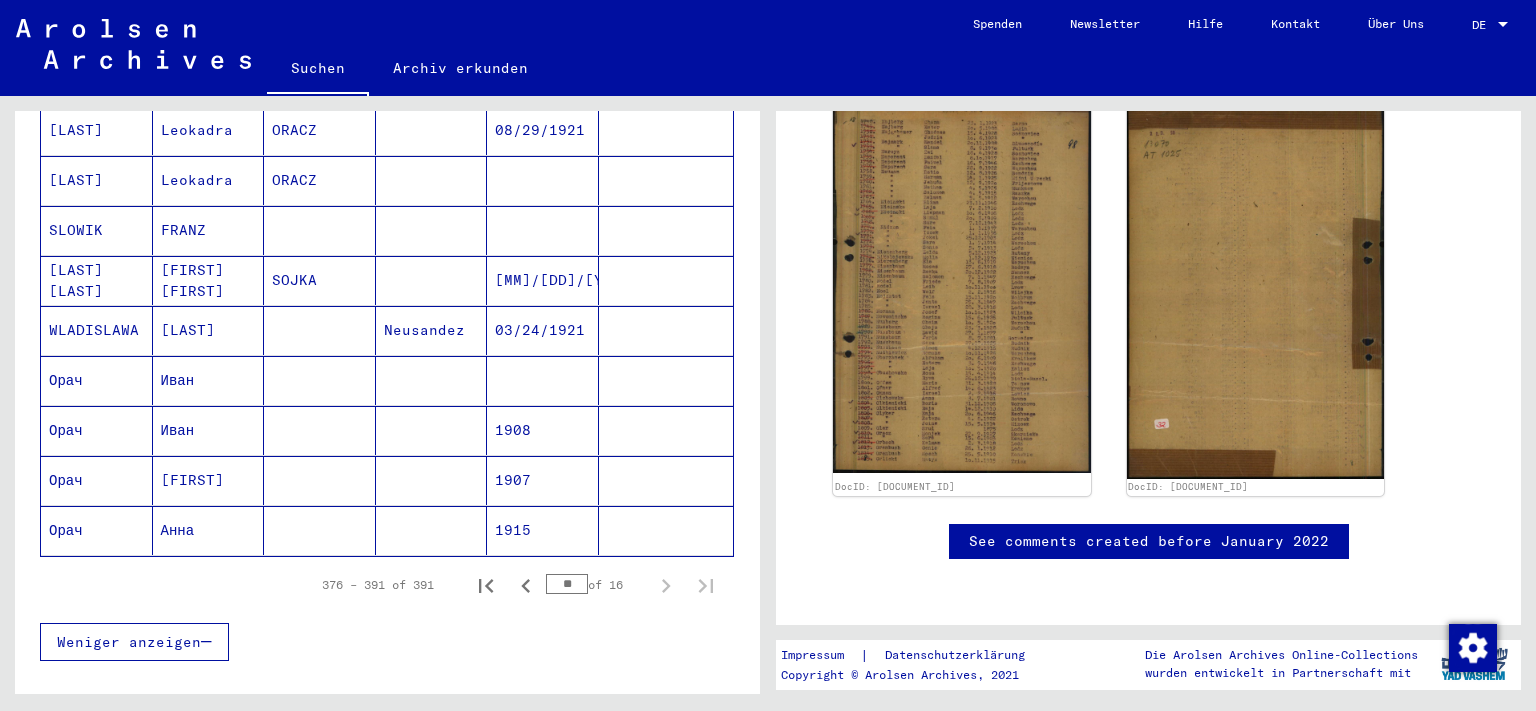 click on "Иван" at bounding box center [209, 480] 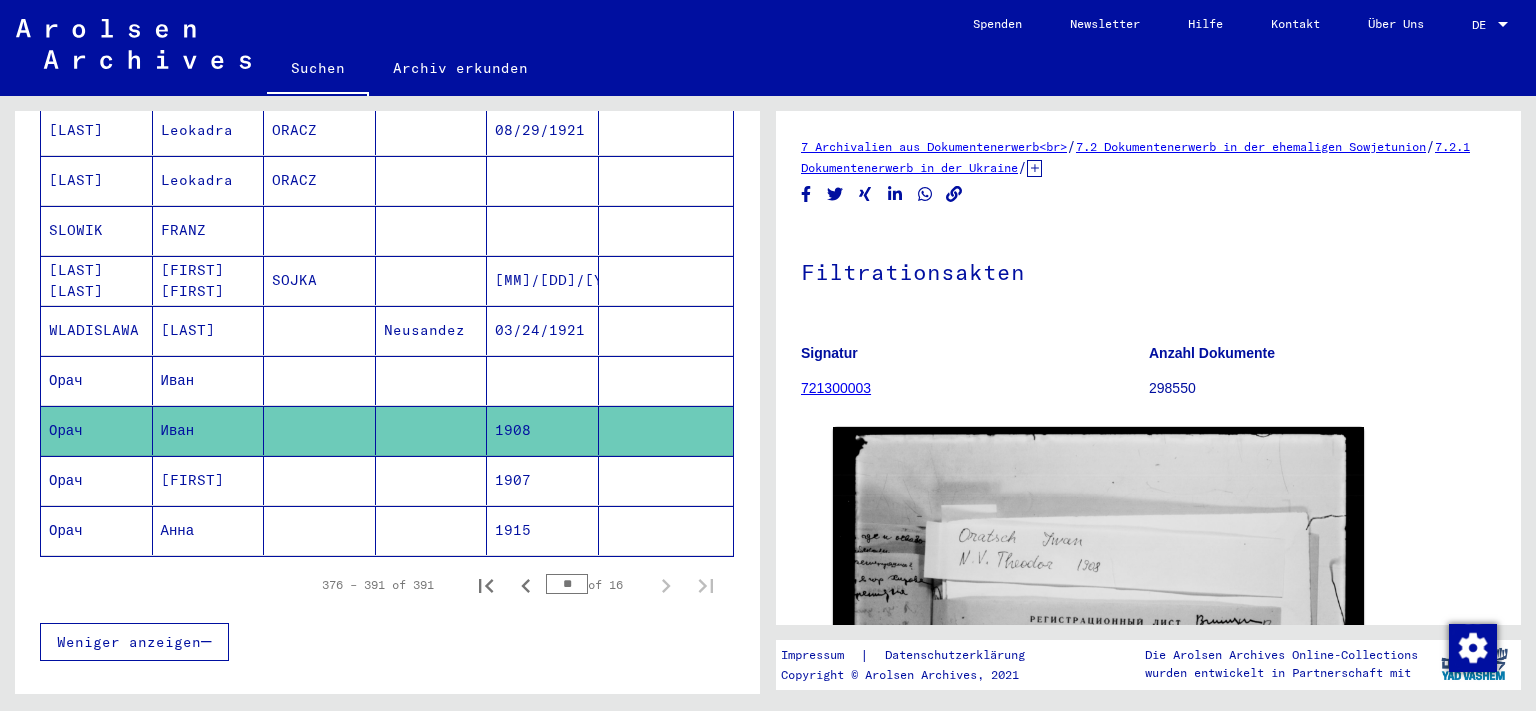 scroll, scrollTop: 0, scrollLeft: 0, axis: both 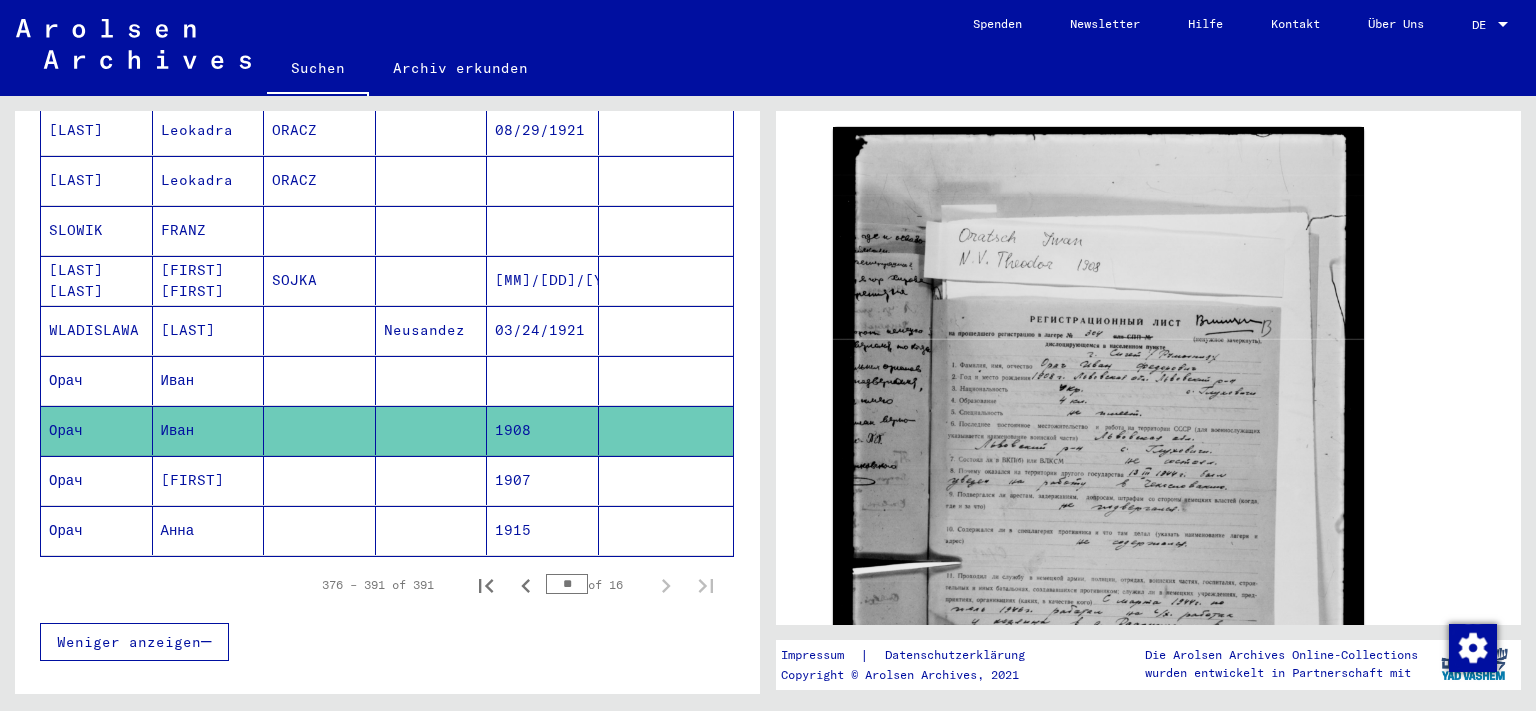 drag, startPoint x: 212, startPoint y: 395, endPoint x: 50, endPoint y: 403, distance: 162.19742 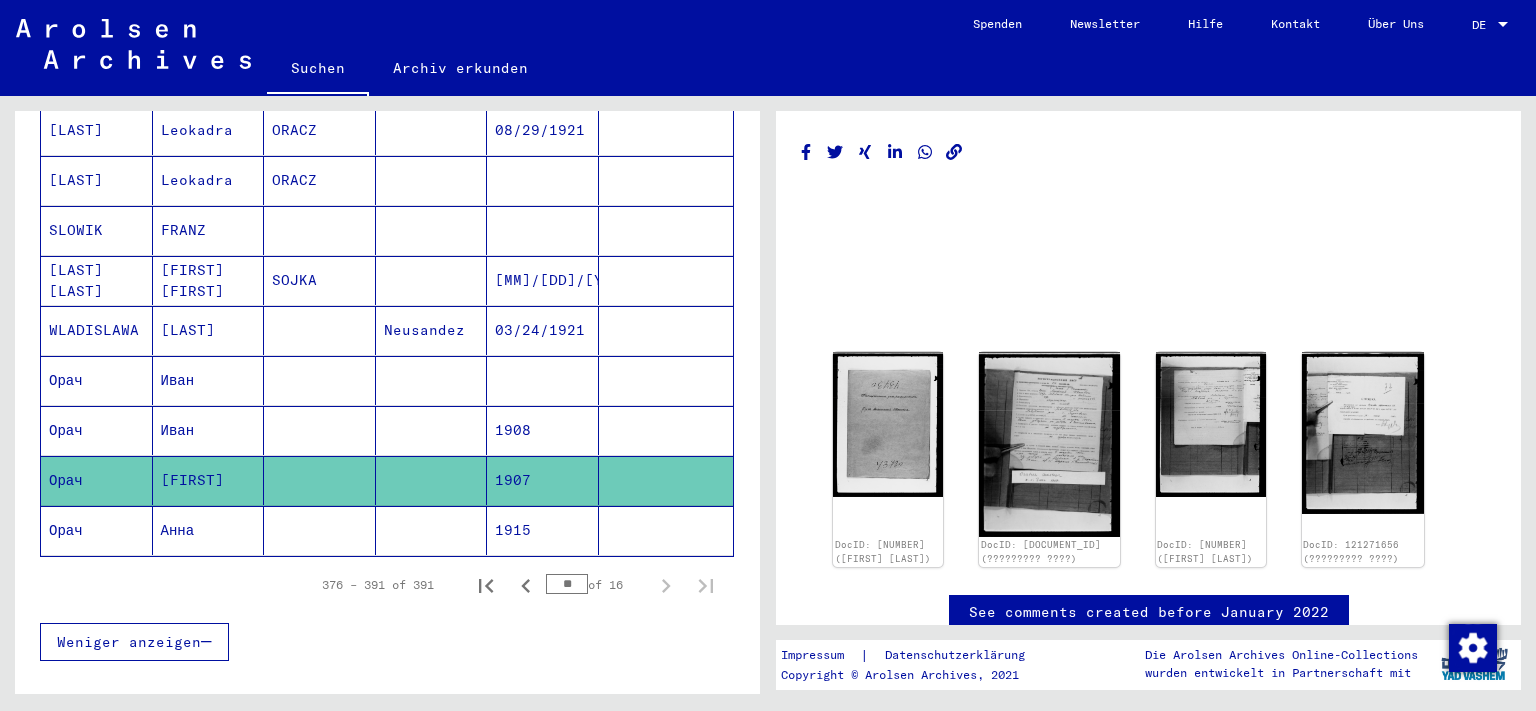scroll, scrollTop: 0, scrollLeft: 0, axis: both 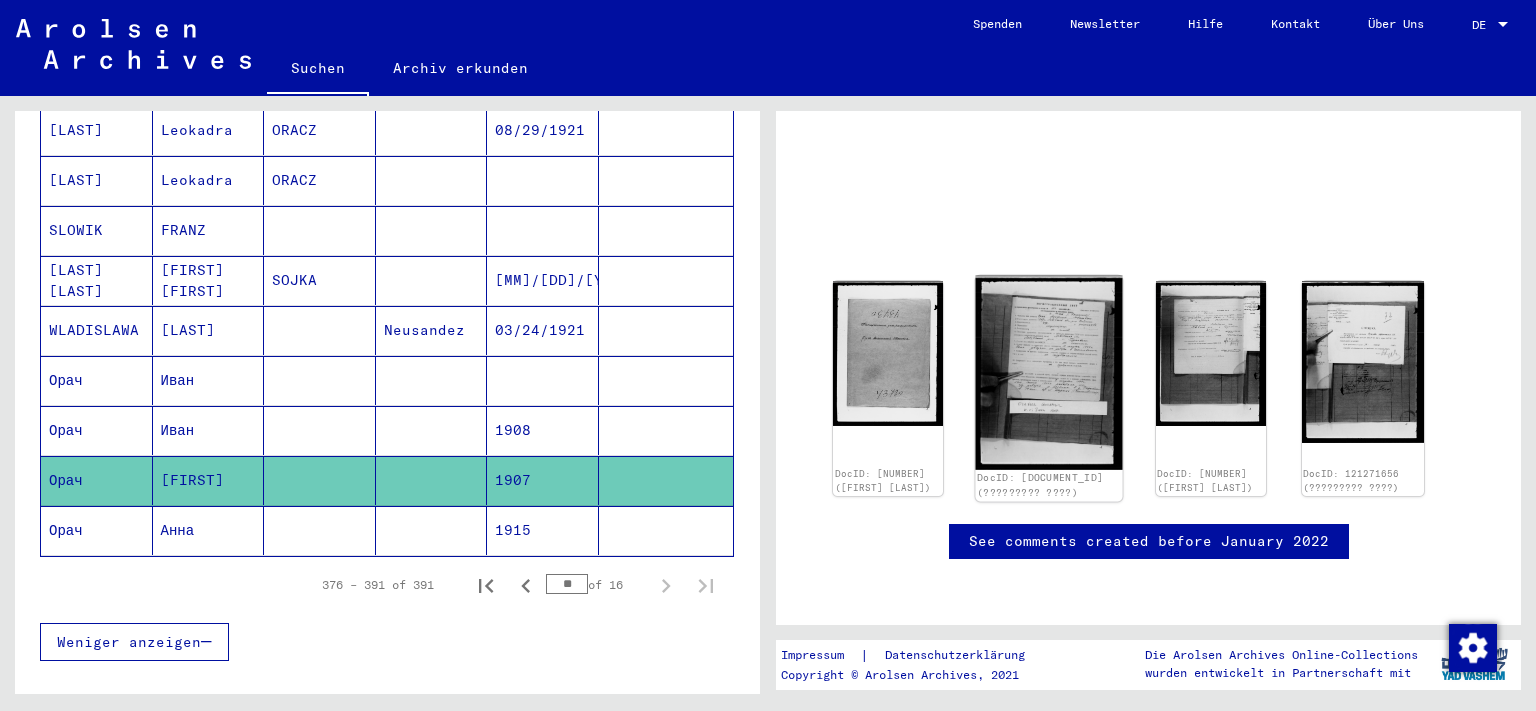 click 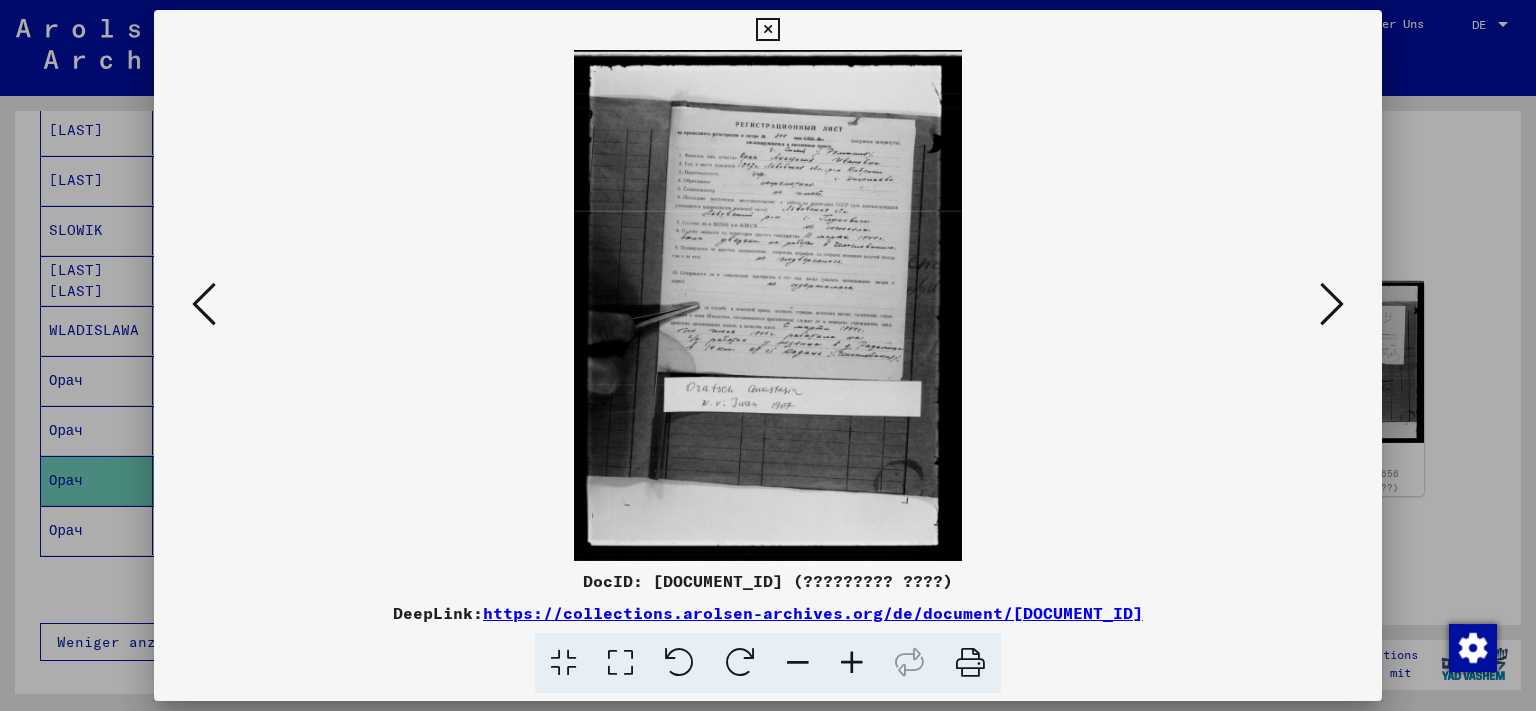 click at bounding box center [852, 663] 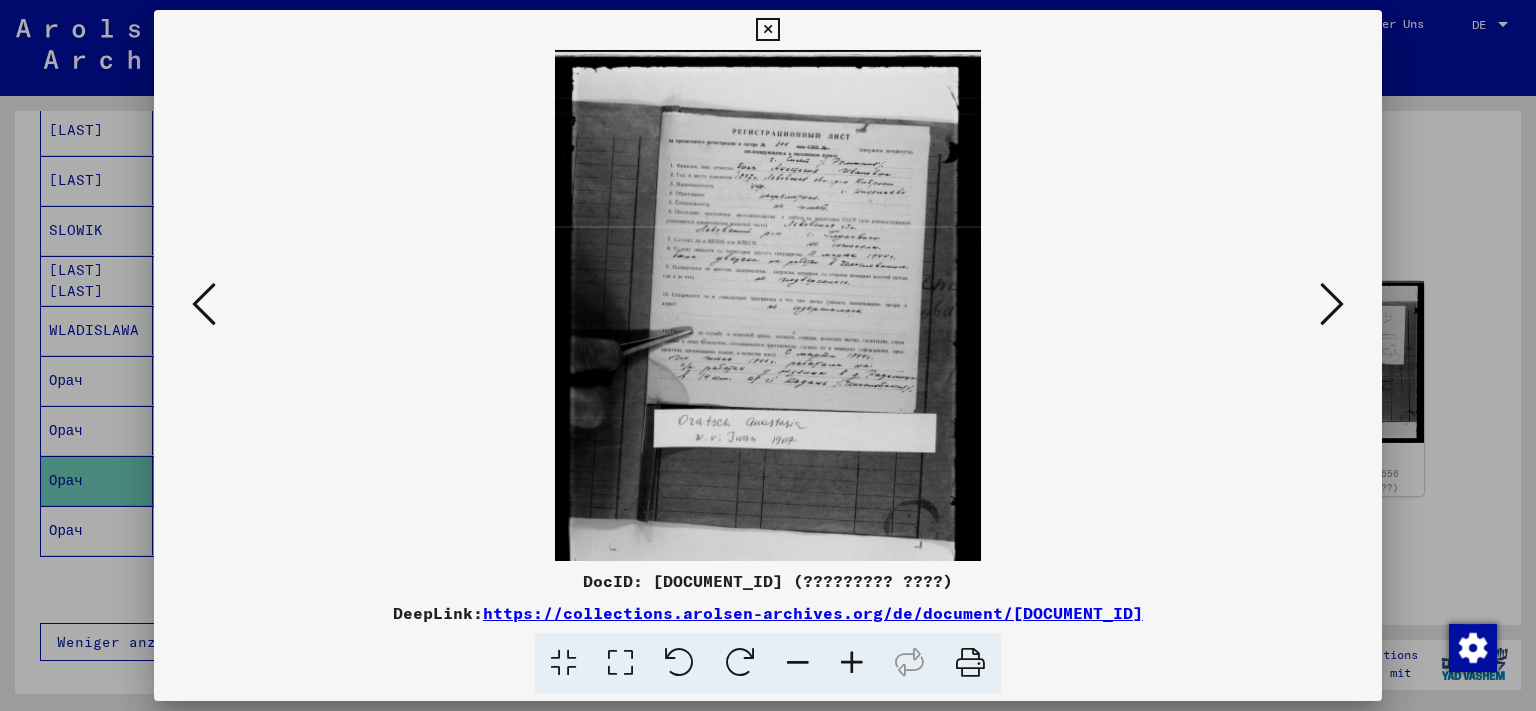 click at bounding box center [852, 663] 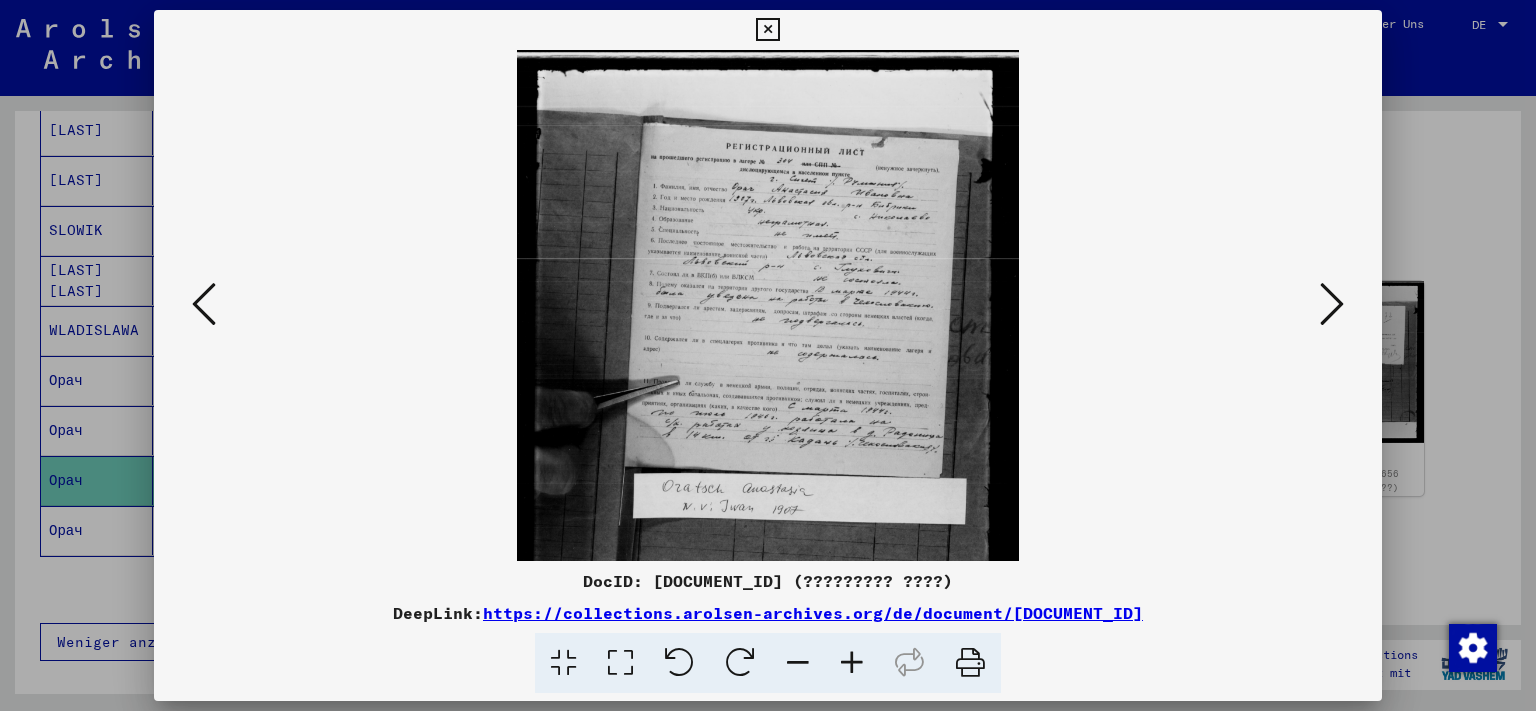 click at bounding box center [852, 663] 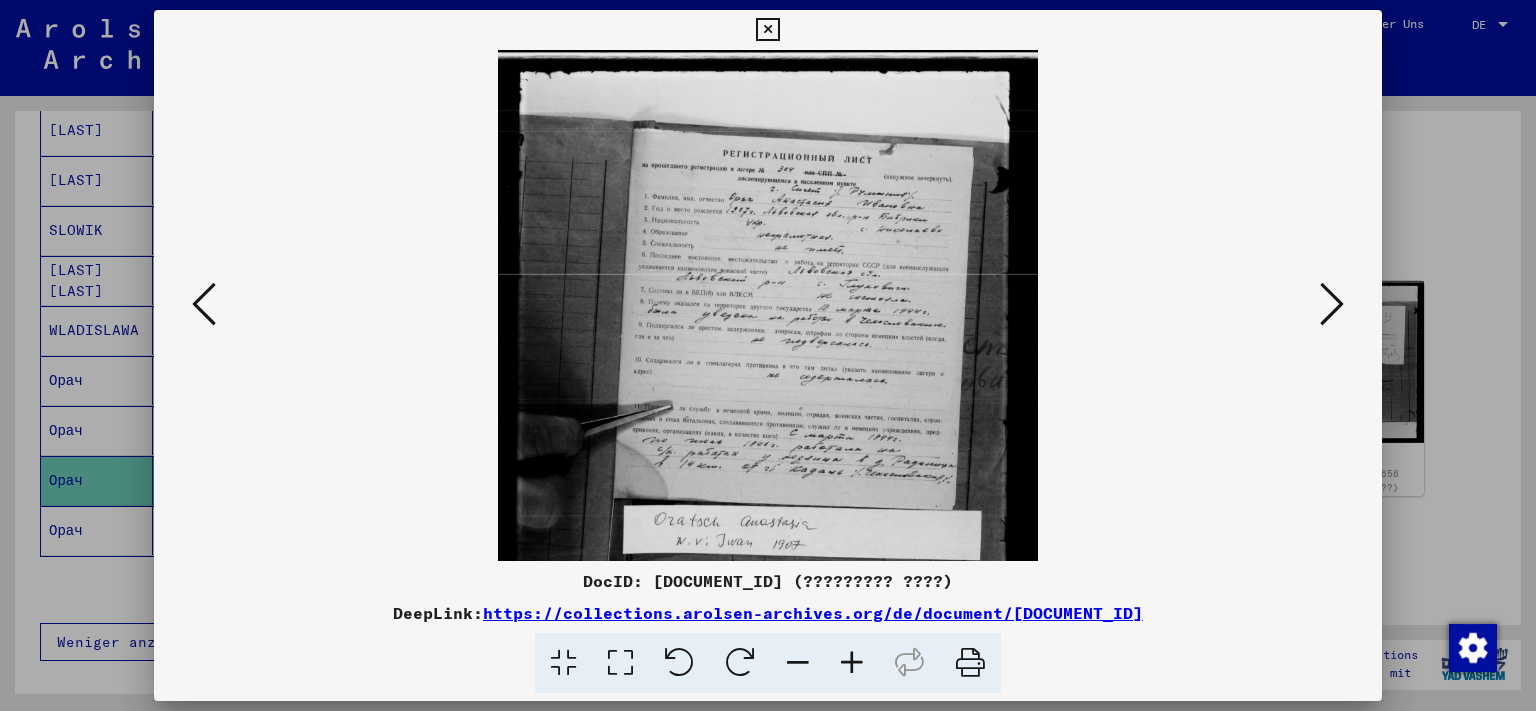 click at bounding box center (852, 663) 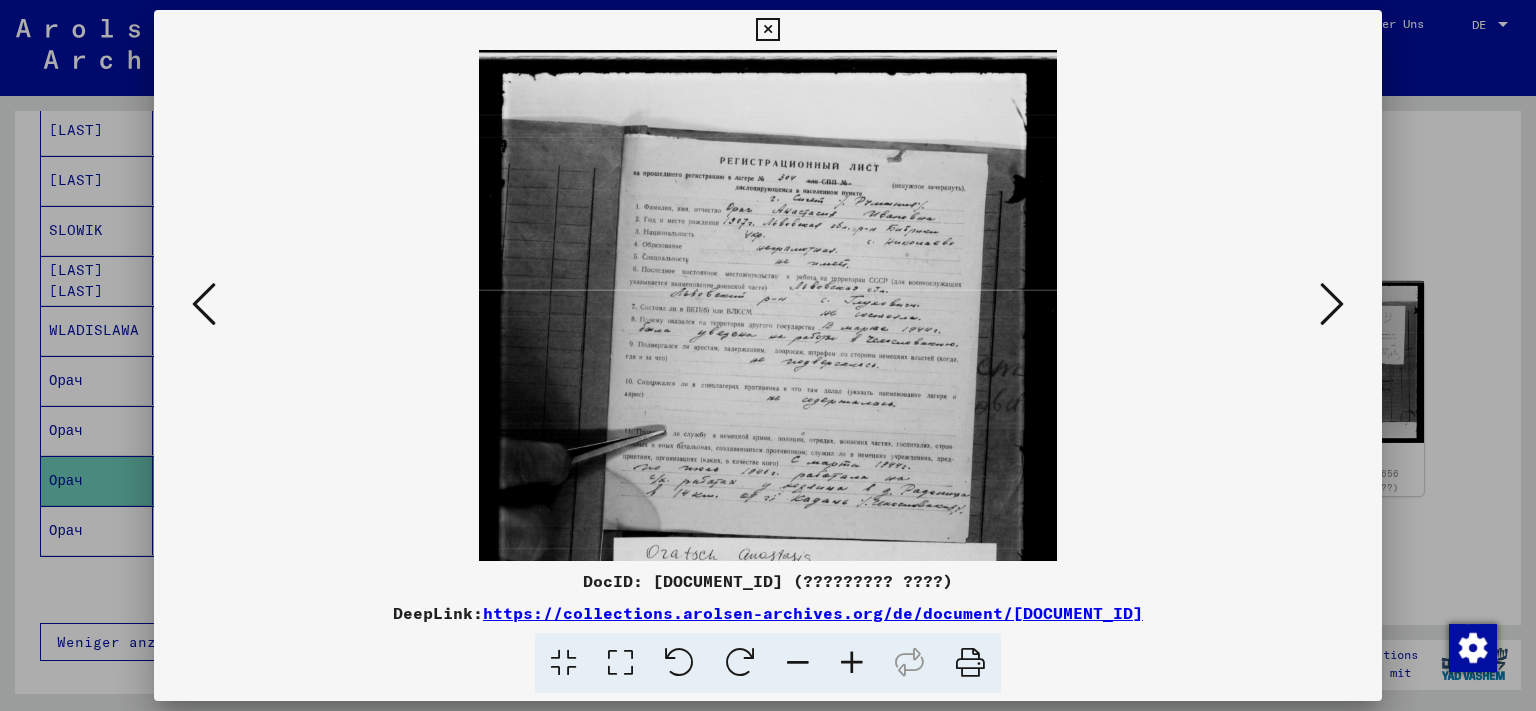 click at bounding box center (852, 663) 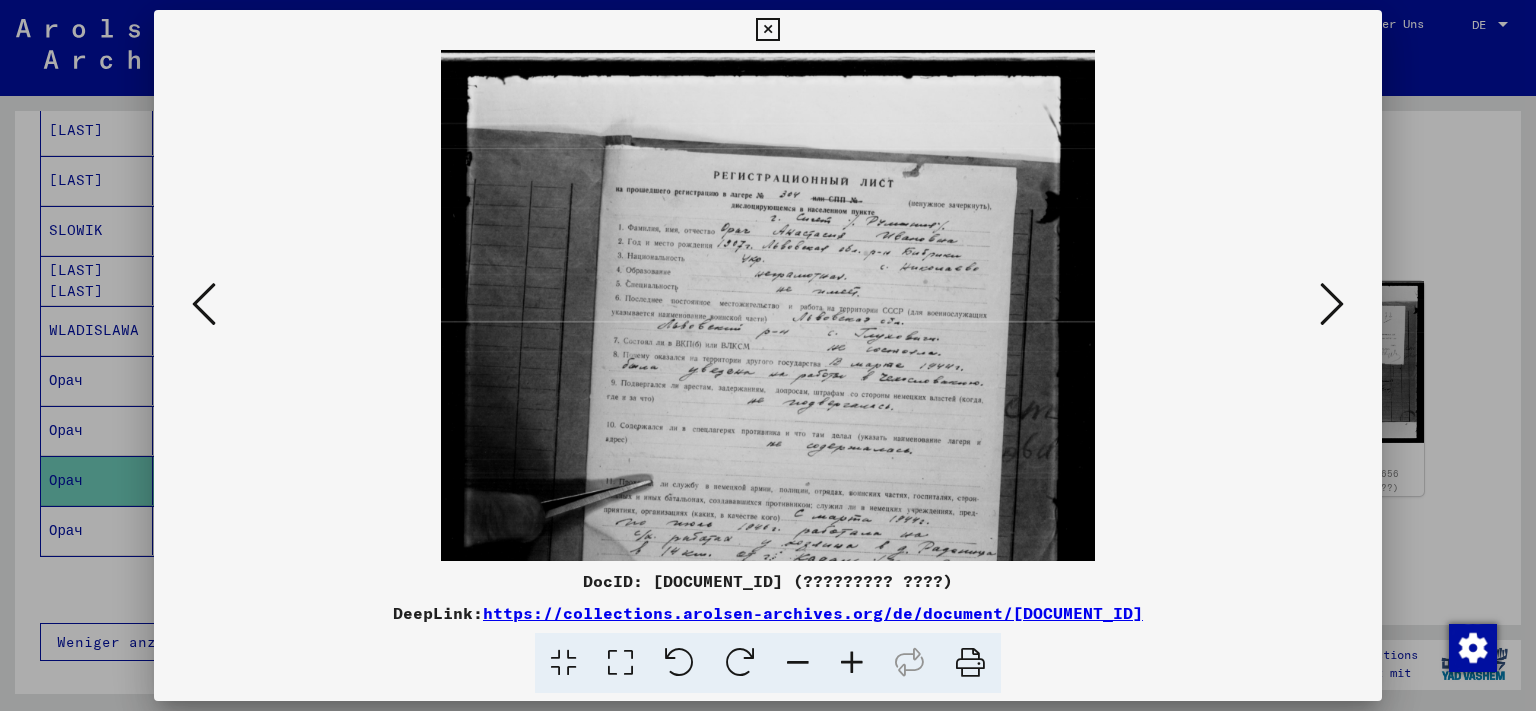 click at bounding box center [852, 663] 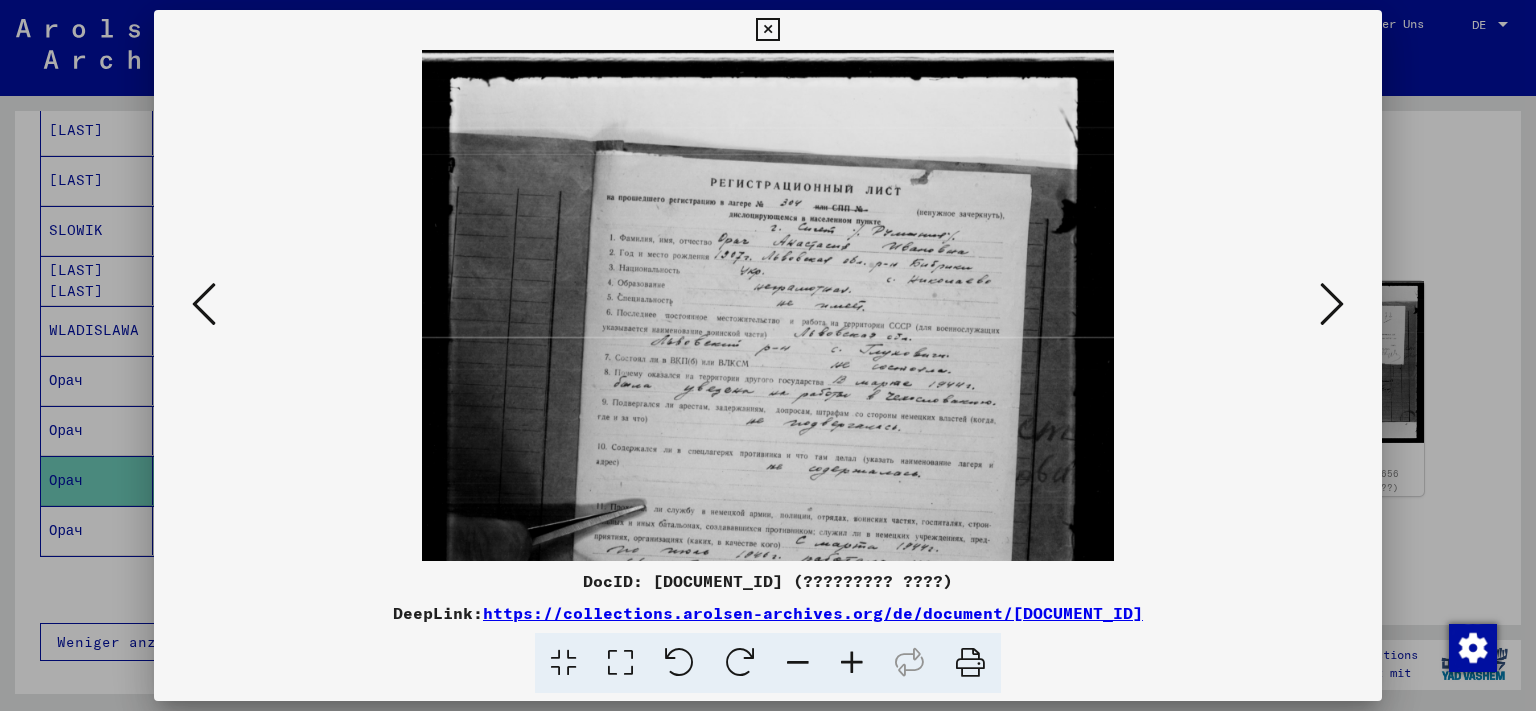 click at bounding box center (852, 663) 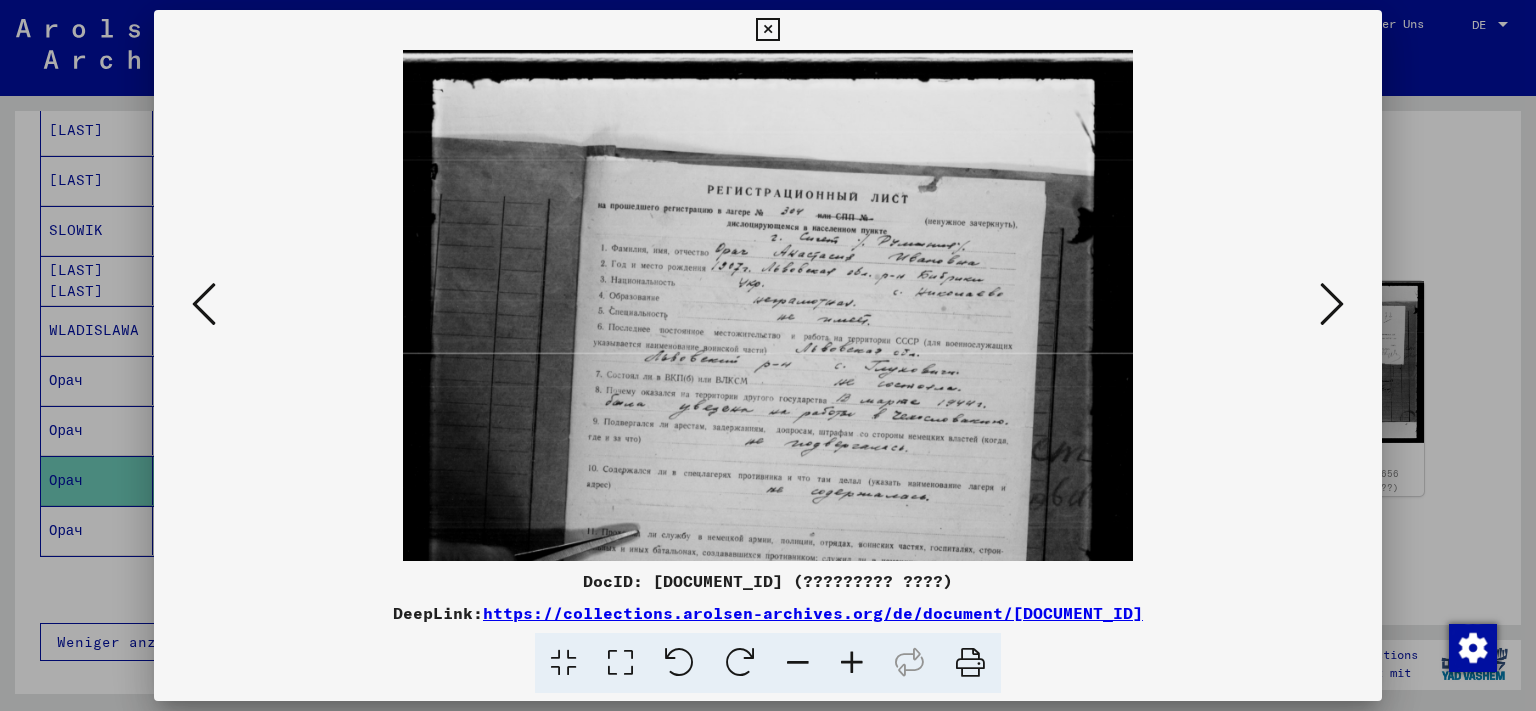 click at bounding box center [852, 663] 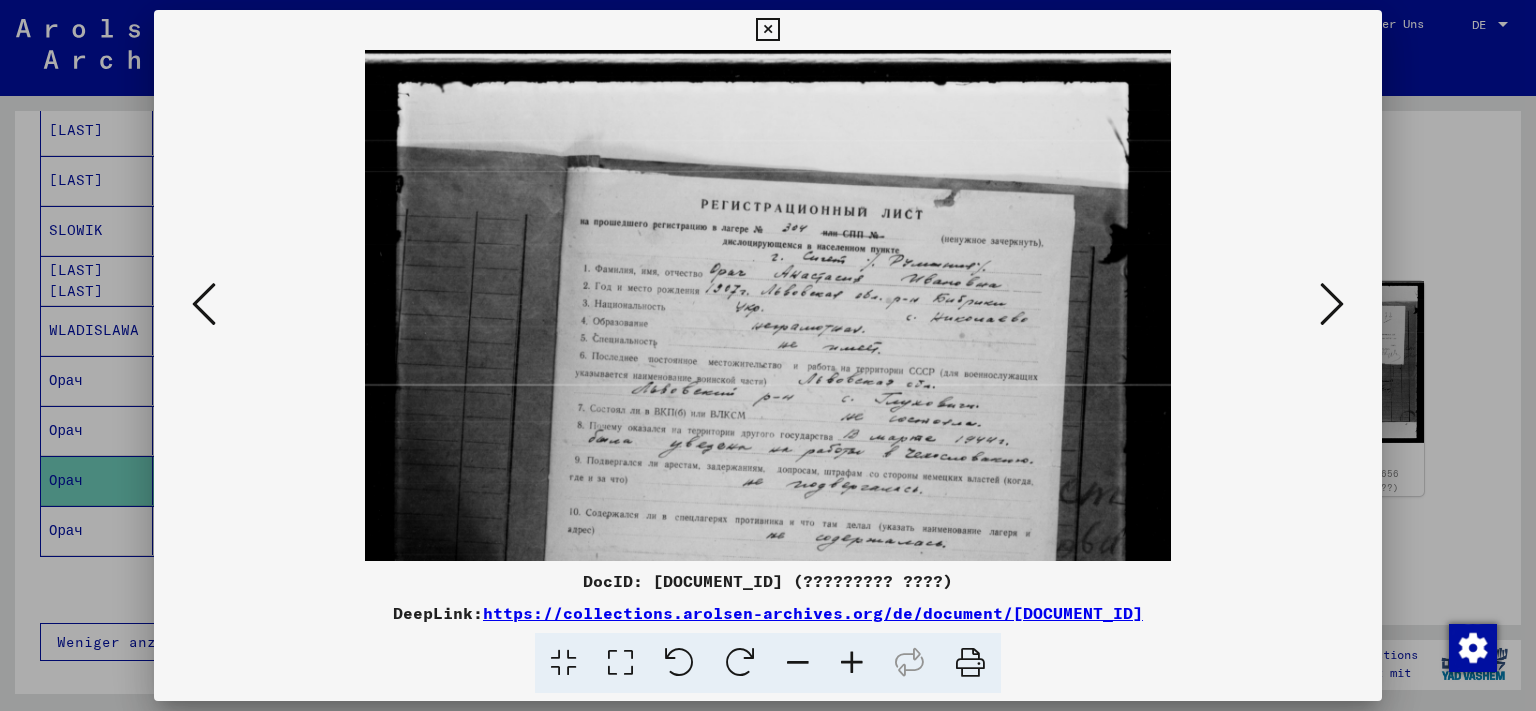 click at bounding box center [852, 663] 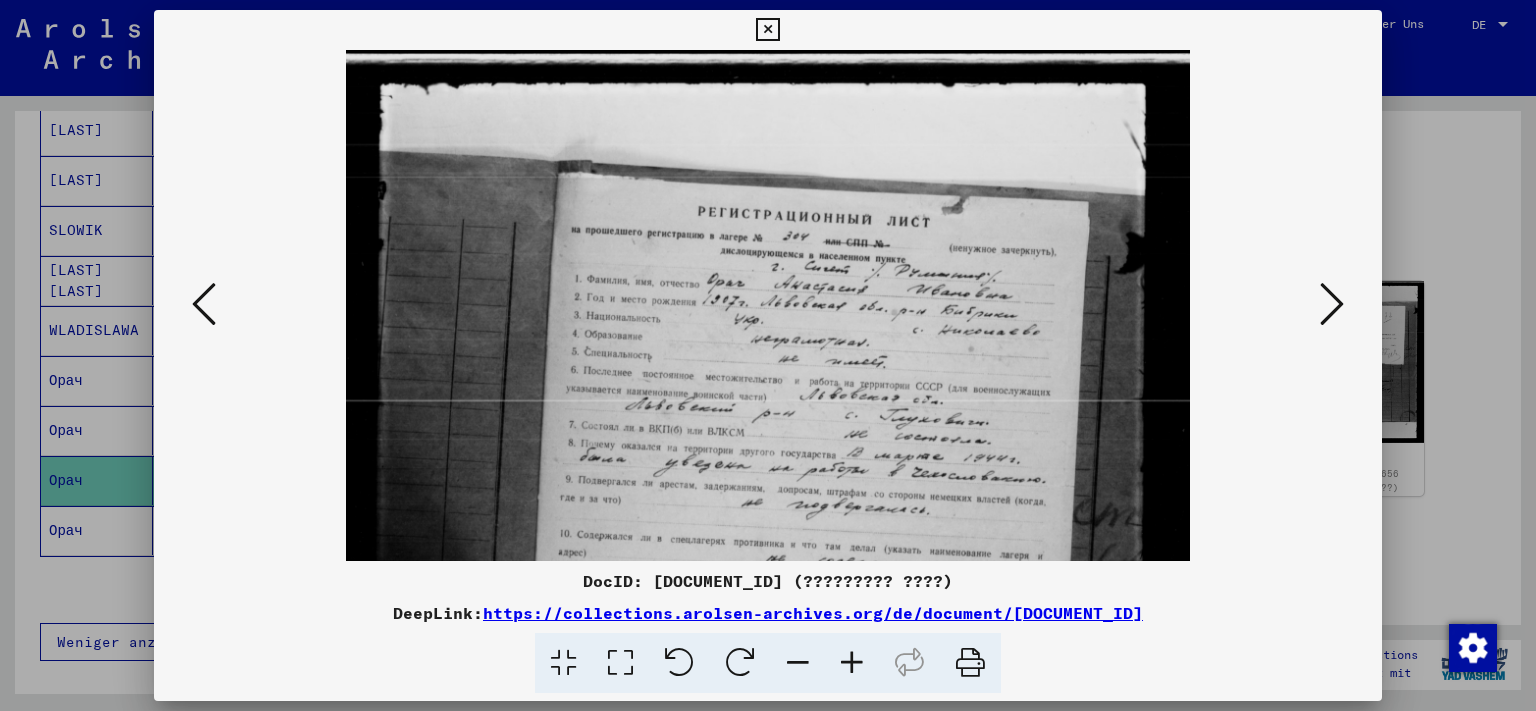 click at bounding box center (852, 663) 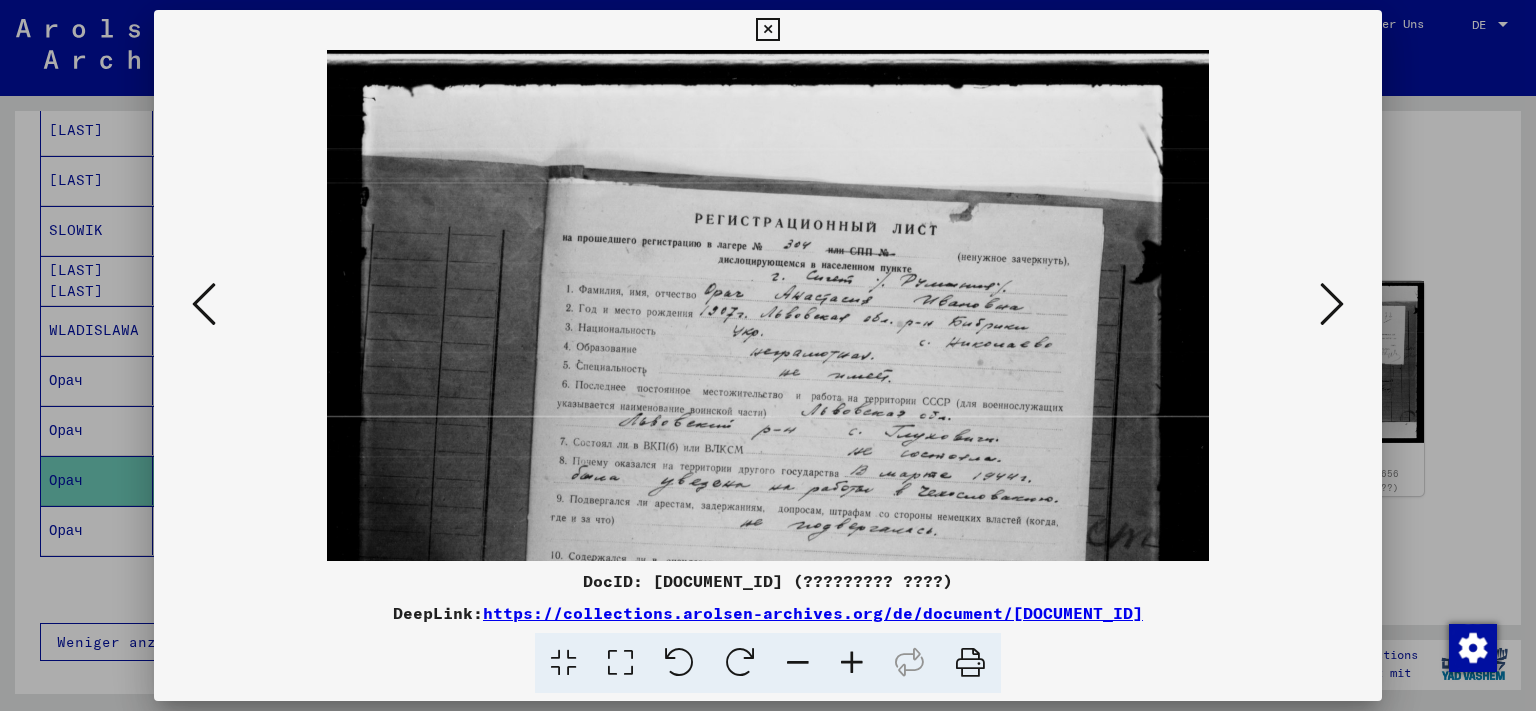 click at bounding box center [852, 663] 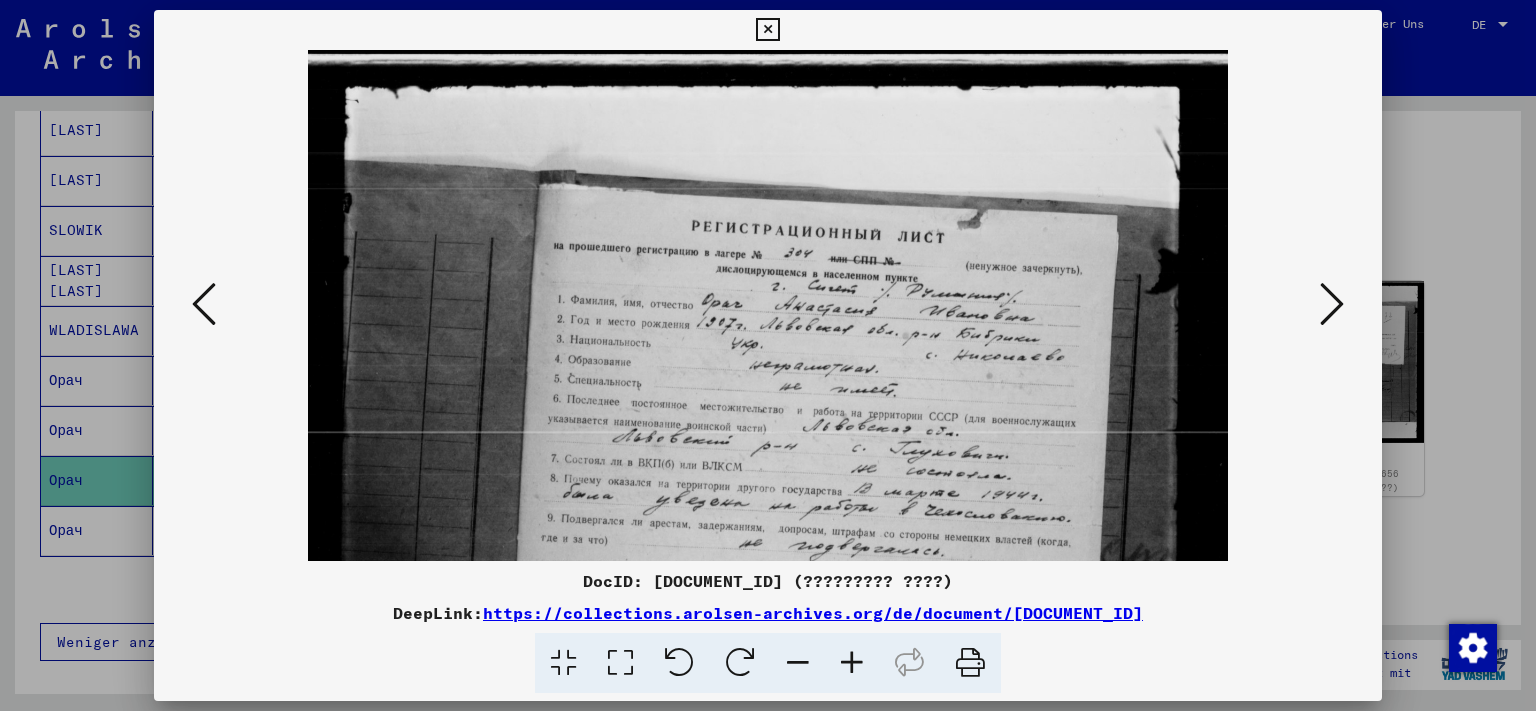 click at bounding box center [1332, 304] 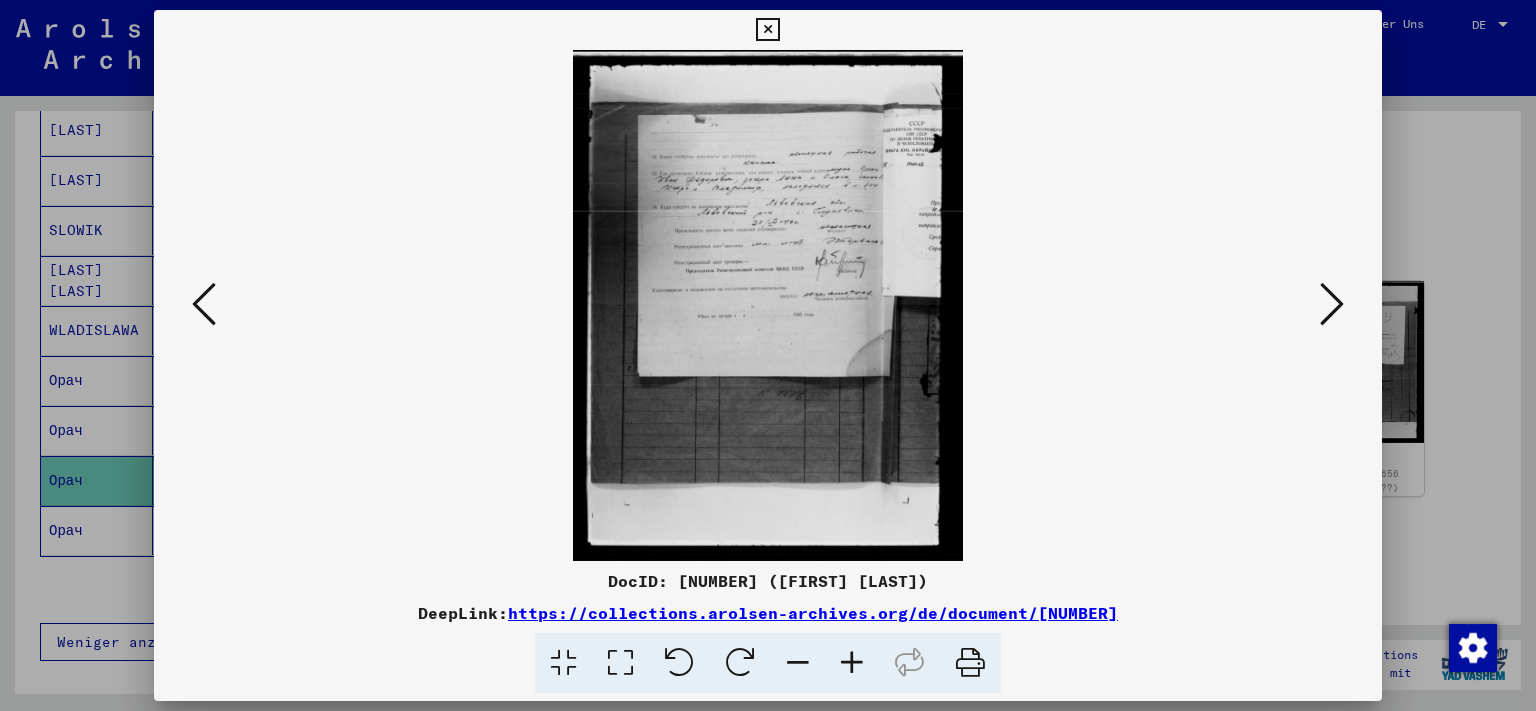 click at bounding box center (767, 30) 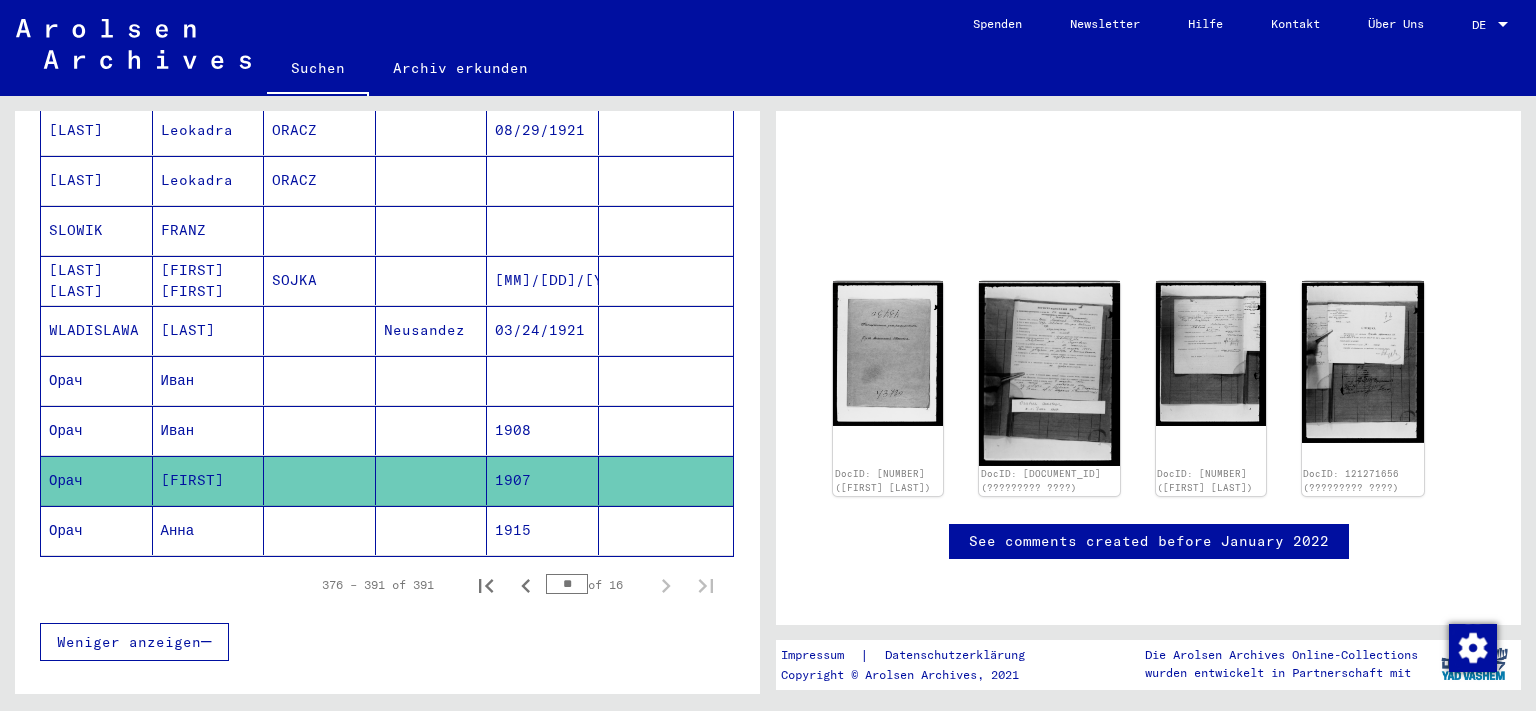 click on "Анна" 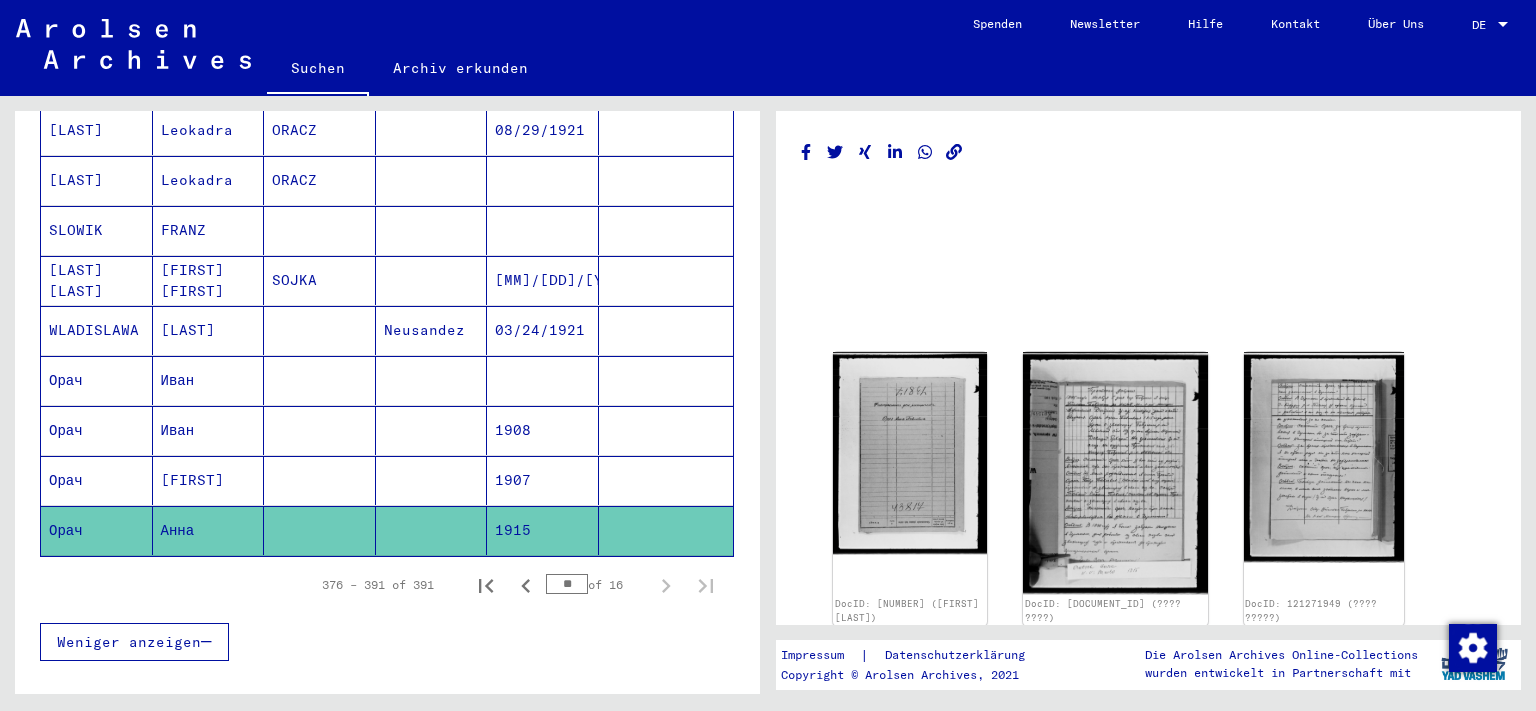 scroll, scrollTop: 0, scrollLeft: 0, axis: both 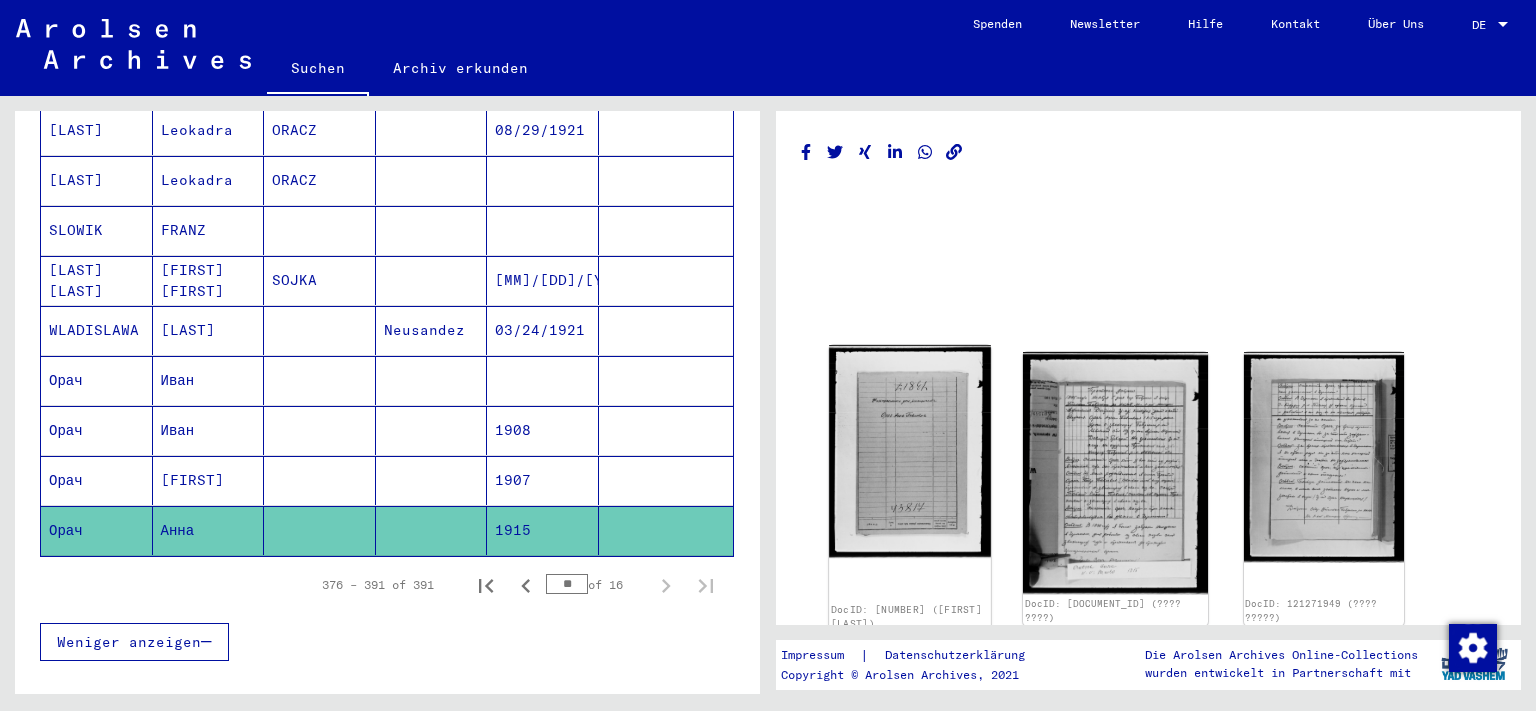 click 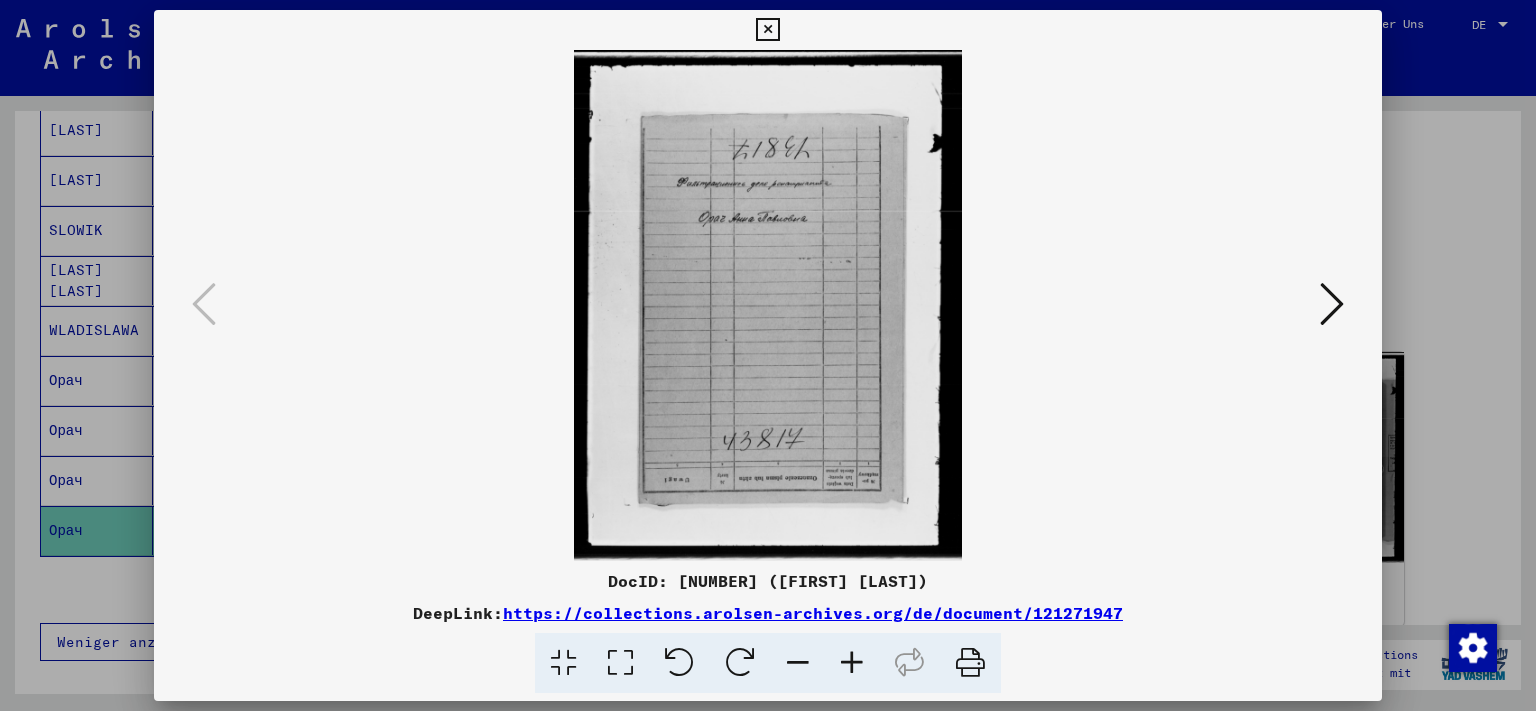 click at bounding box center [1332, 304] 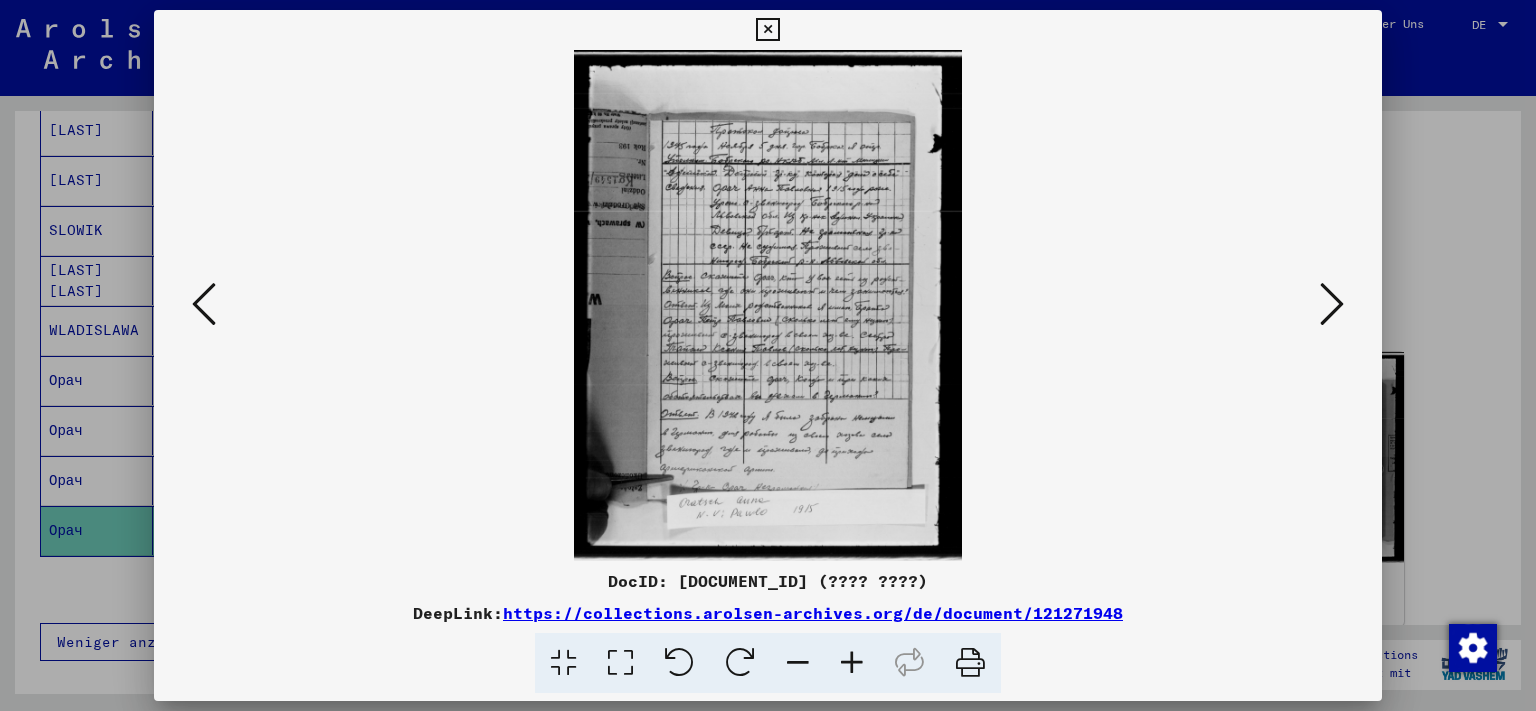 click at bounding box center (1332, 304) 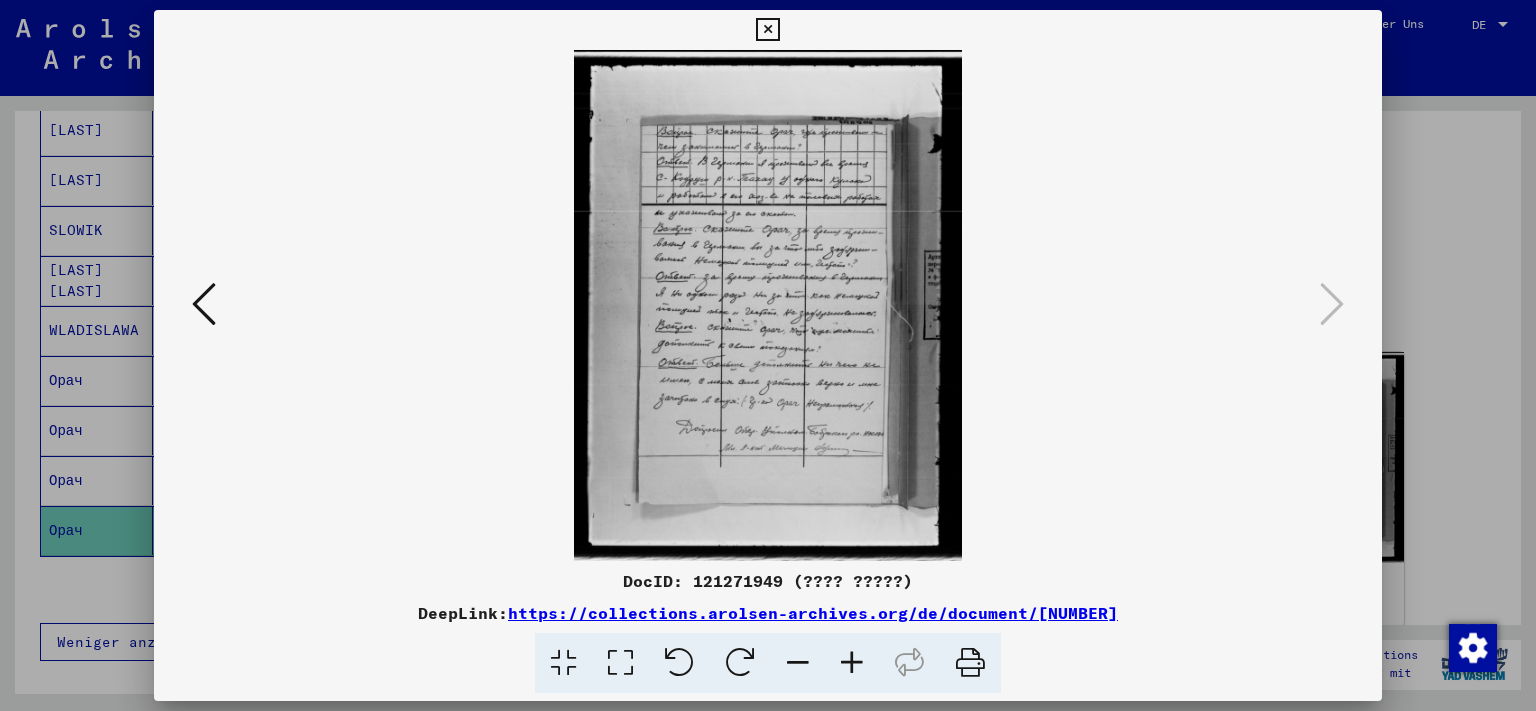 click at bounding box center [767, 30] 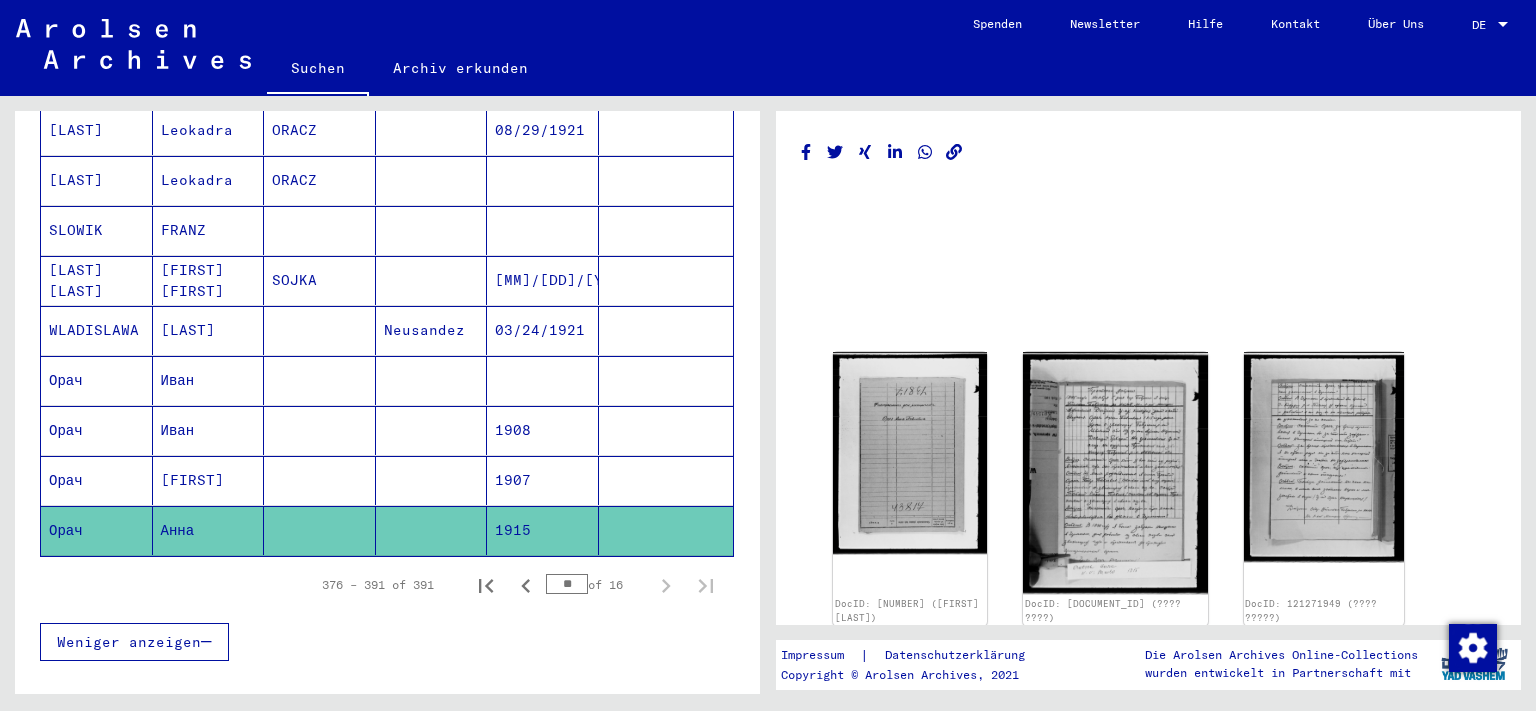 click on "[FIRST]" at bounding box center [209, 530] 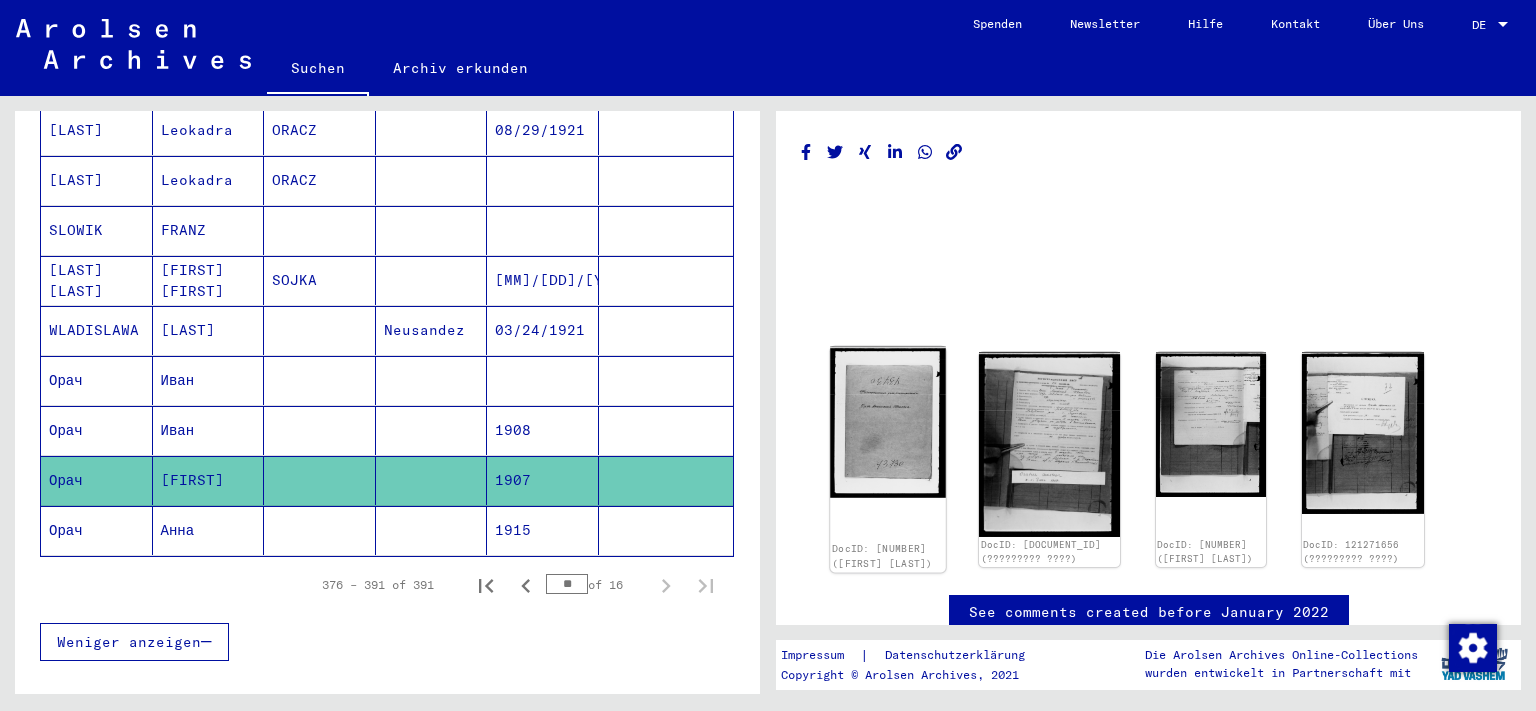 scroll, scrollTop: 0, scrollLeft: 0, axis: both 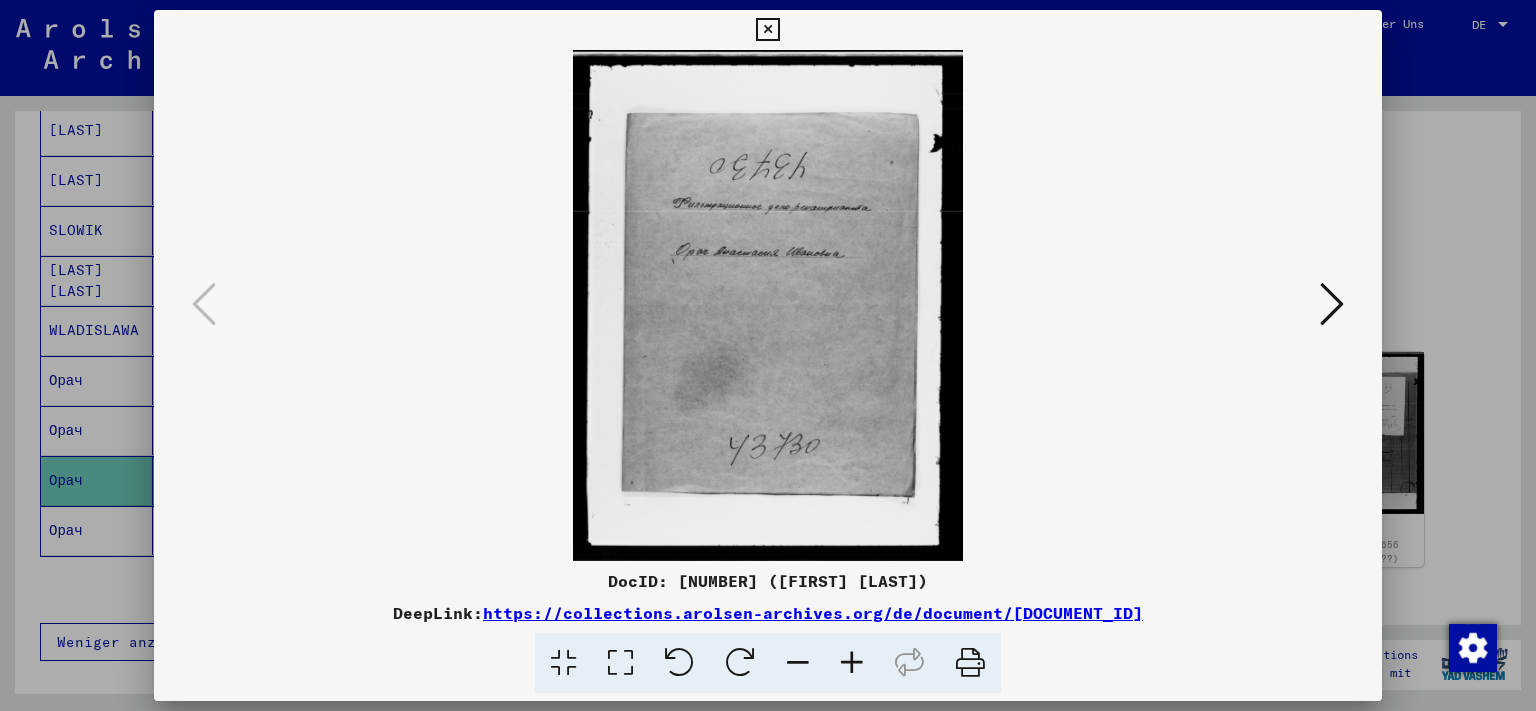 click at bounding box center (1332, 304) 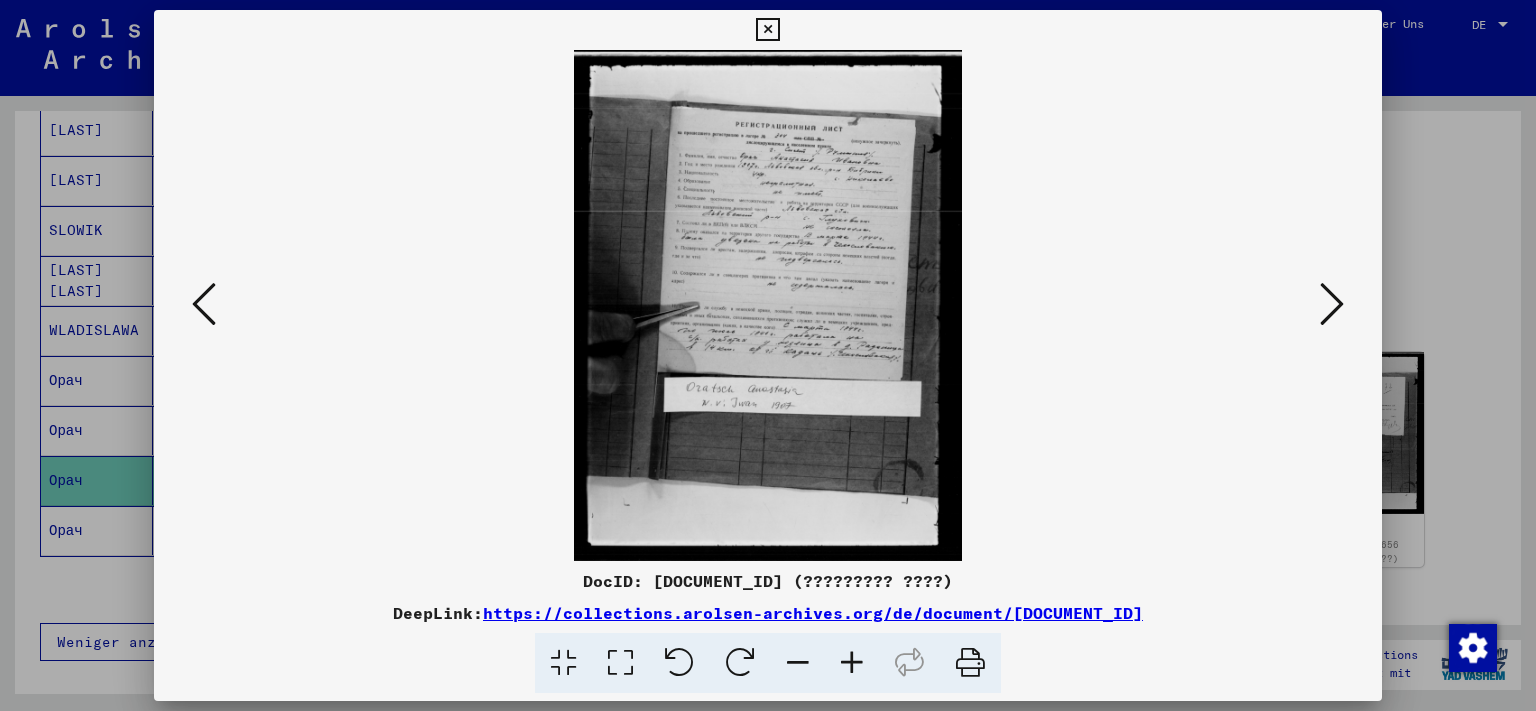 click at bounding box center (1332, 304) 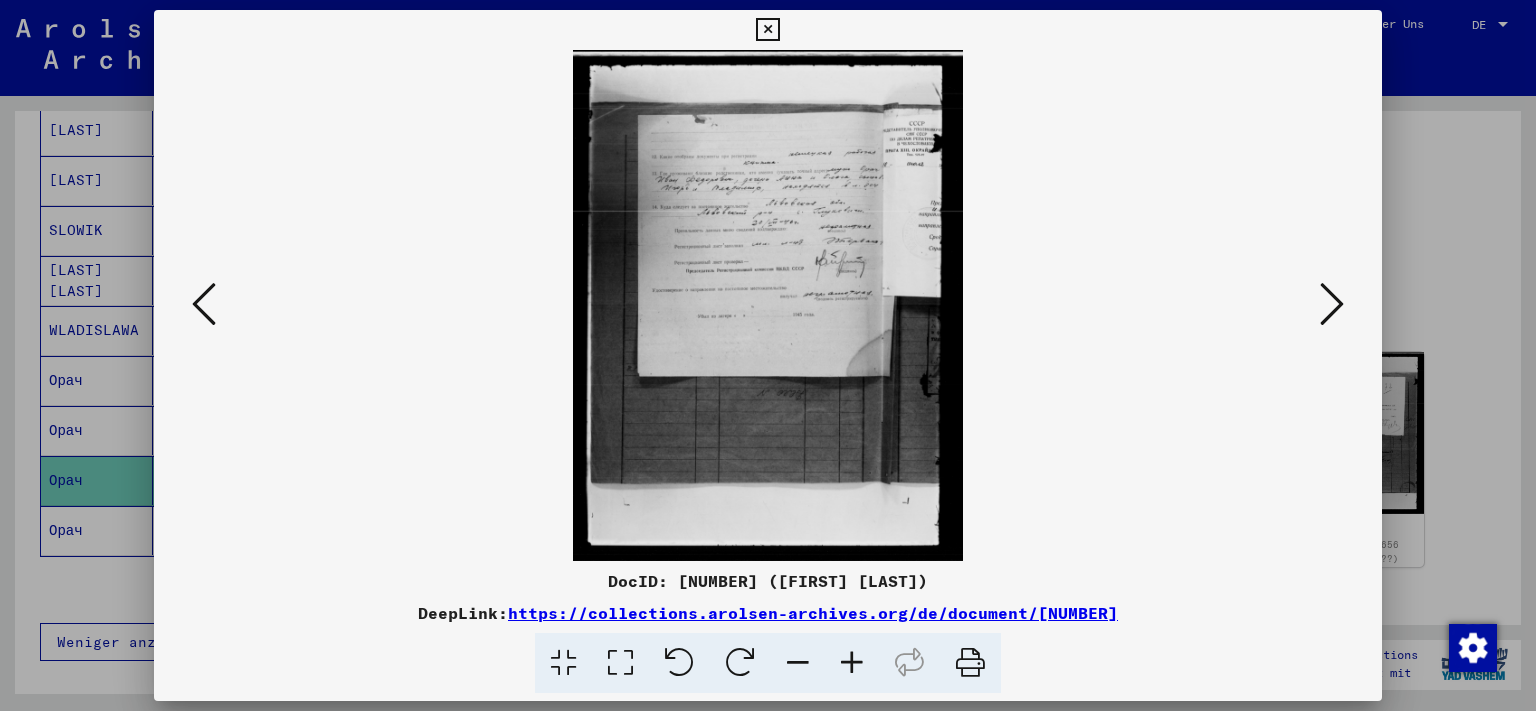 click at bounding box center [1332, 304] 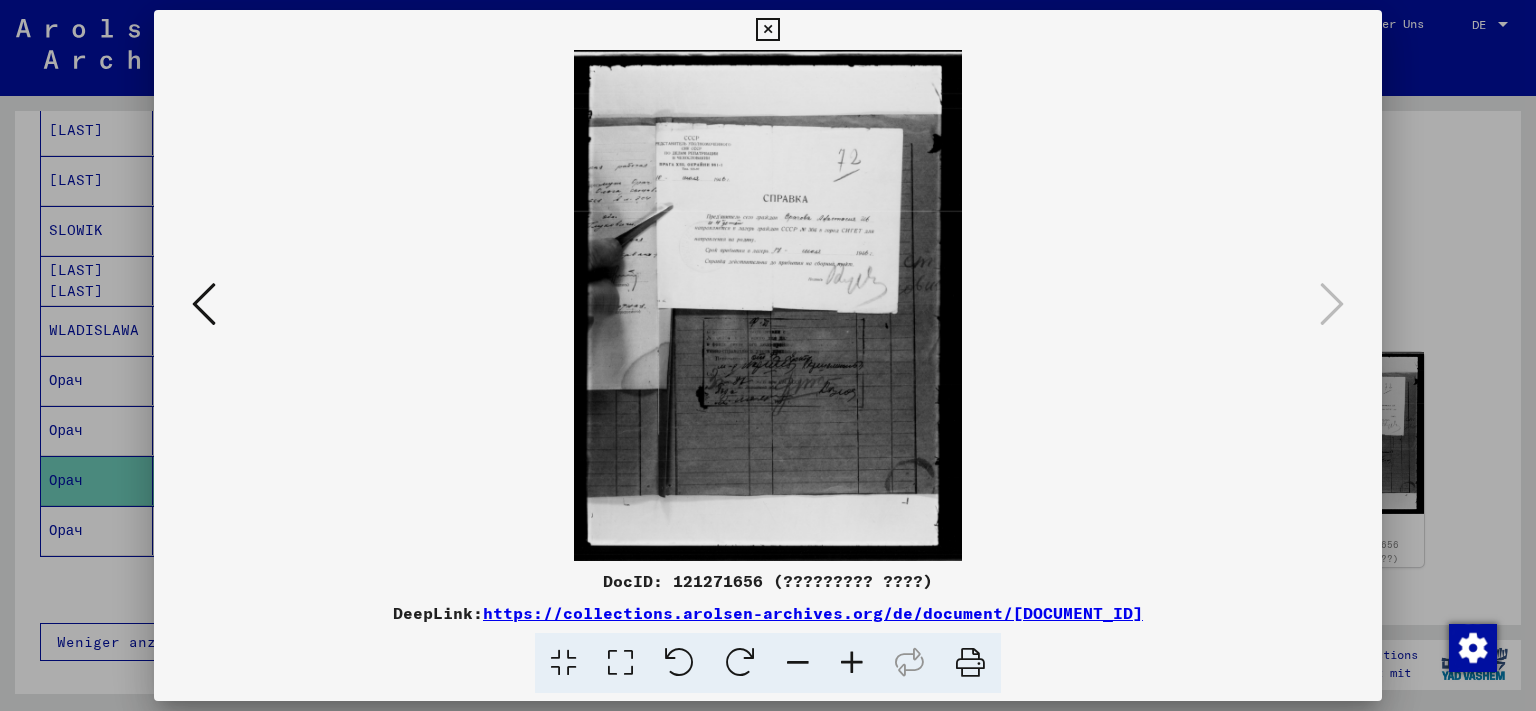 click at bounding box center [852, 663] 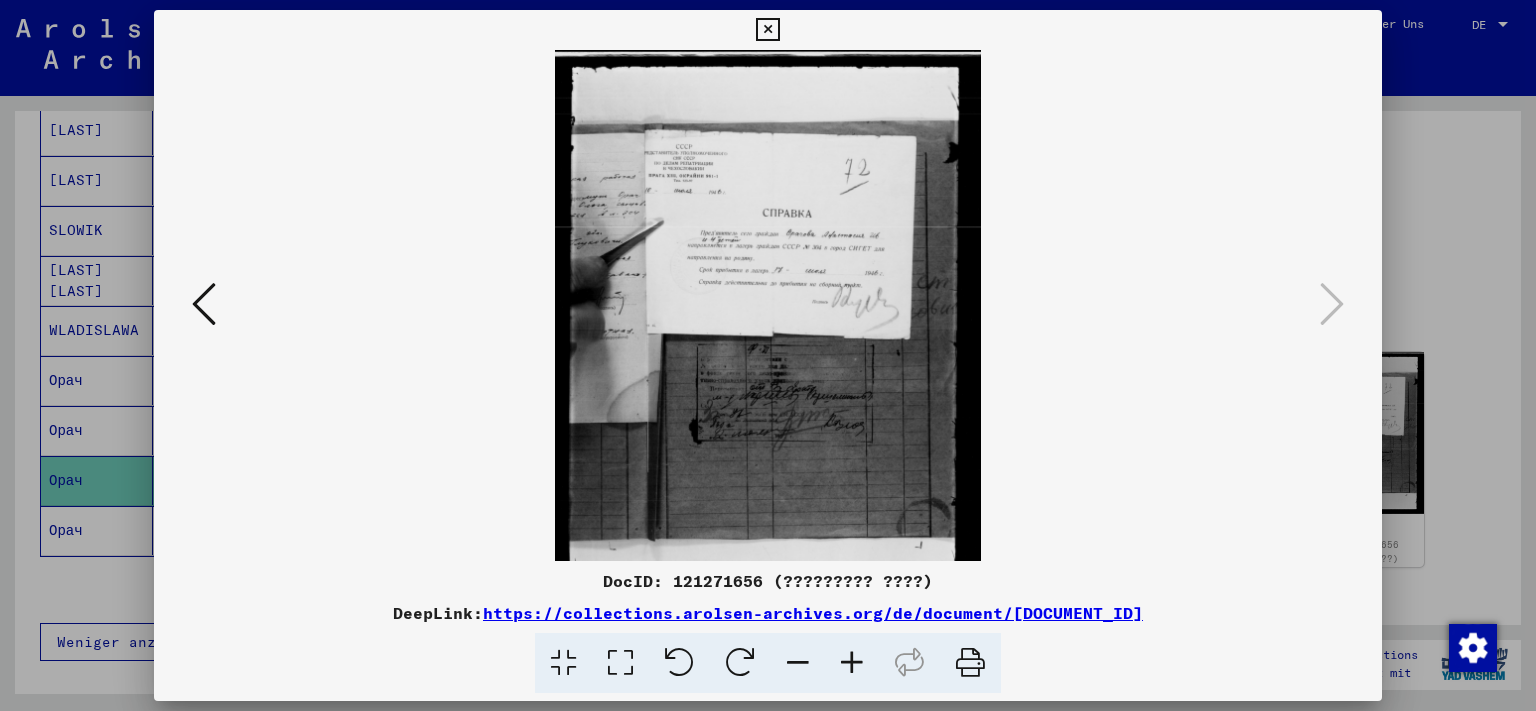 click at bounding box center (852, 663) 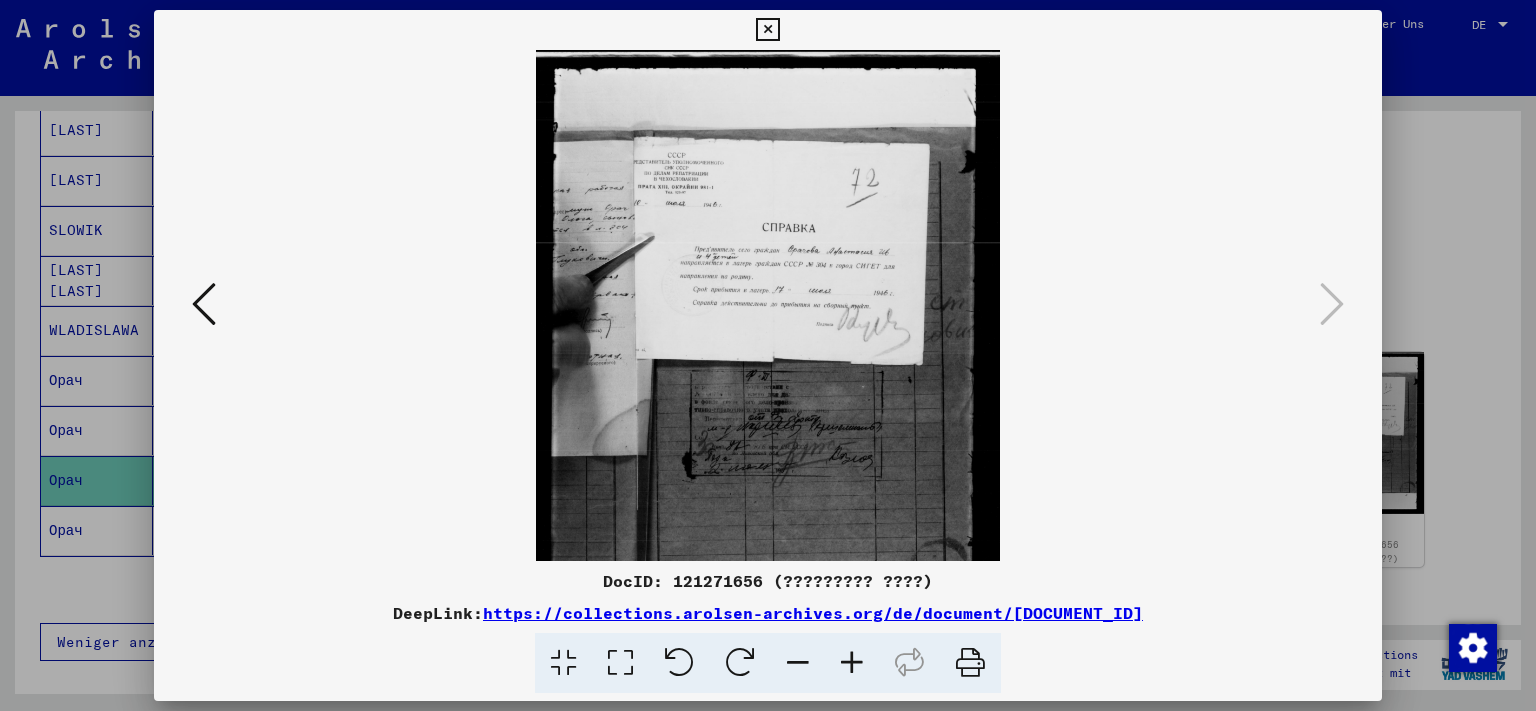 click at bounding box center [852, 663] 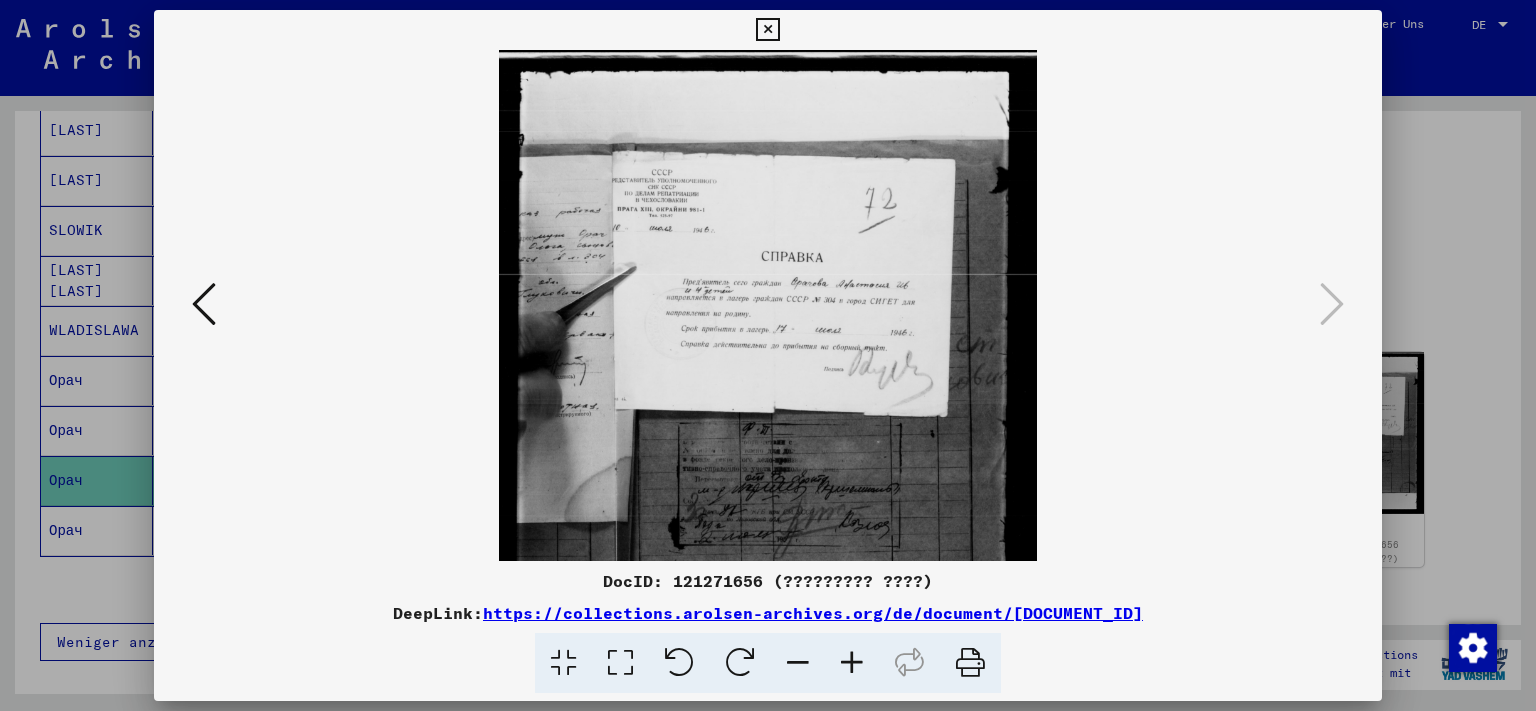 click at bounding box center (852, 663) 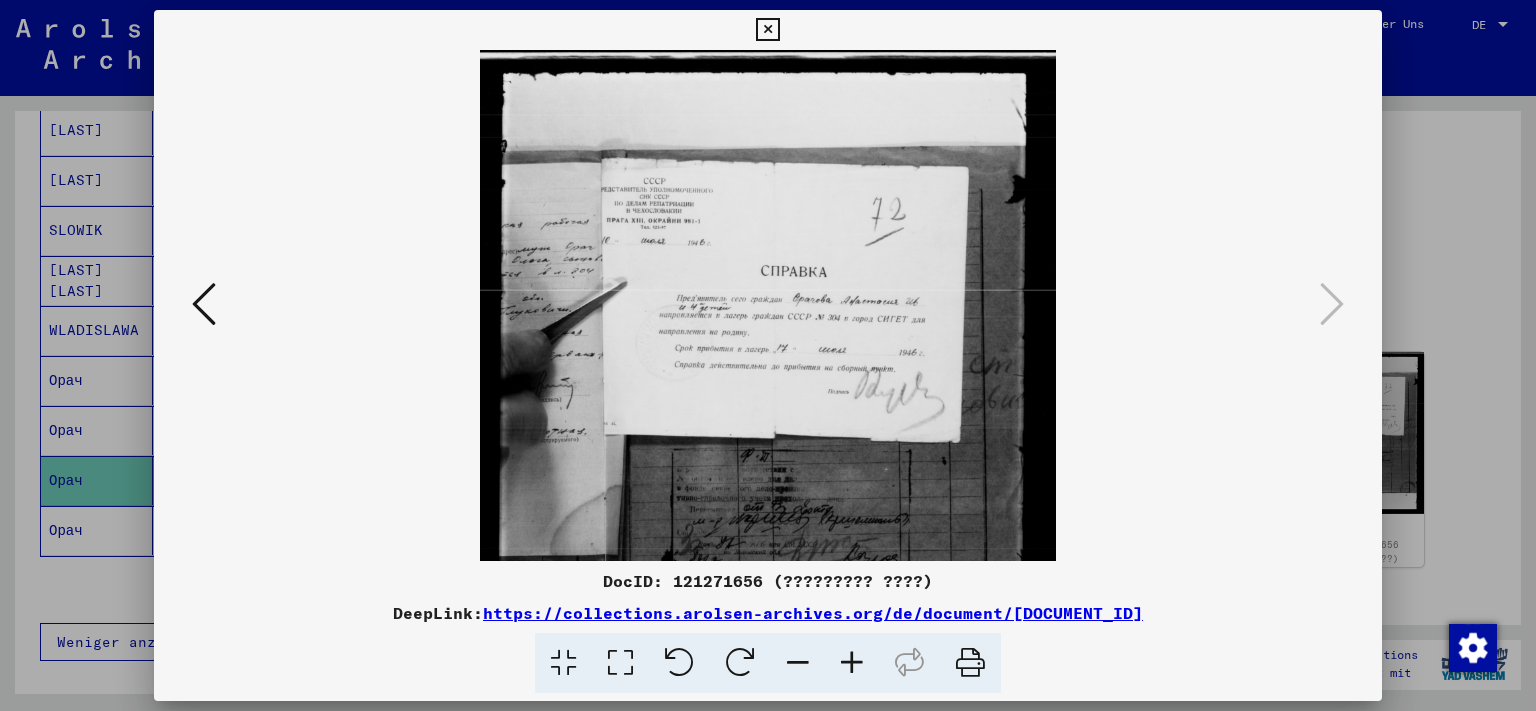 click at bounding box center [852, 663] 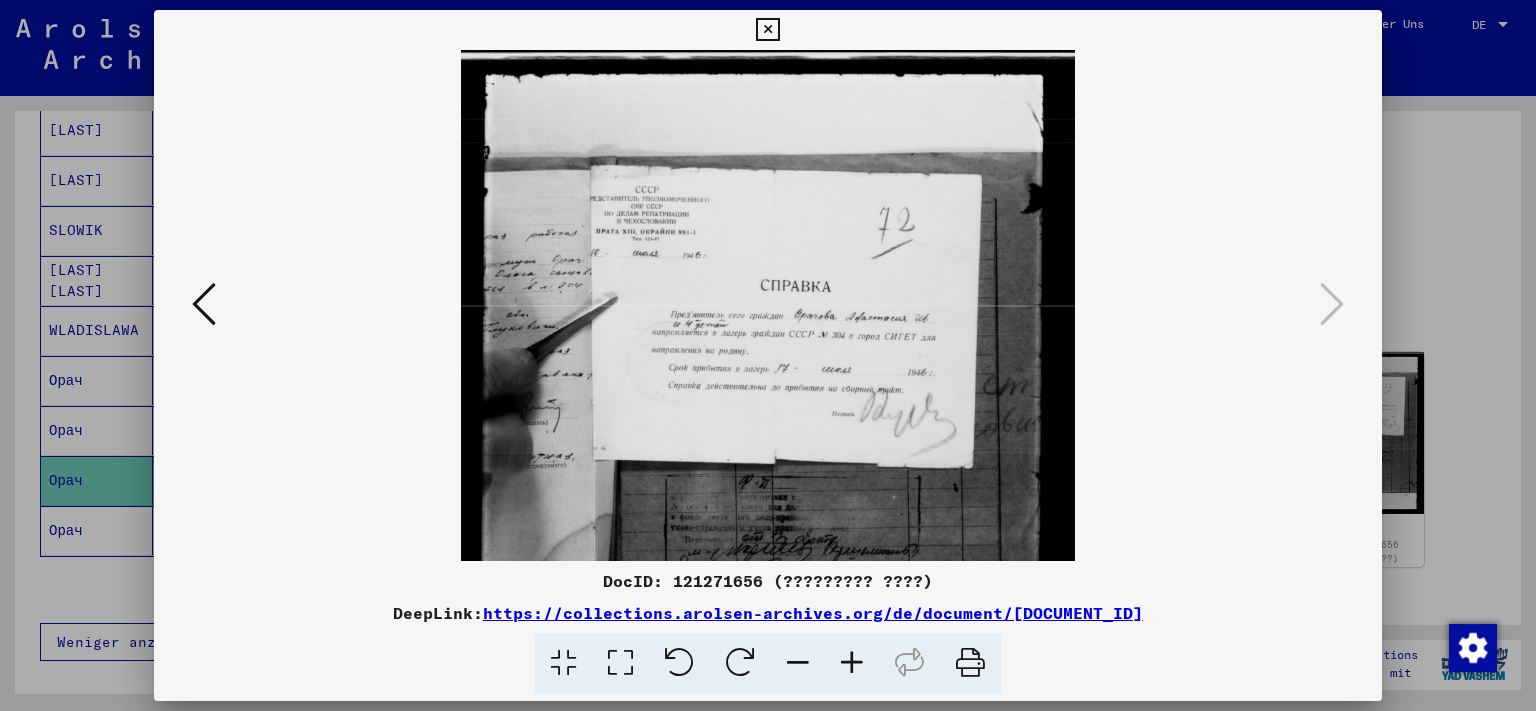 click at bounding box center (852, 663) 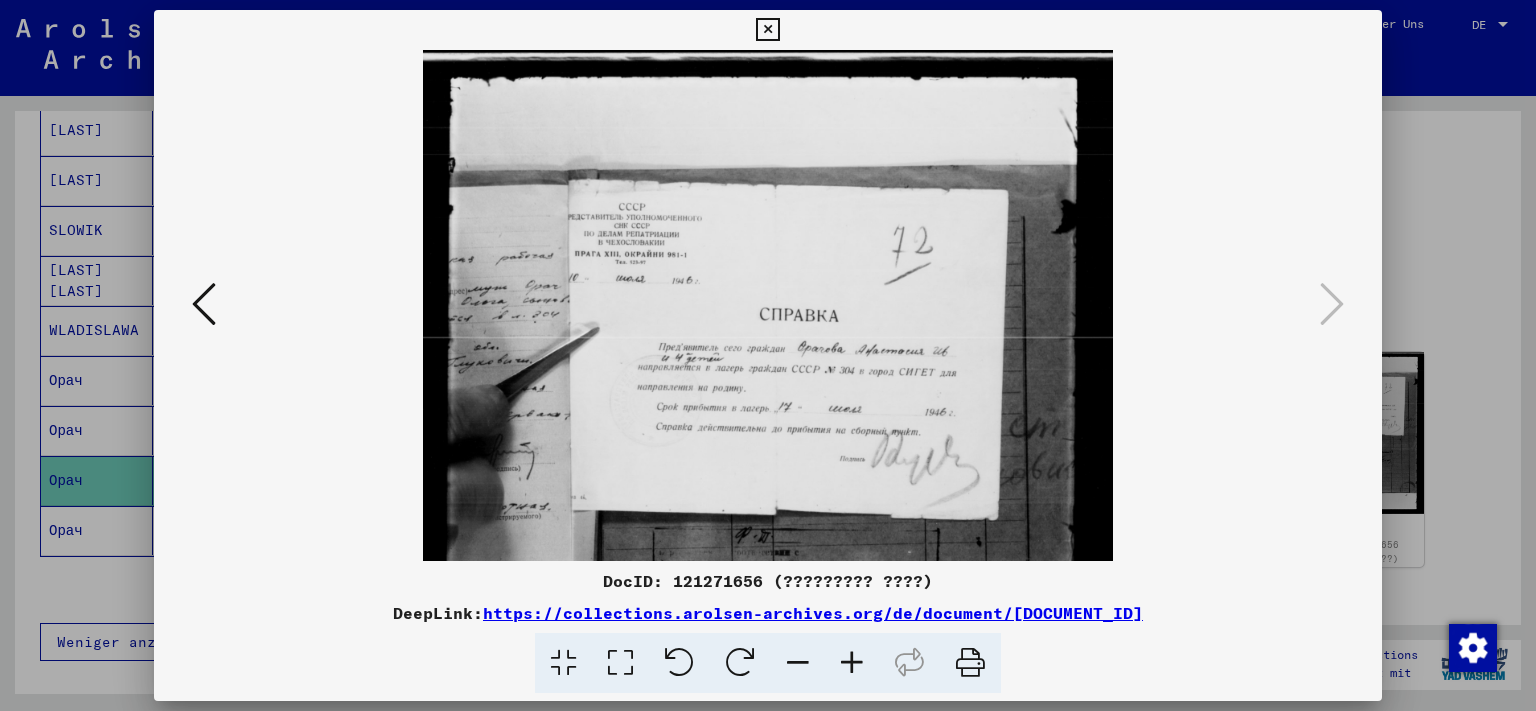 click at bounding box center (852, 663) 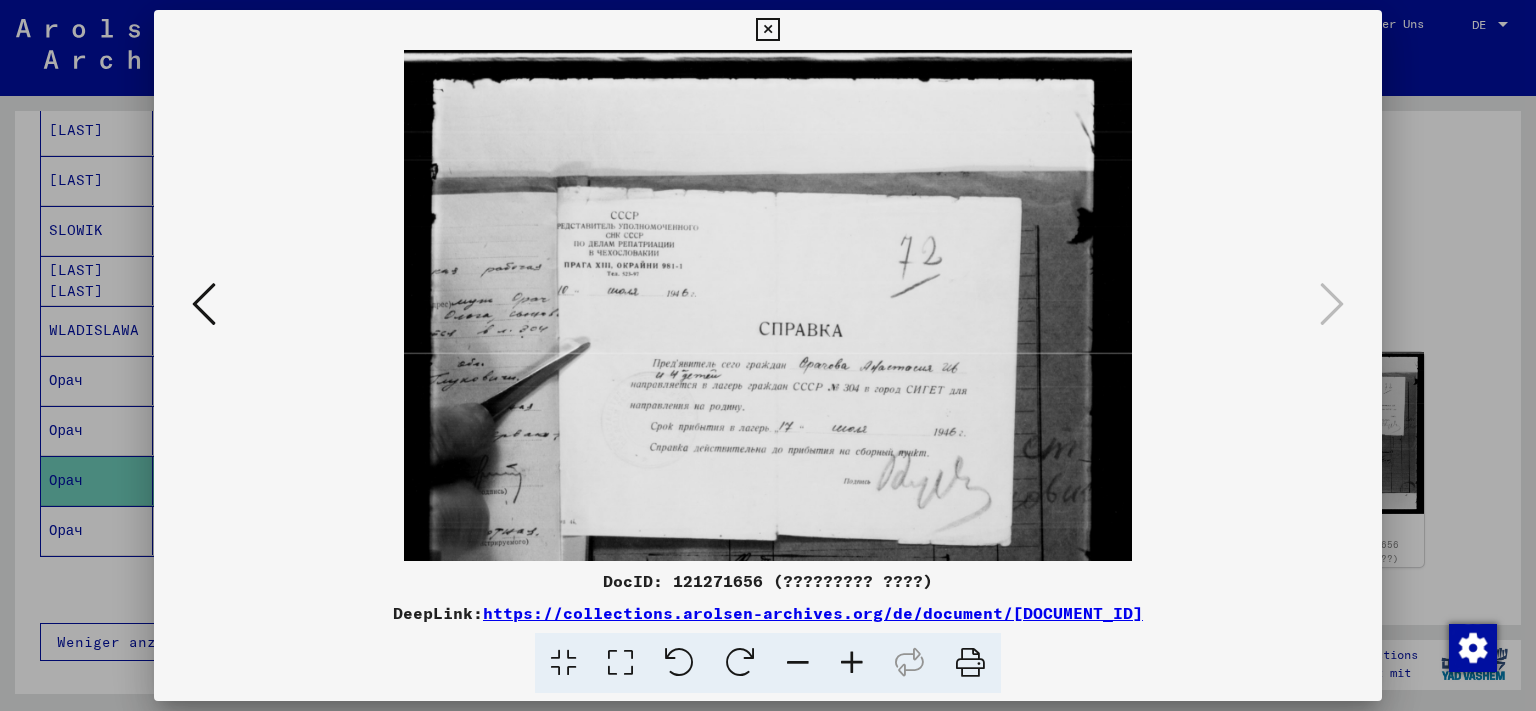 click at bounding box center (852, 663) 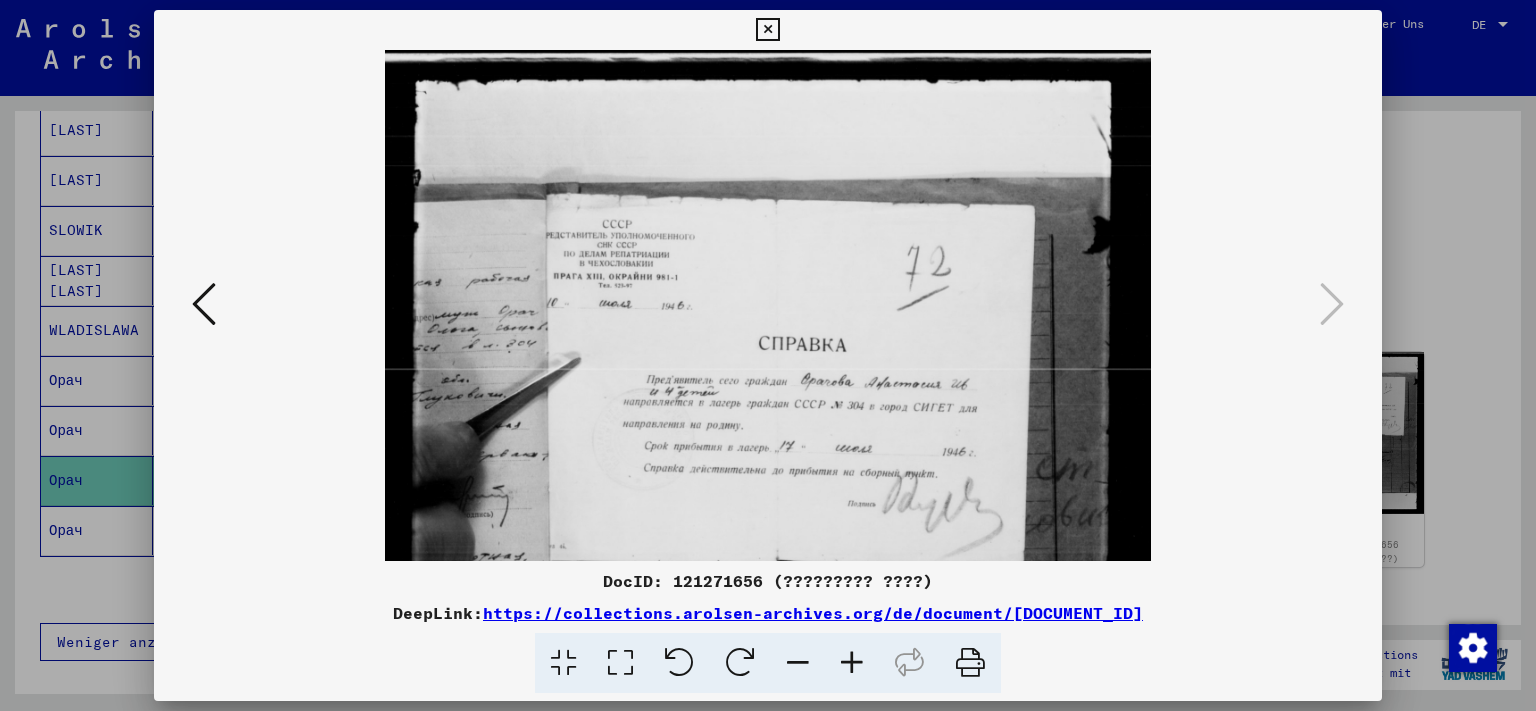 click at bounding box center (852, 663) 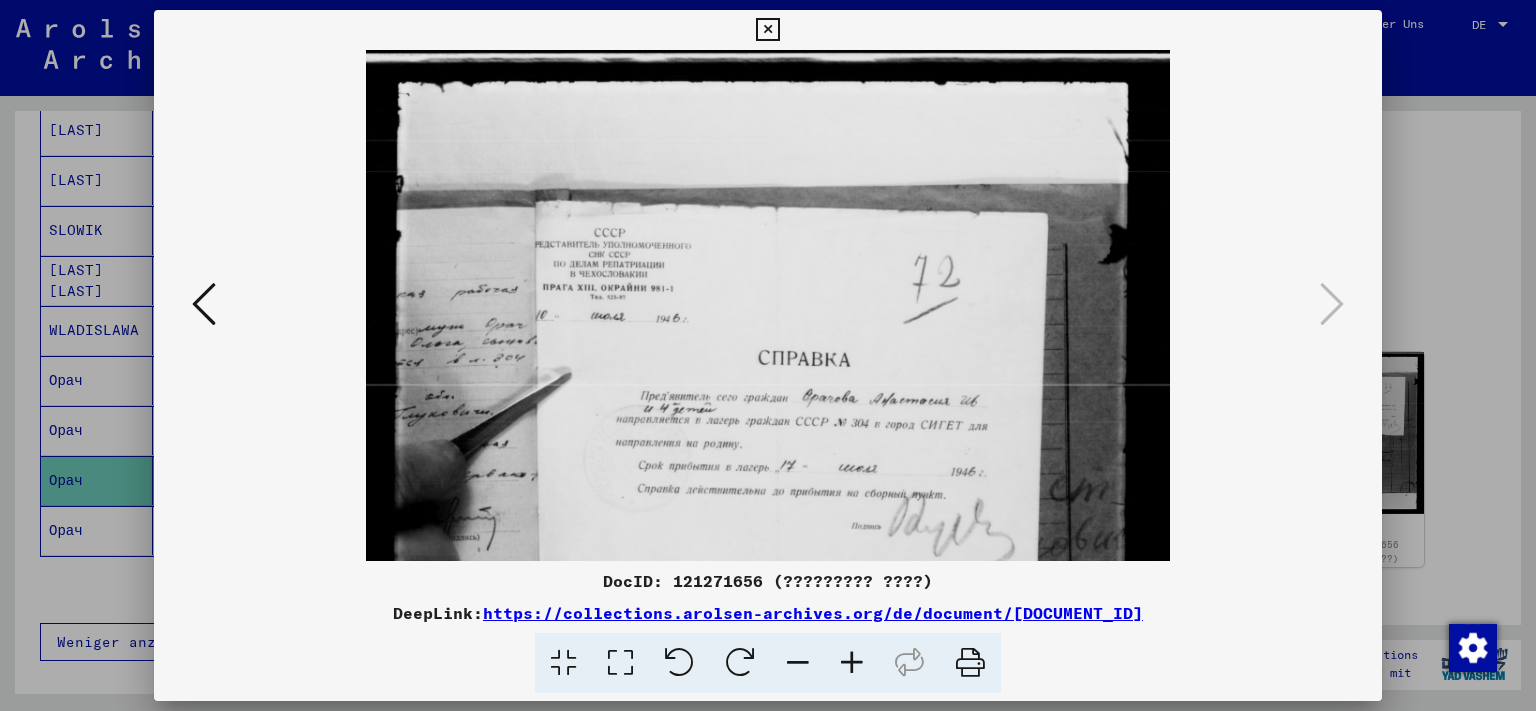 click at bounding box center (852, 663) 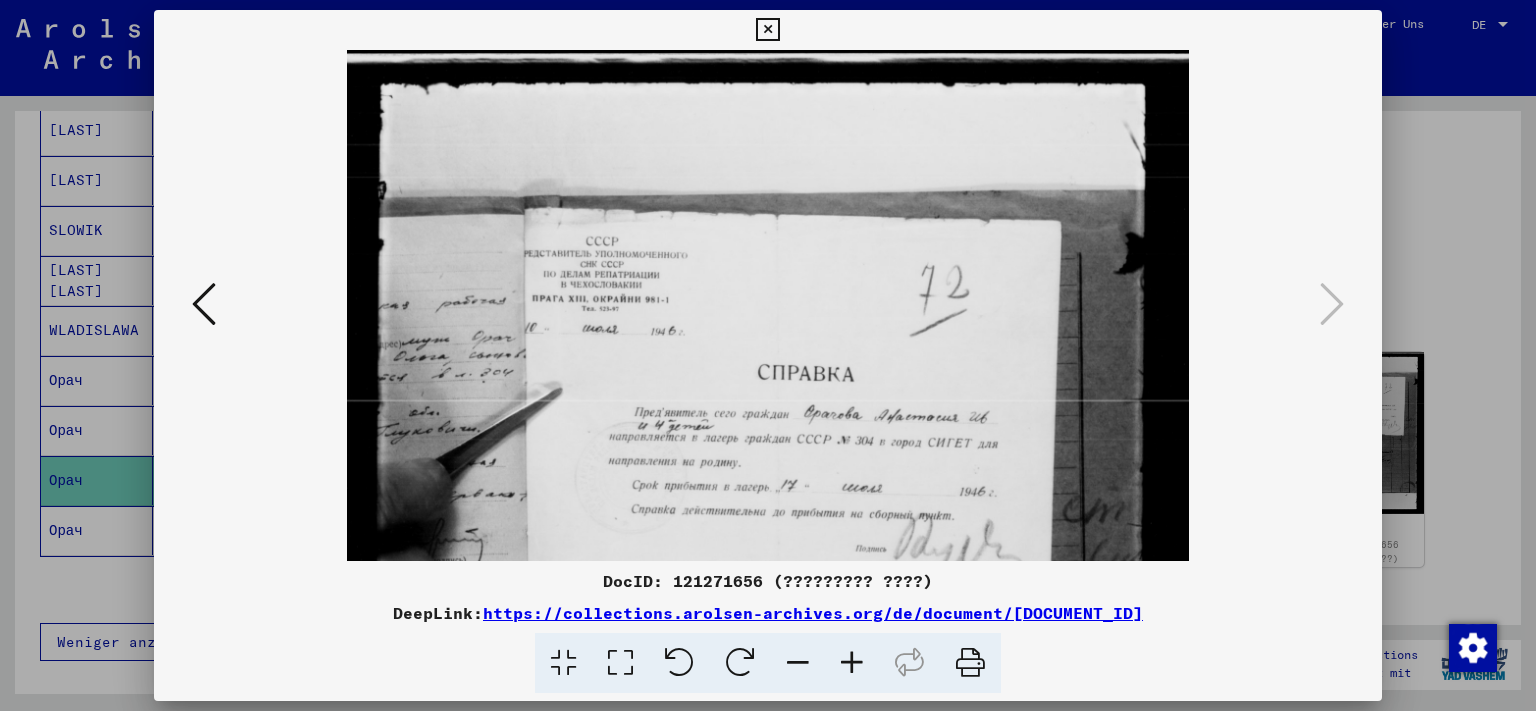 click at bounding box center [852, 663] 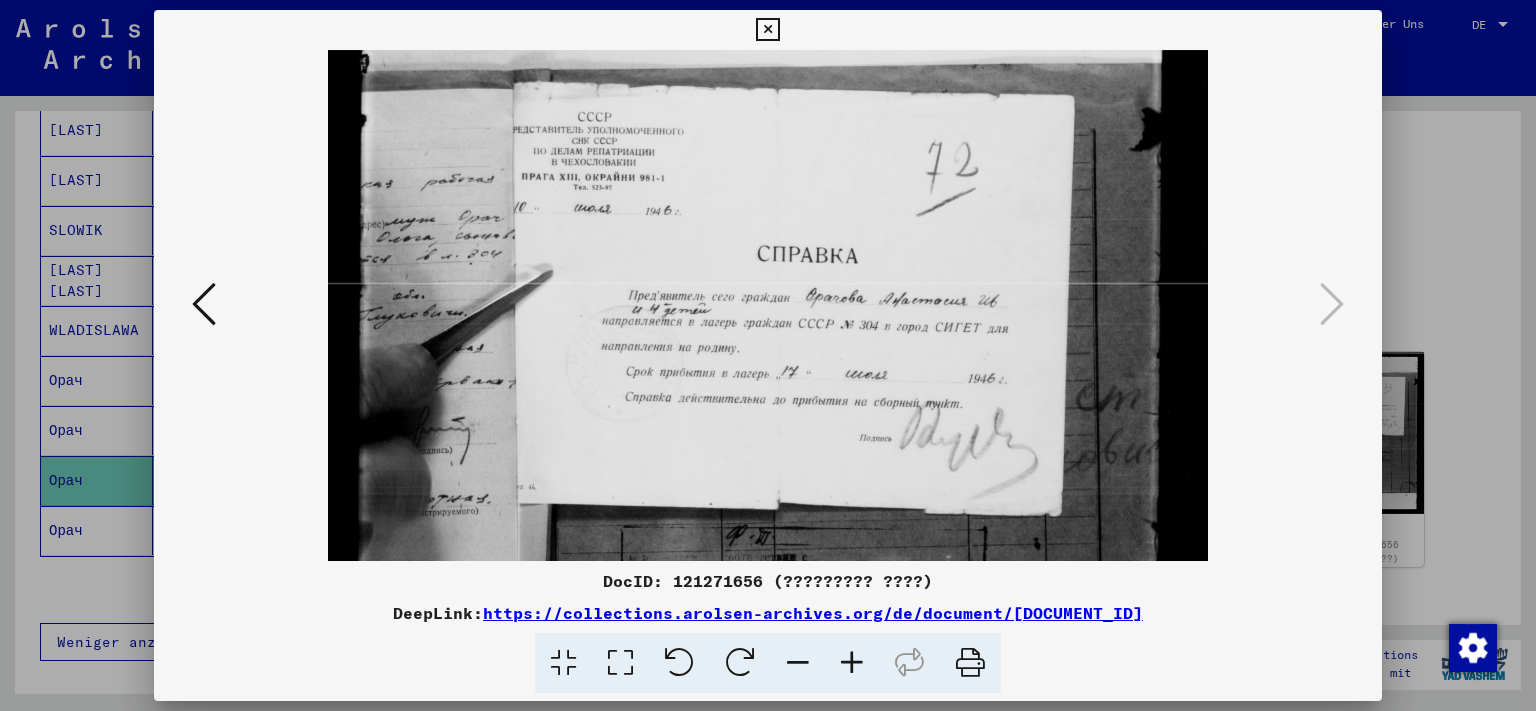 scroll, scrollTop: 131, scrollLeft: 0, axis: vertical 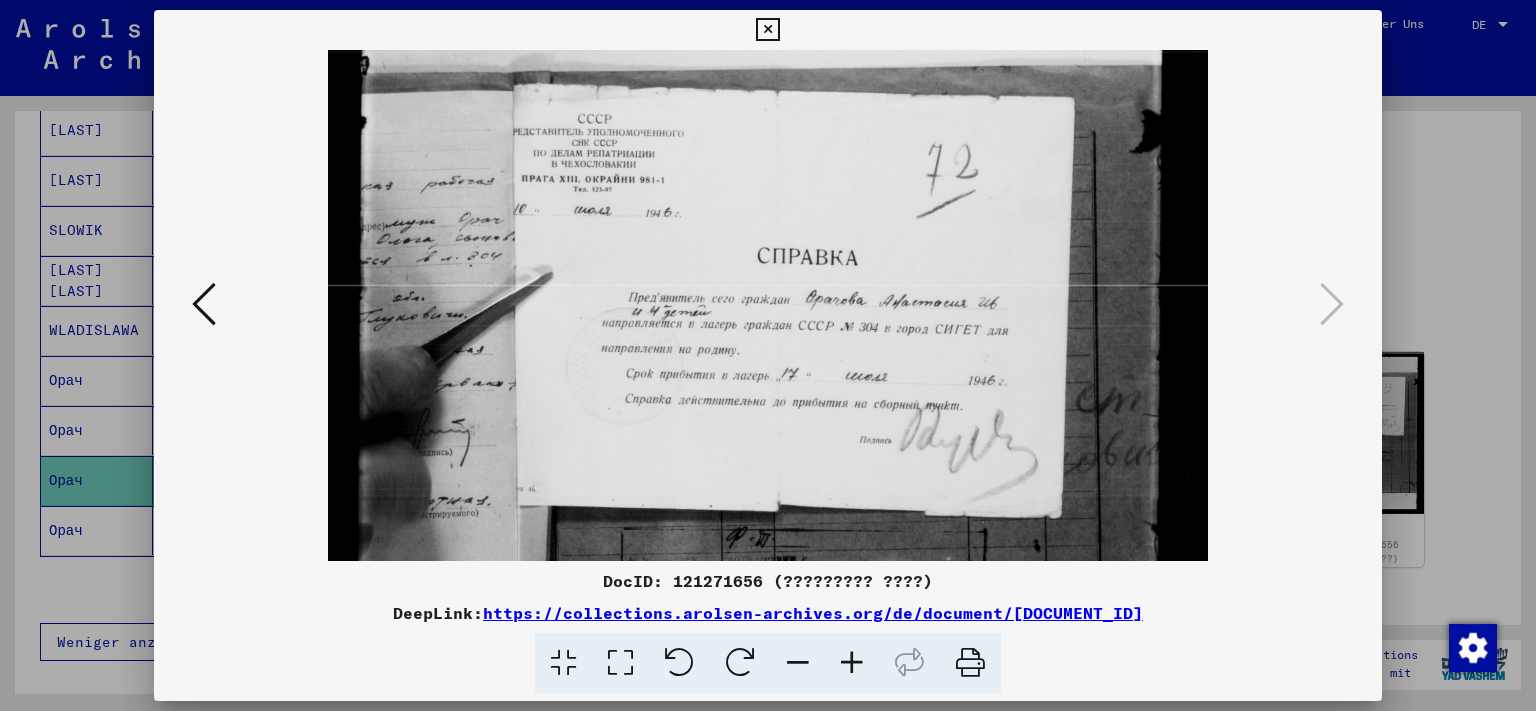 drag, startPoint x: 814, startPoint y: 466, endPoint x: 763, endPoint y: 339, distance: 136.85759 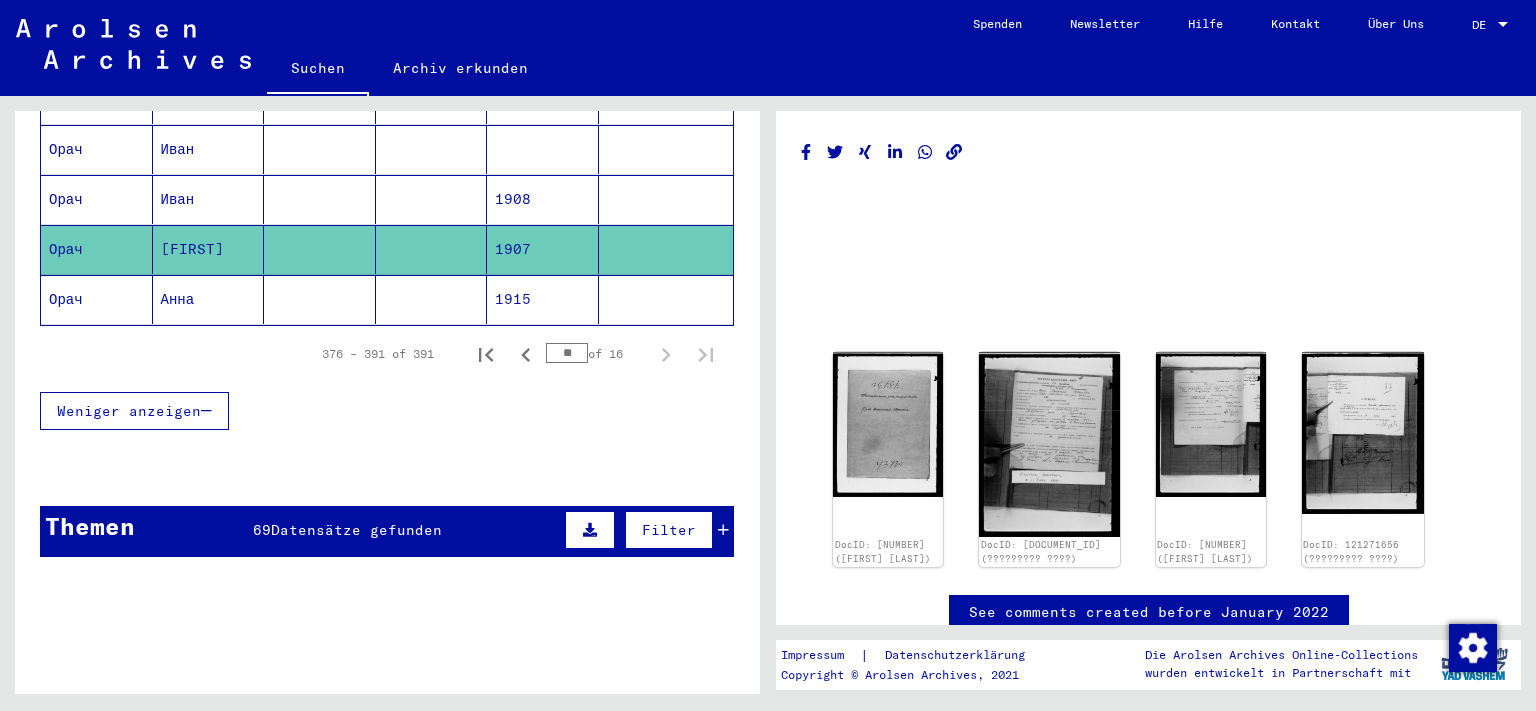 scroll, scrollTop: 900, scrollLeft: 0, axis: vertical 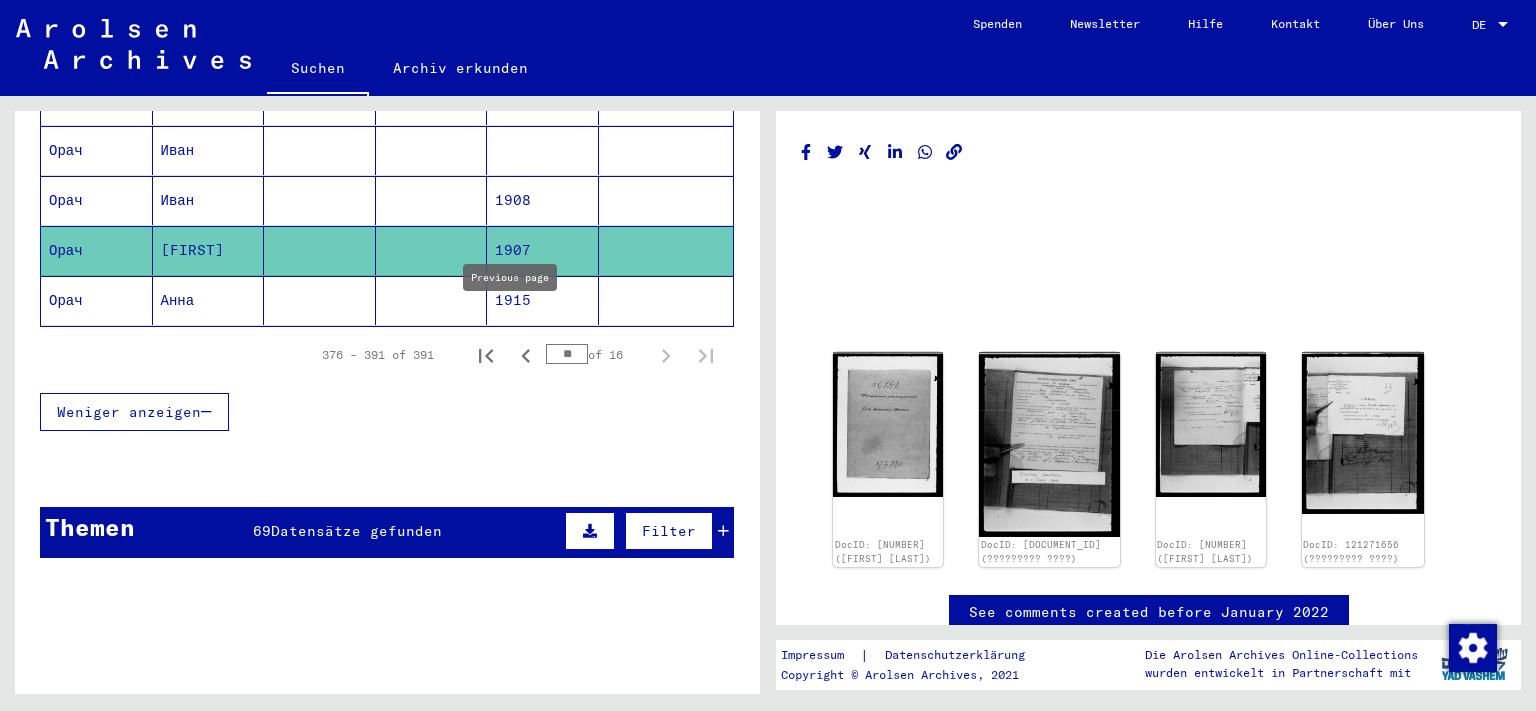 click 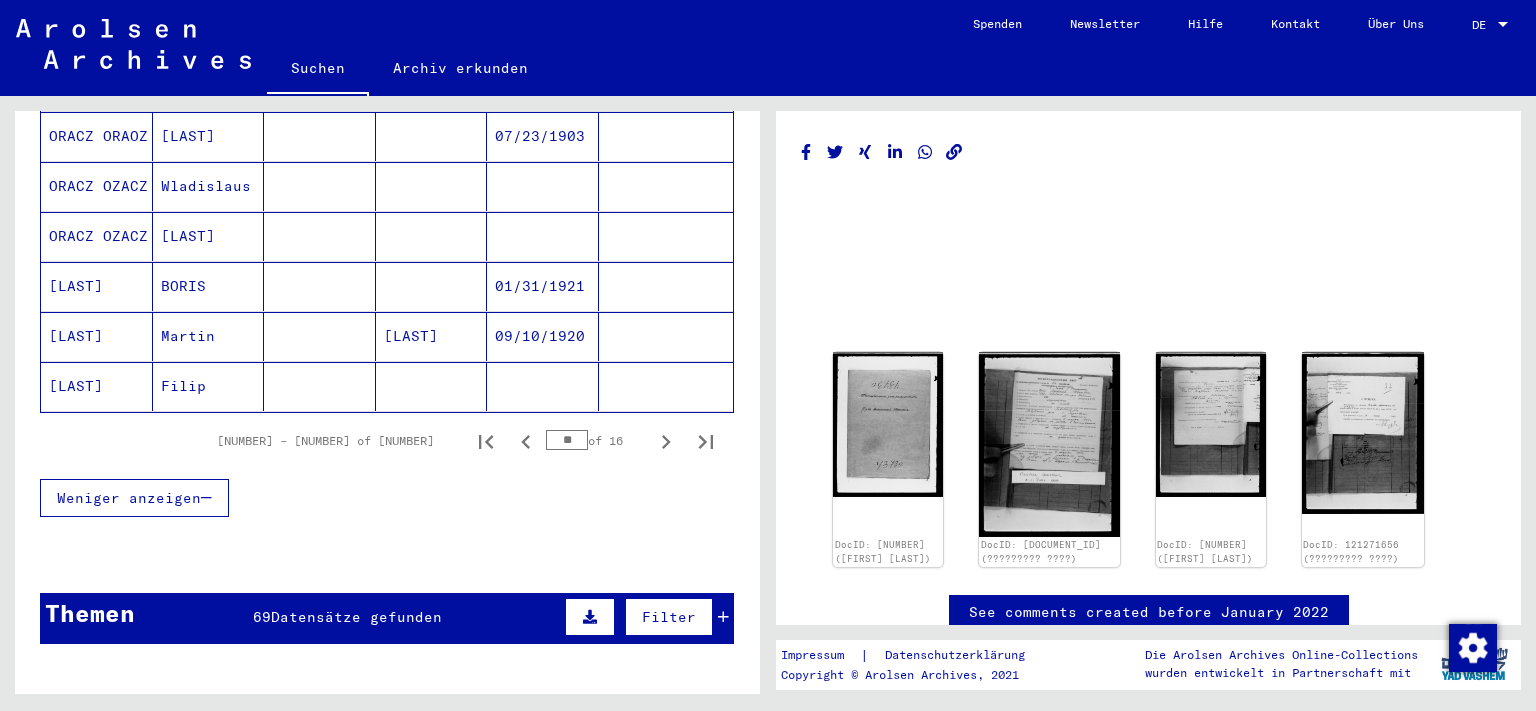 scroll, scrollTop: 1300, scrollLeft: 0, axis: vertical 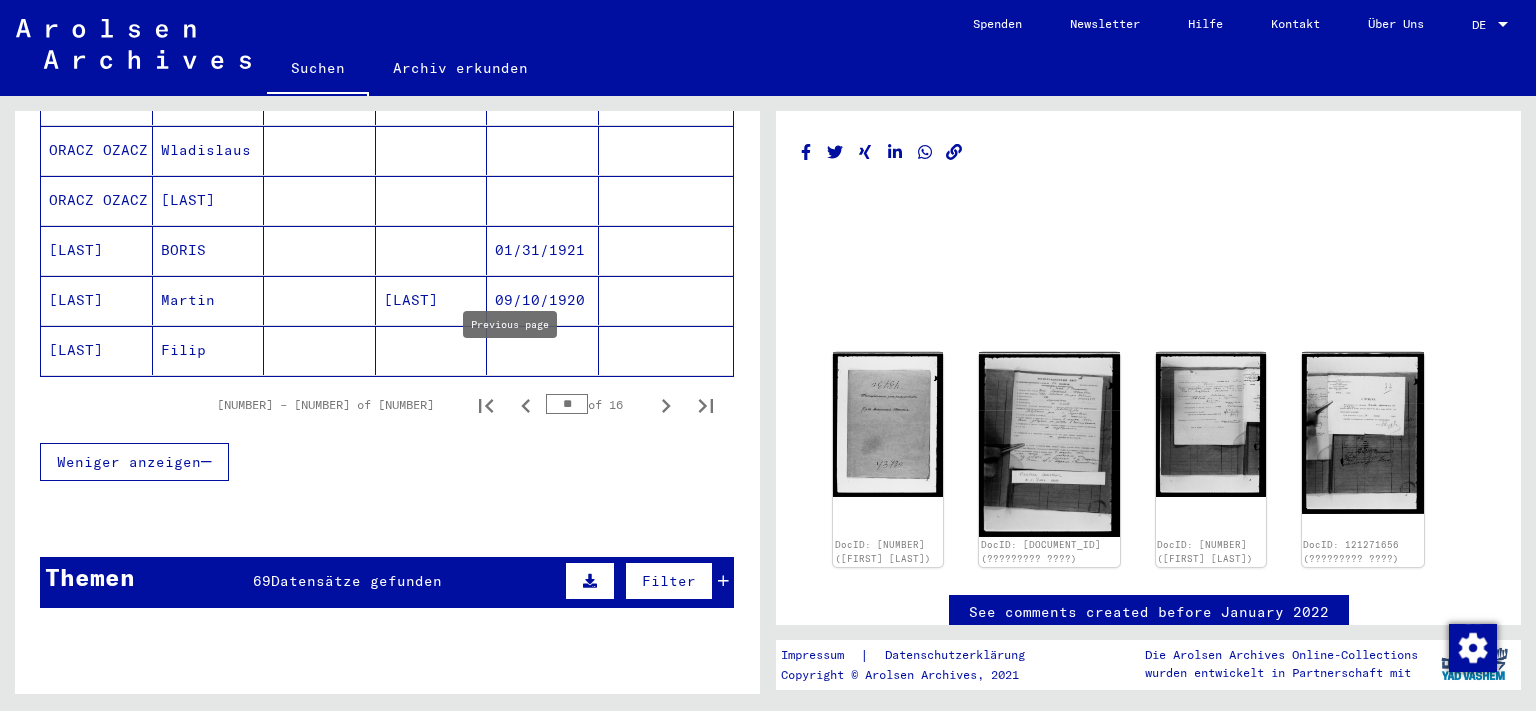 click 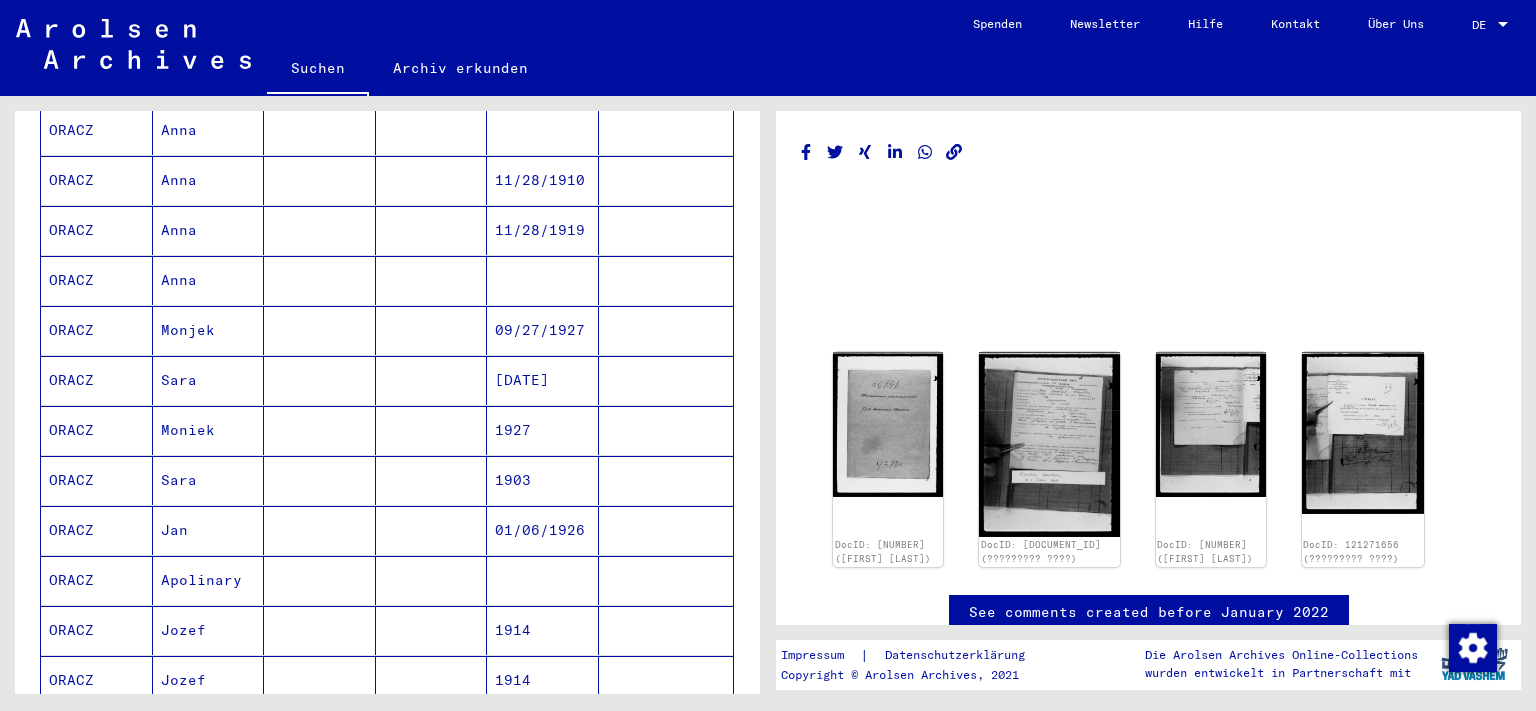 scroll, scrollTop: 600, scrollLeft: 0, axis: vertical 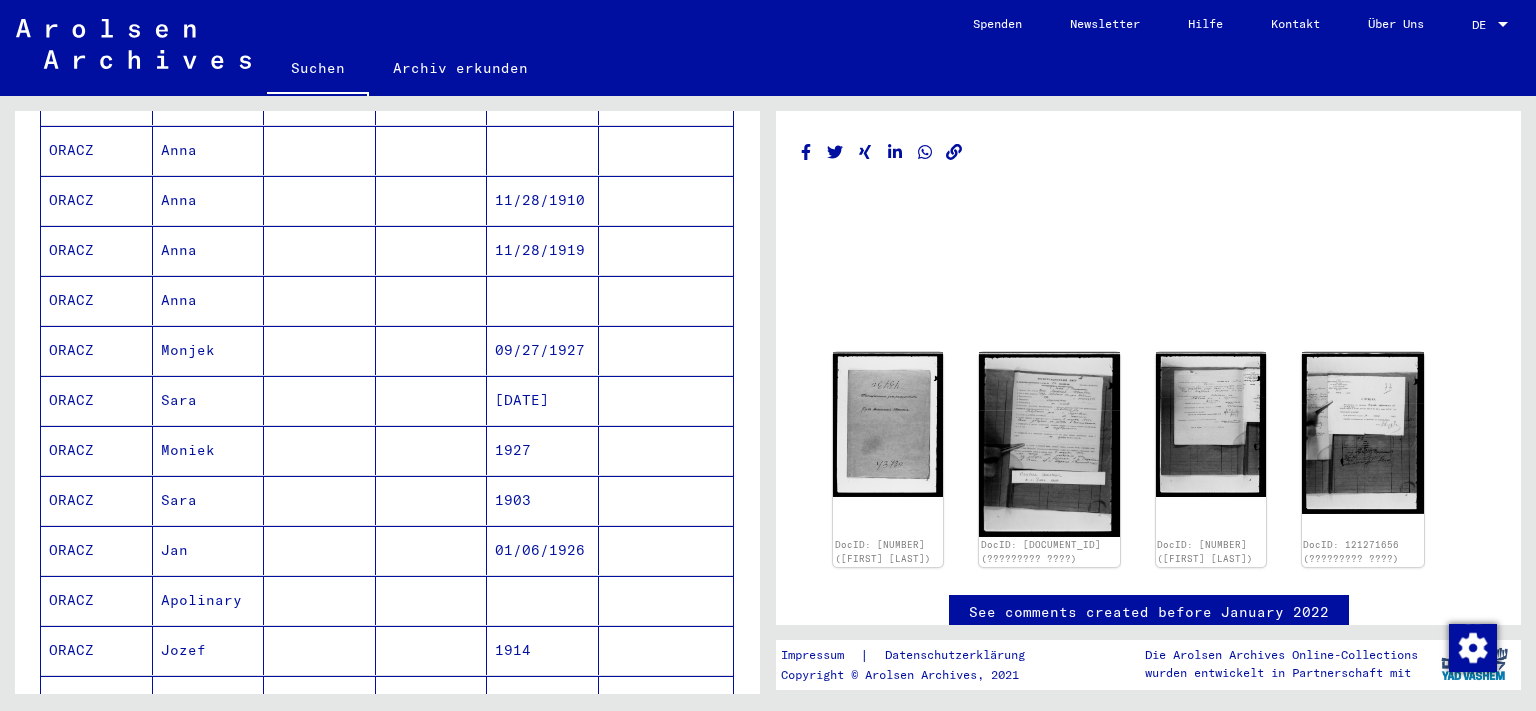 click on "Sara" at bounding box center (209, 450) 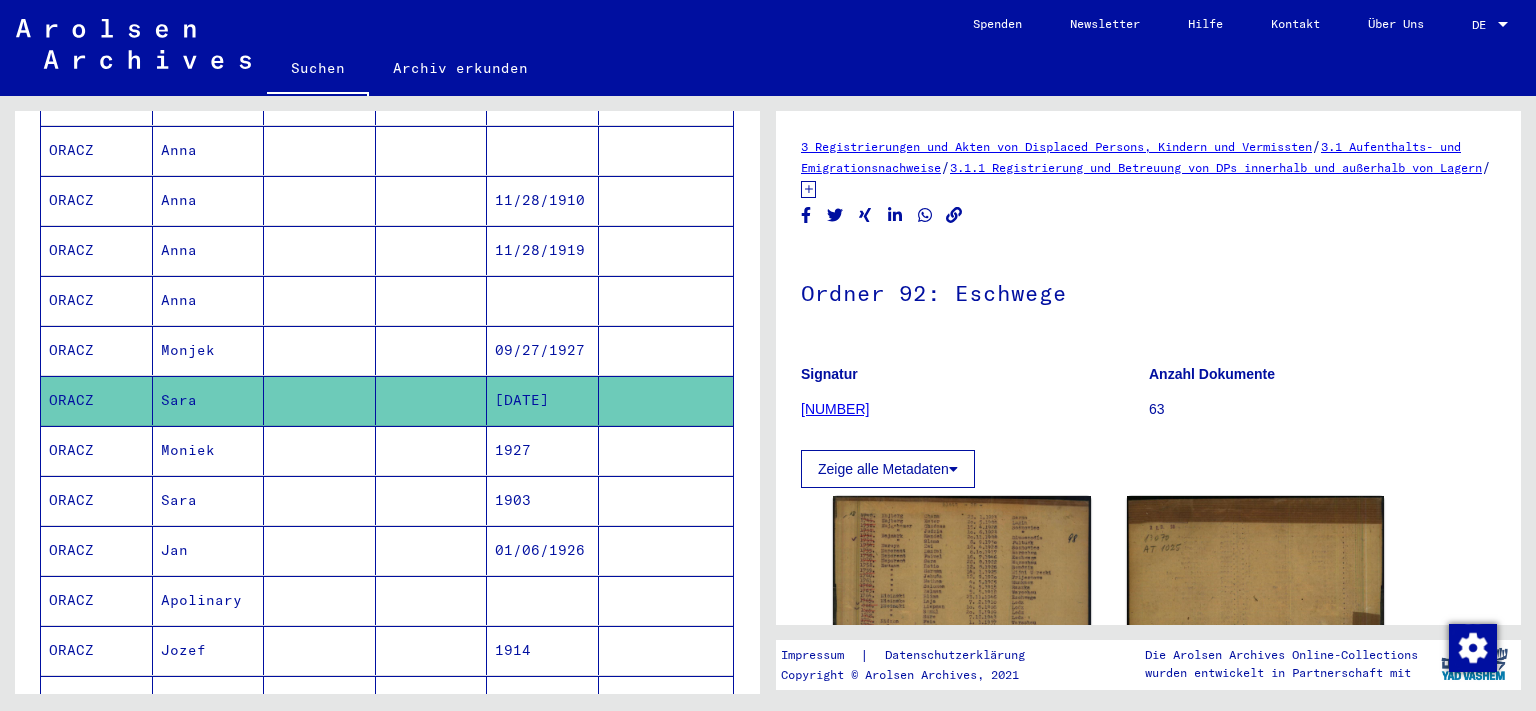scroll, scrollTop: 0, scrollLeft: 0, axis: both 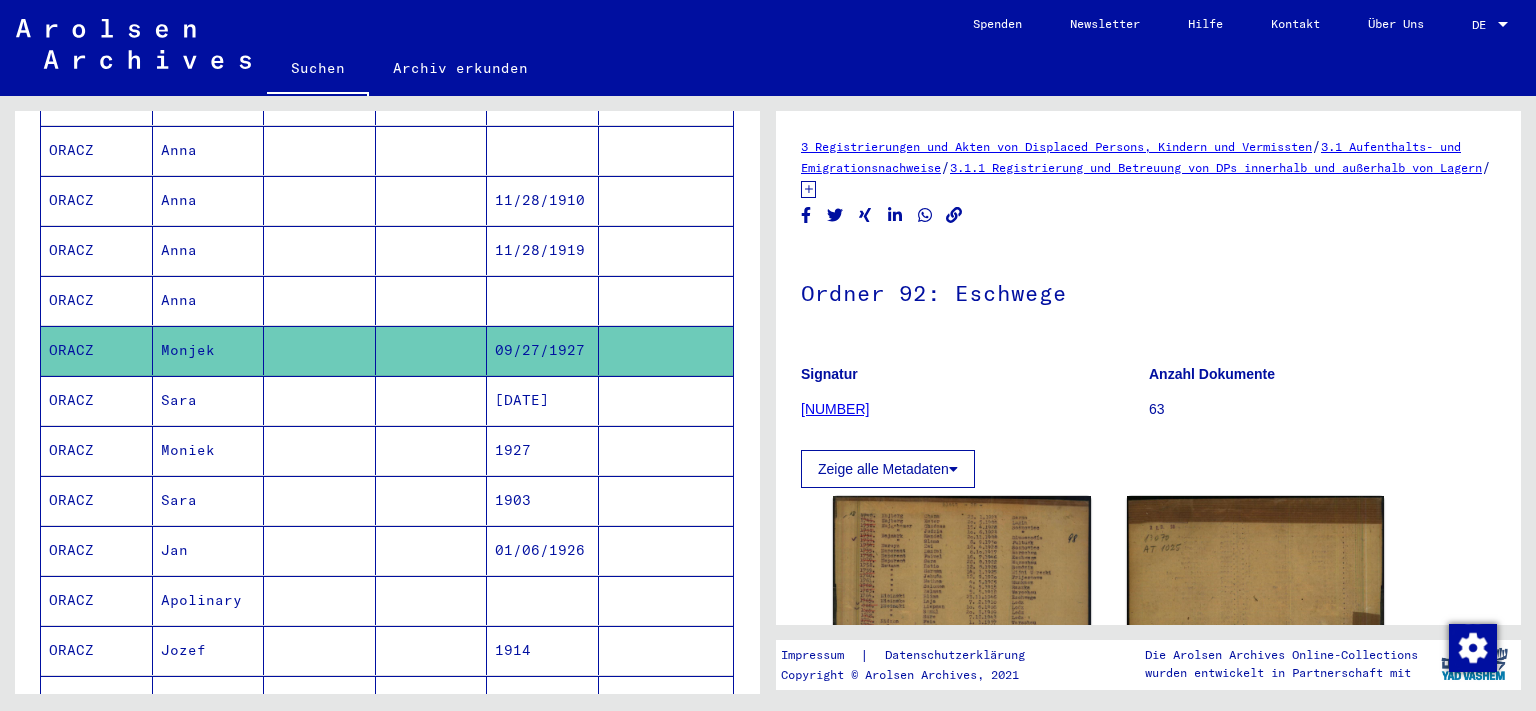 click on "Monjek" 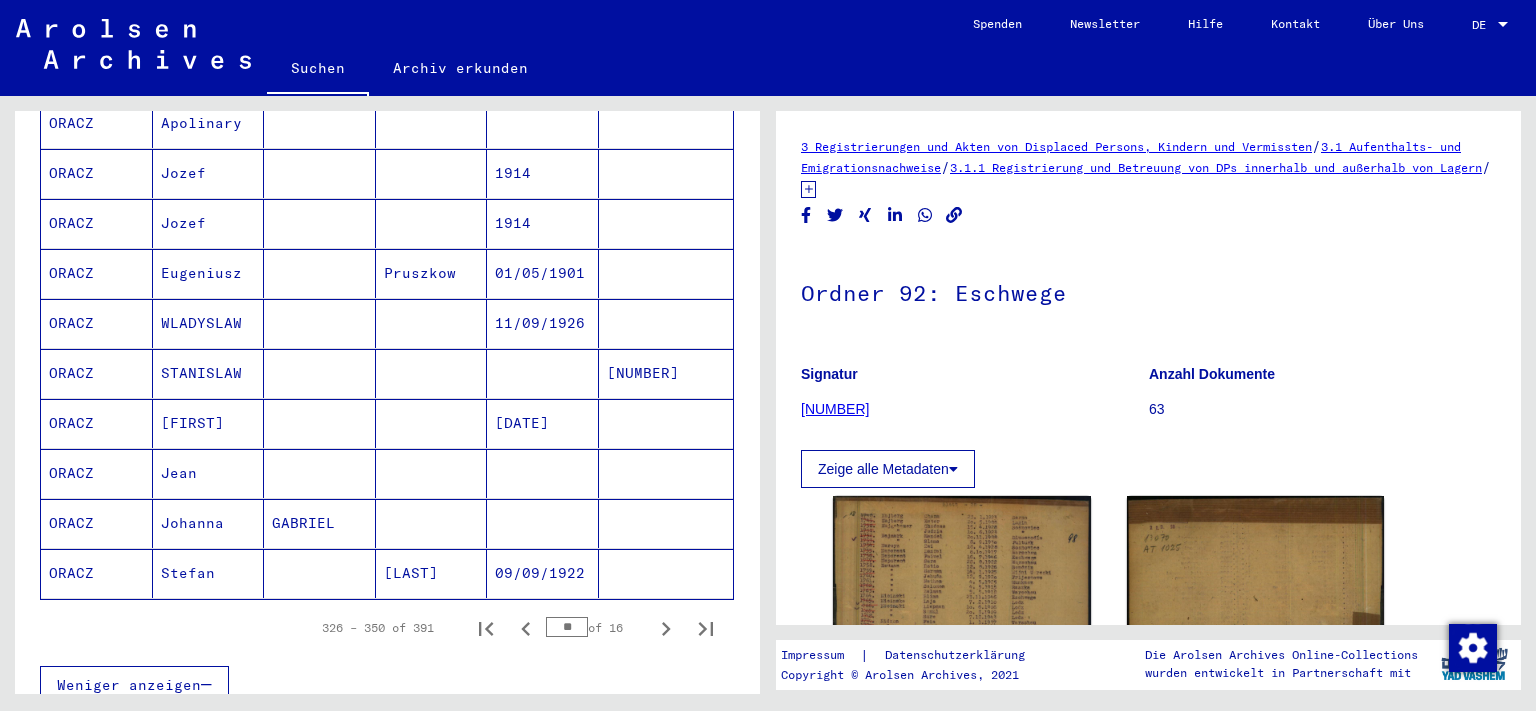 scroll, scrollTop: 1200, scrollLeft: 0, axis: vertical 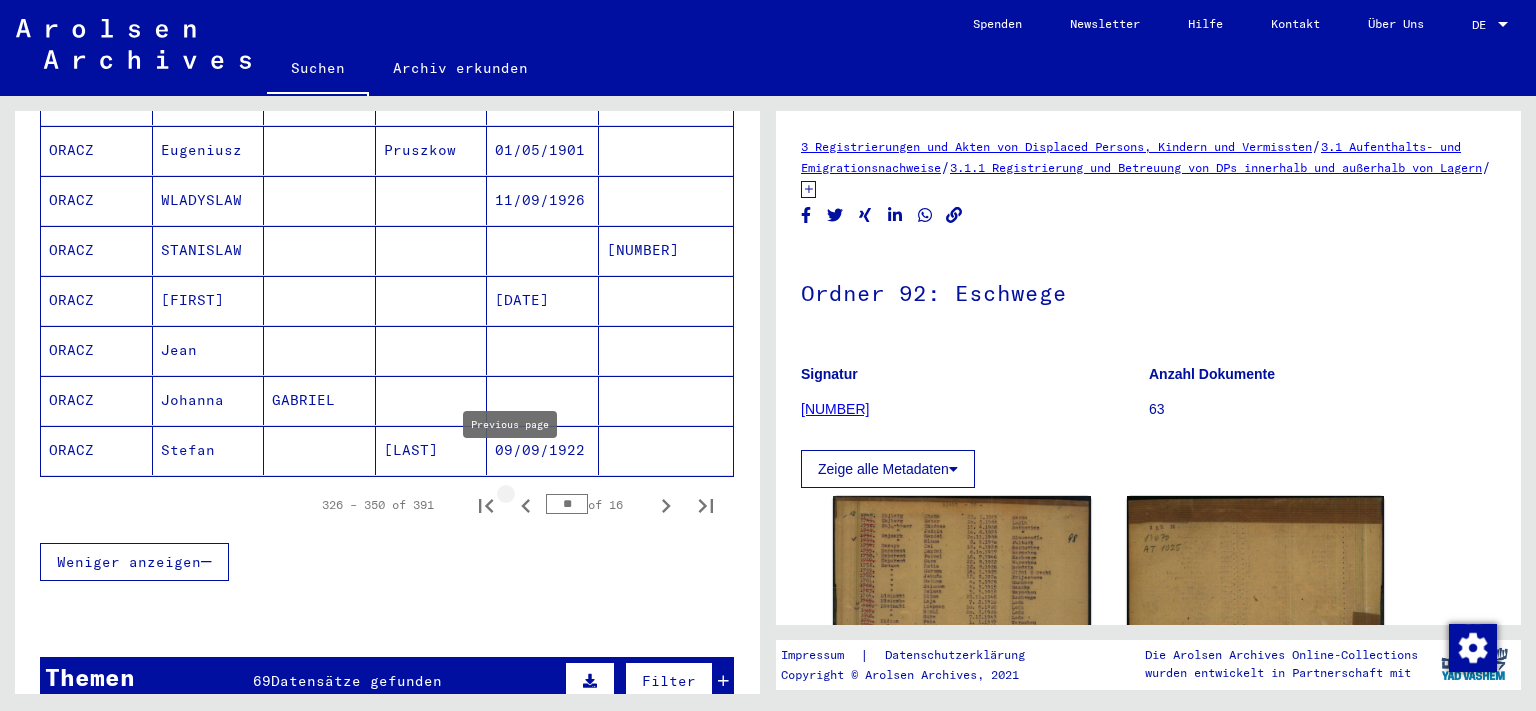 click 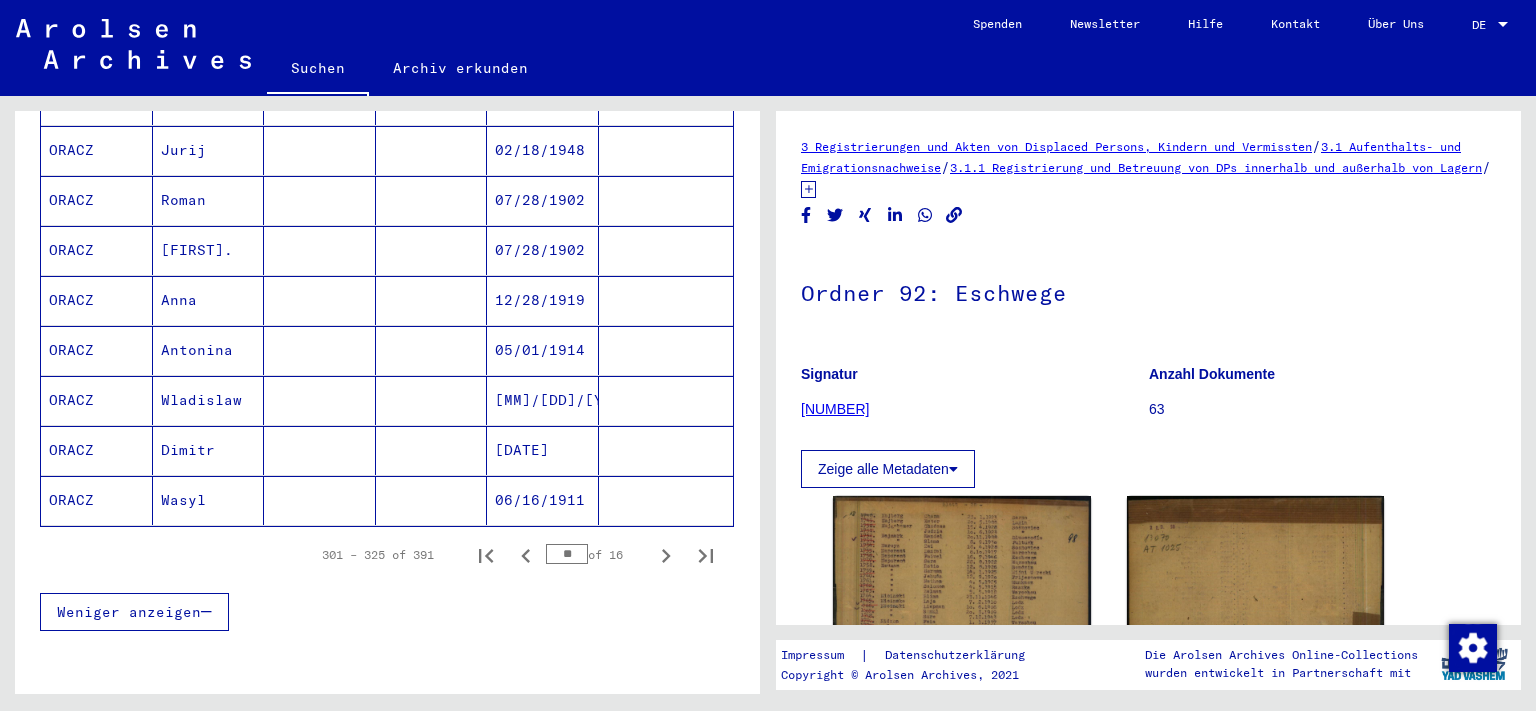 scroll, scrollTop: 1300, scrollLeft: 0, axis: vertical 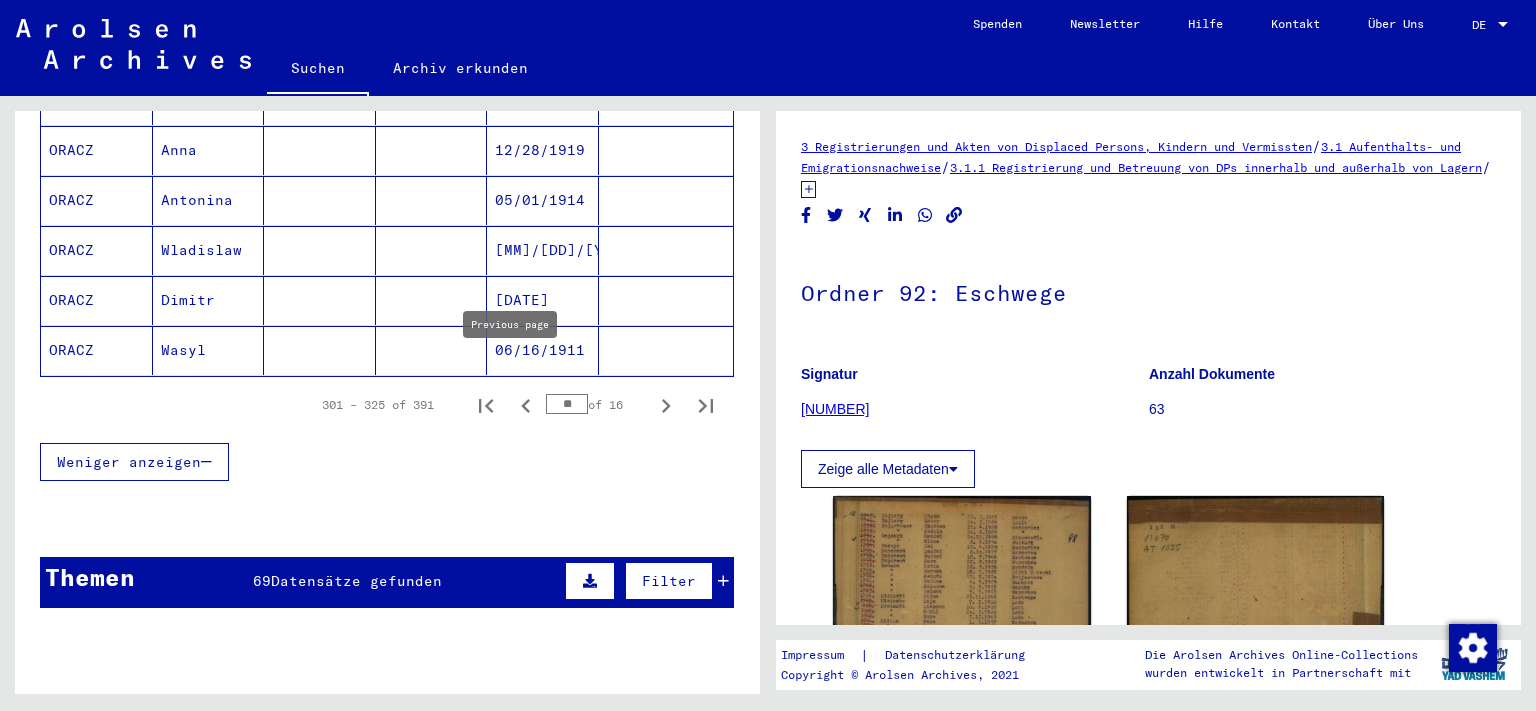 click 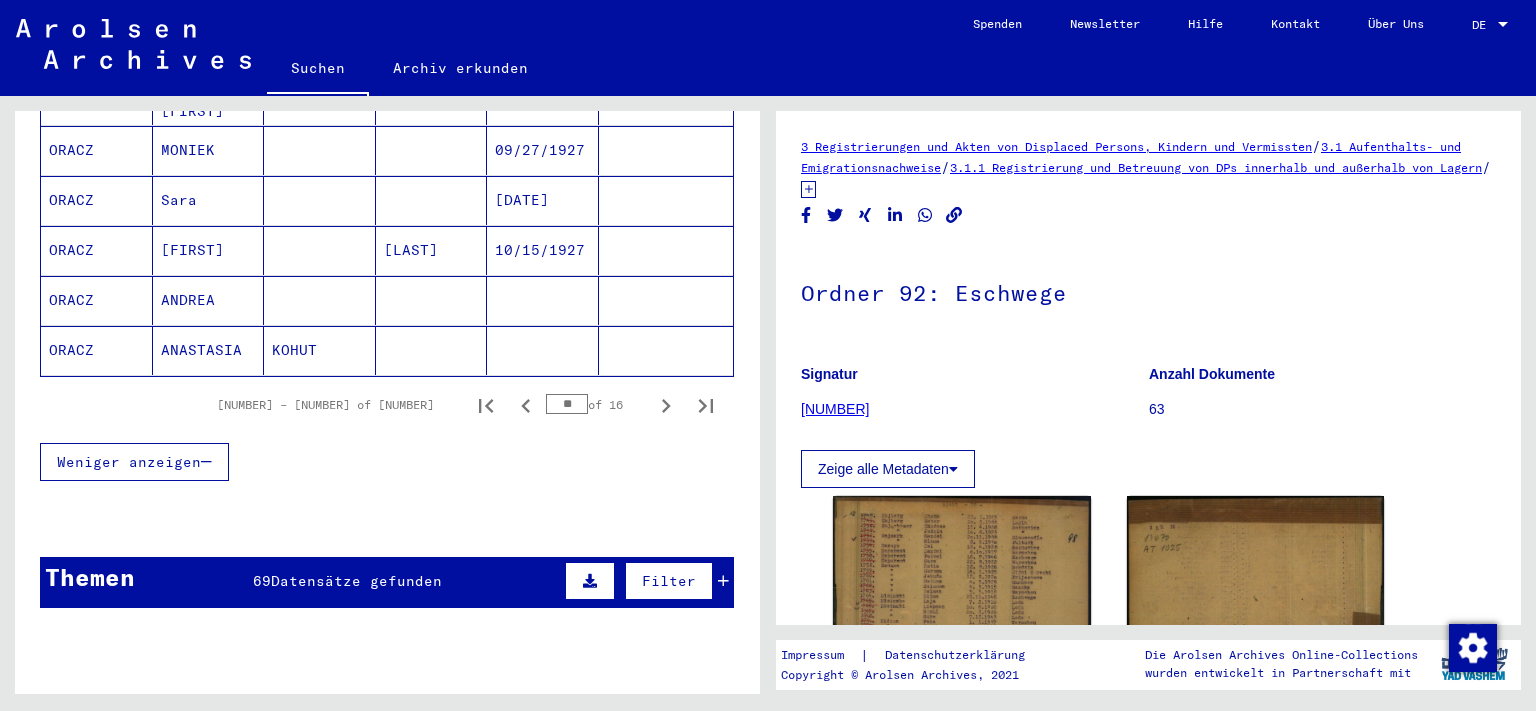 click on "ORACZ" at bounding box center [97, 250] 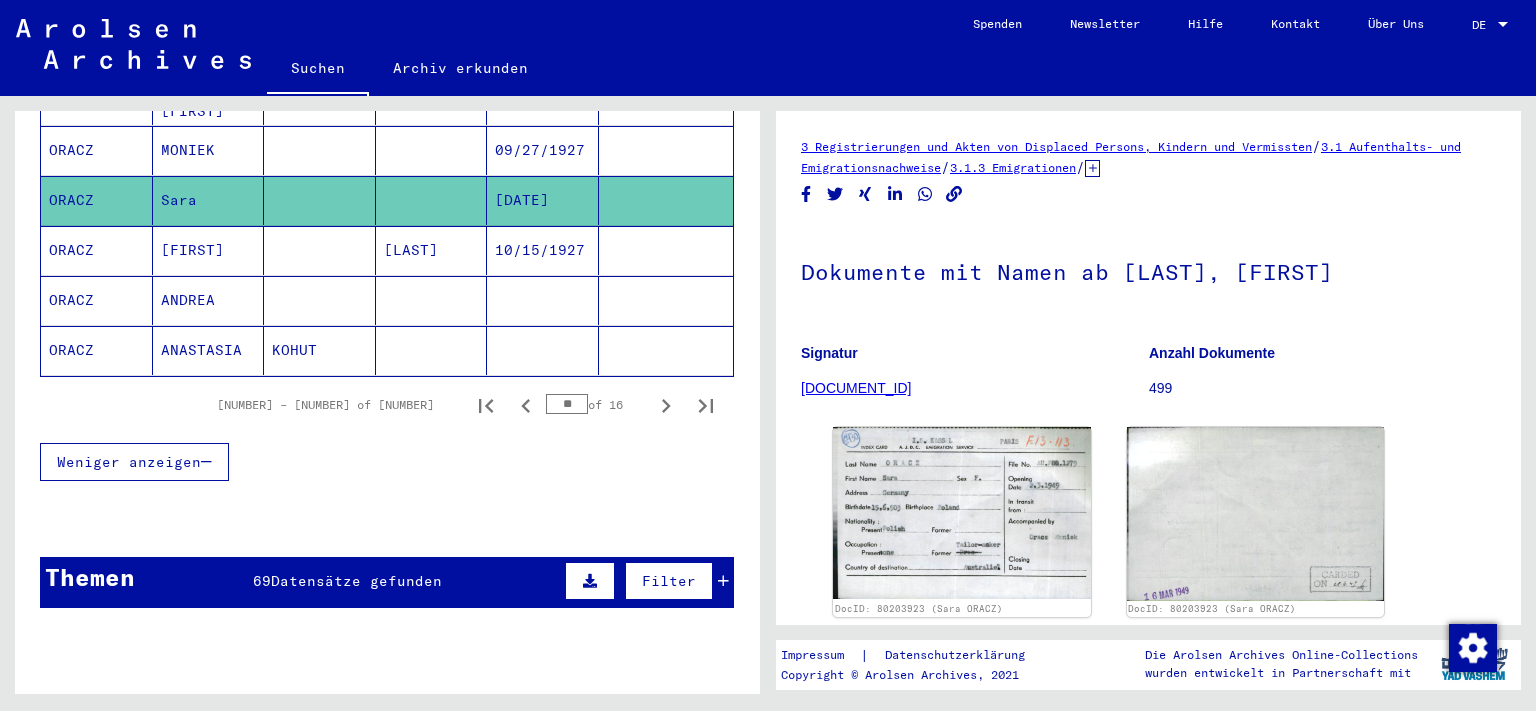 scroll, scrollTop: 0, scrollLeft: 0, axis: both 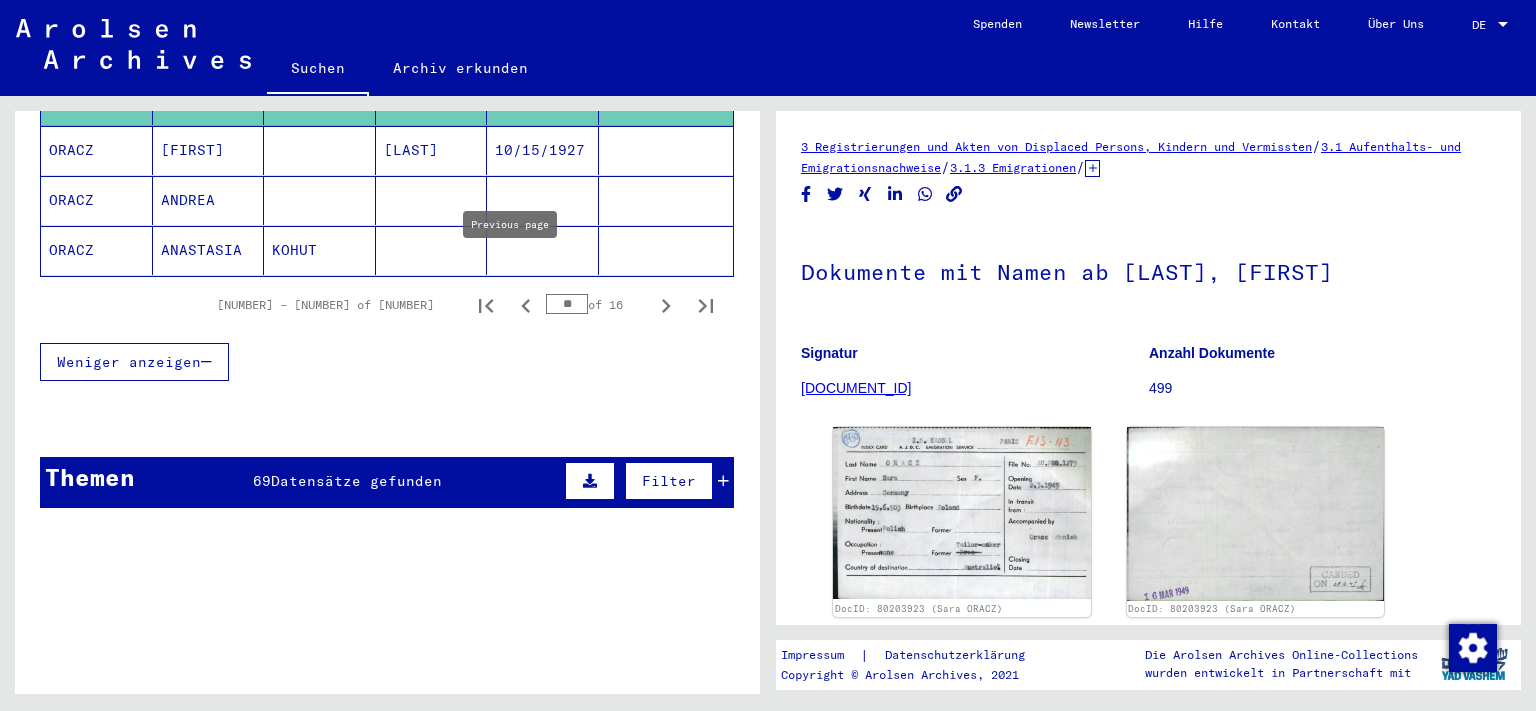 click 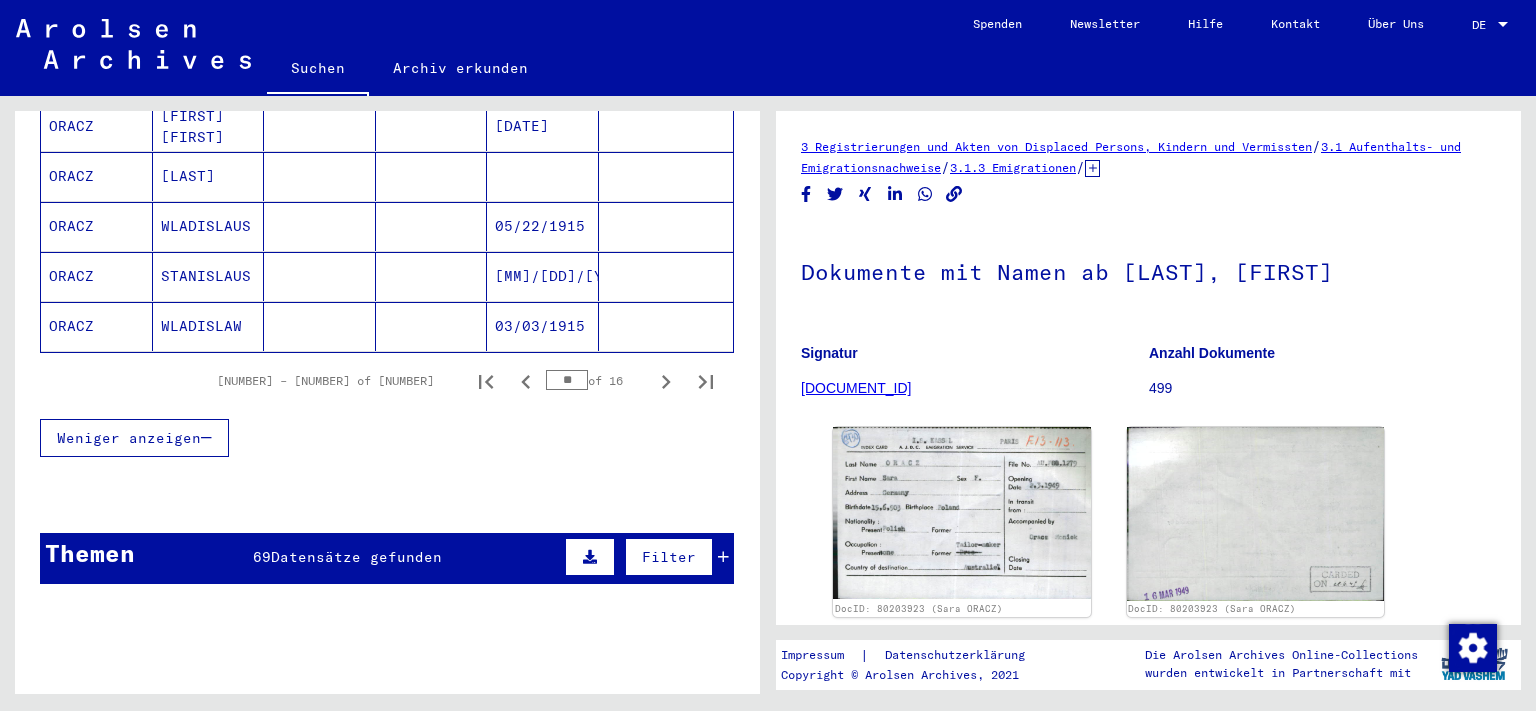 scroll, scrollTop: 1300, scrollLeft: 0, axis: vertical 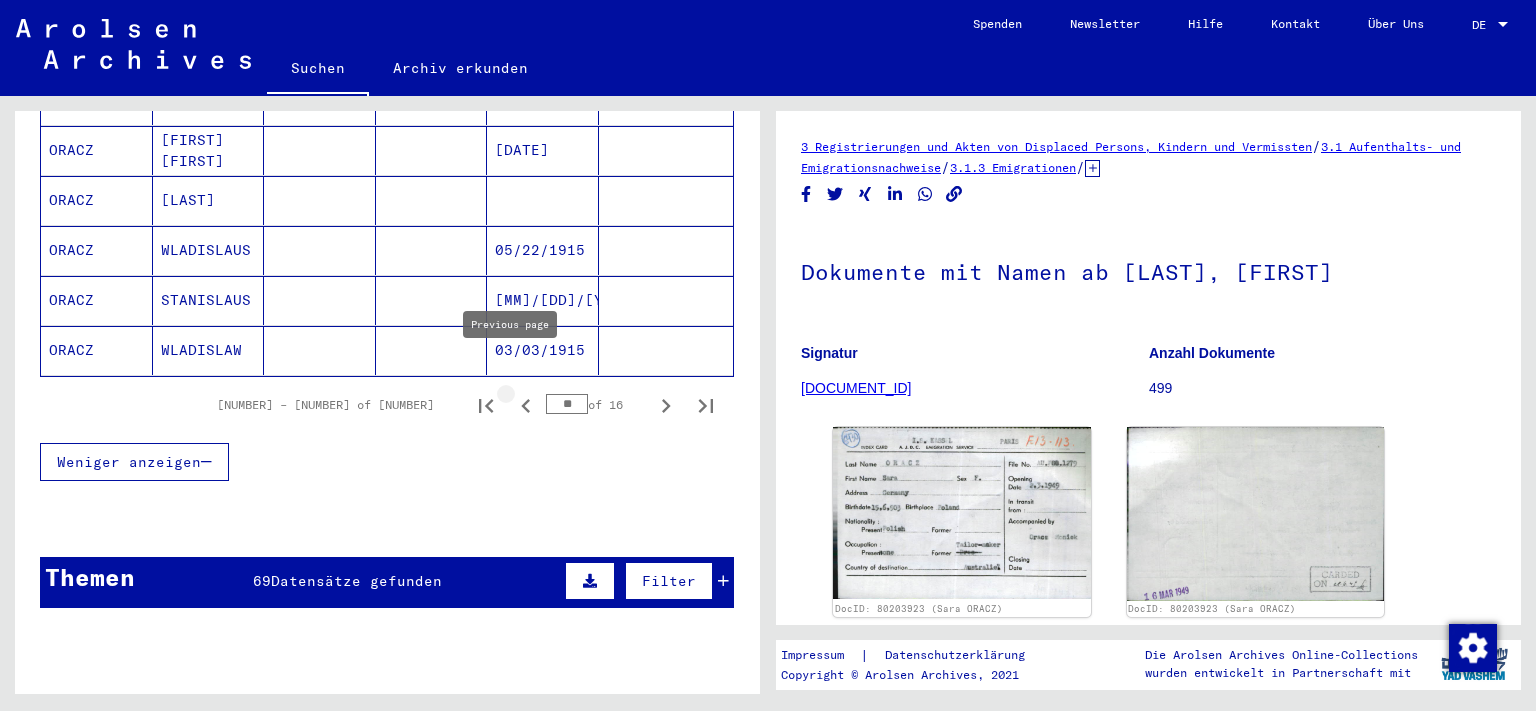 click 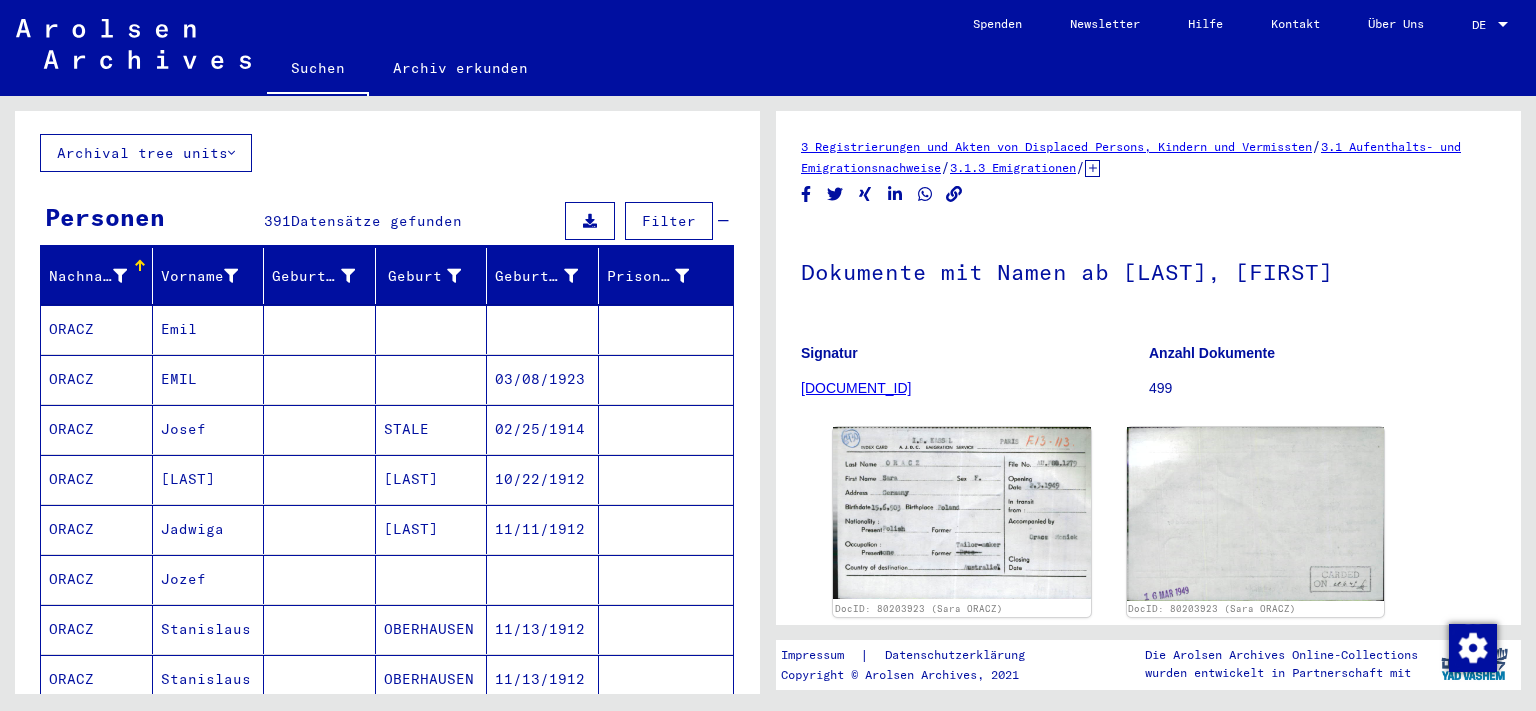 scroll, scrollTop: 100, scrollLeft: 0, axis: vertical 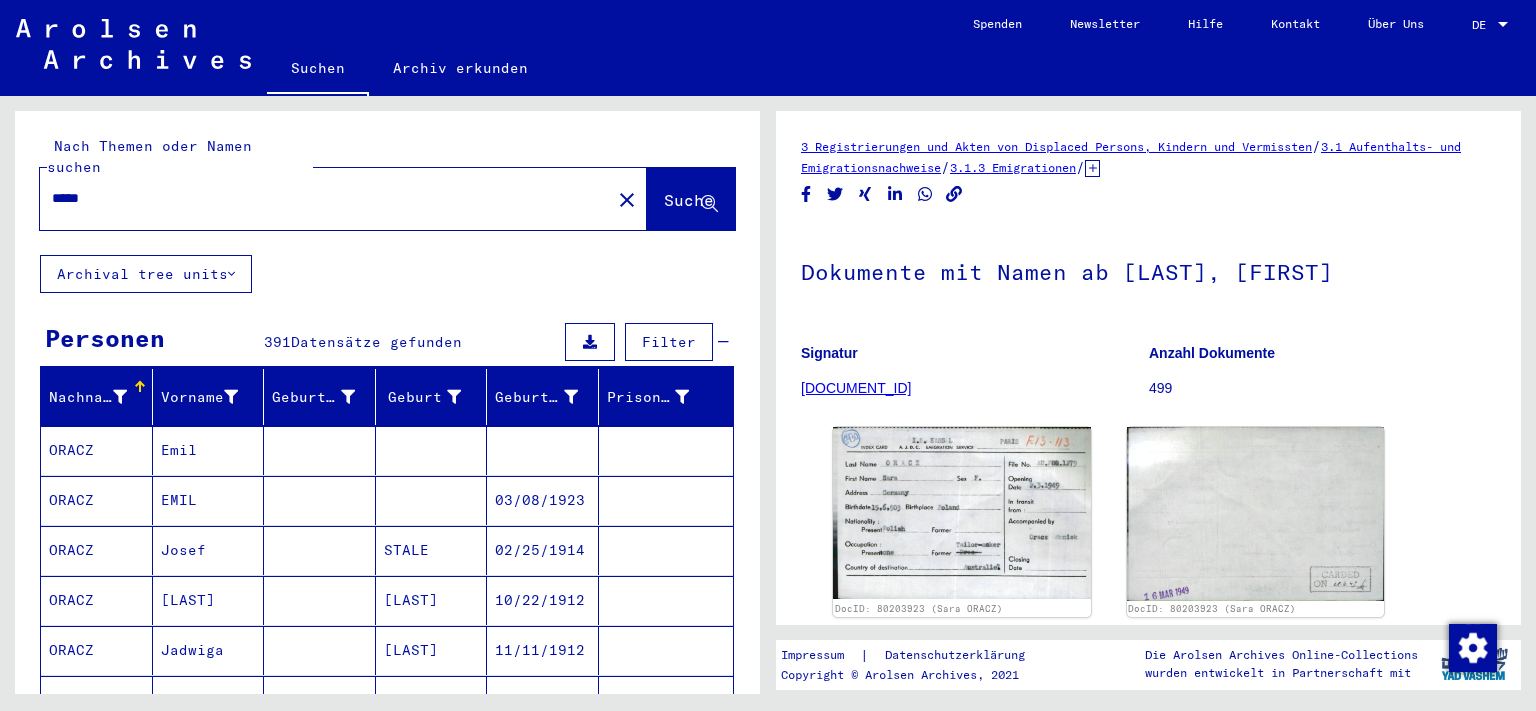 drag, startPoint x: 121, startPoint y: 172, endPoint x: 57, endPoint y: 174, distance: 64.03124 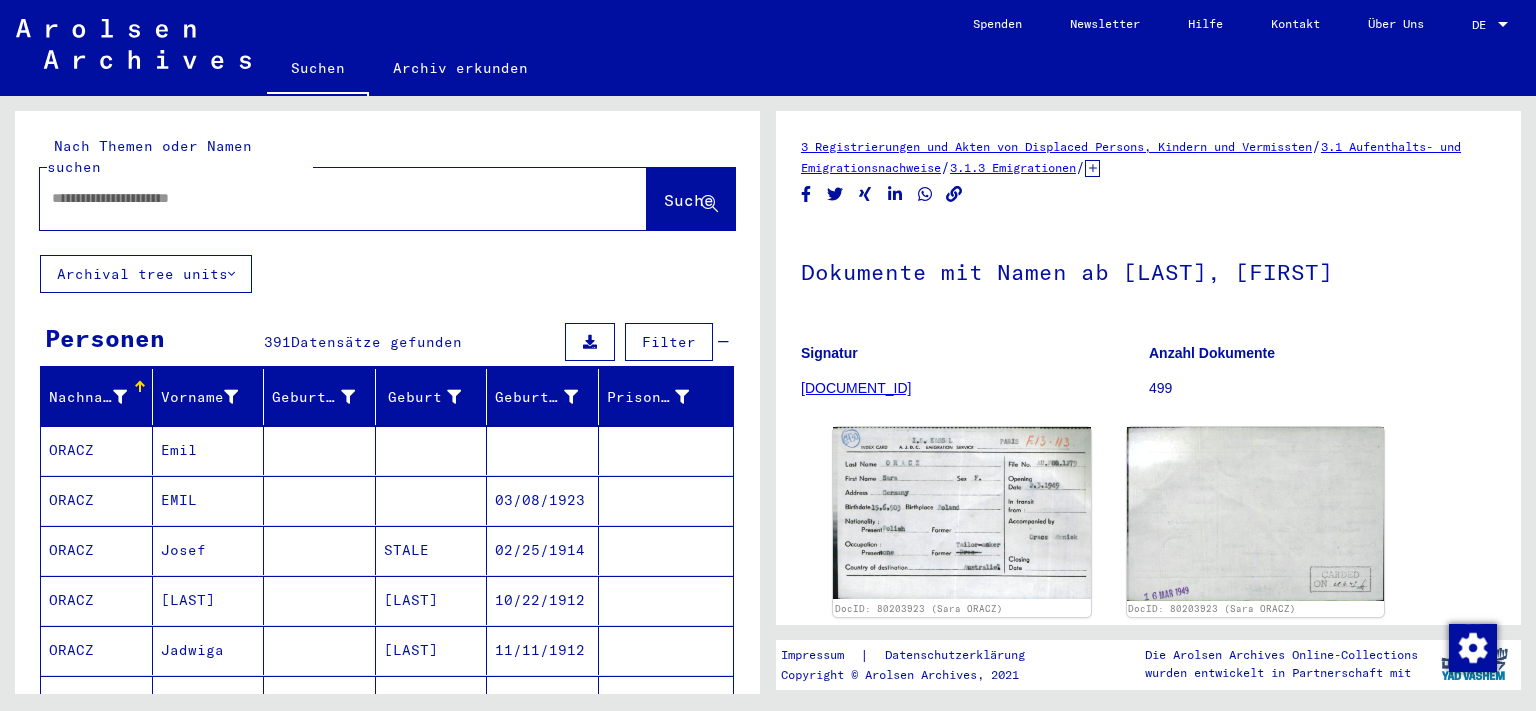 paste on "**********" 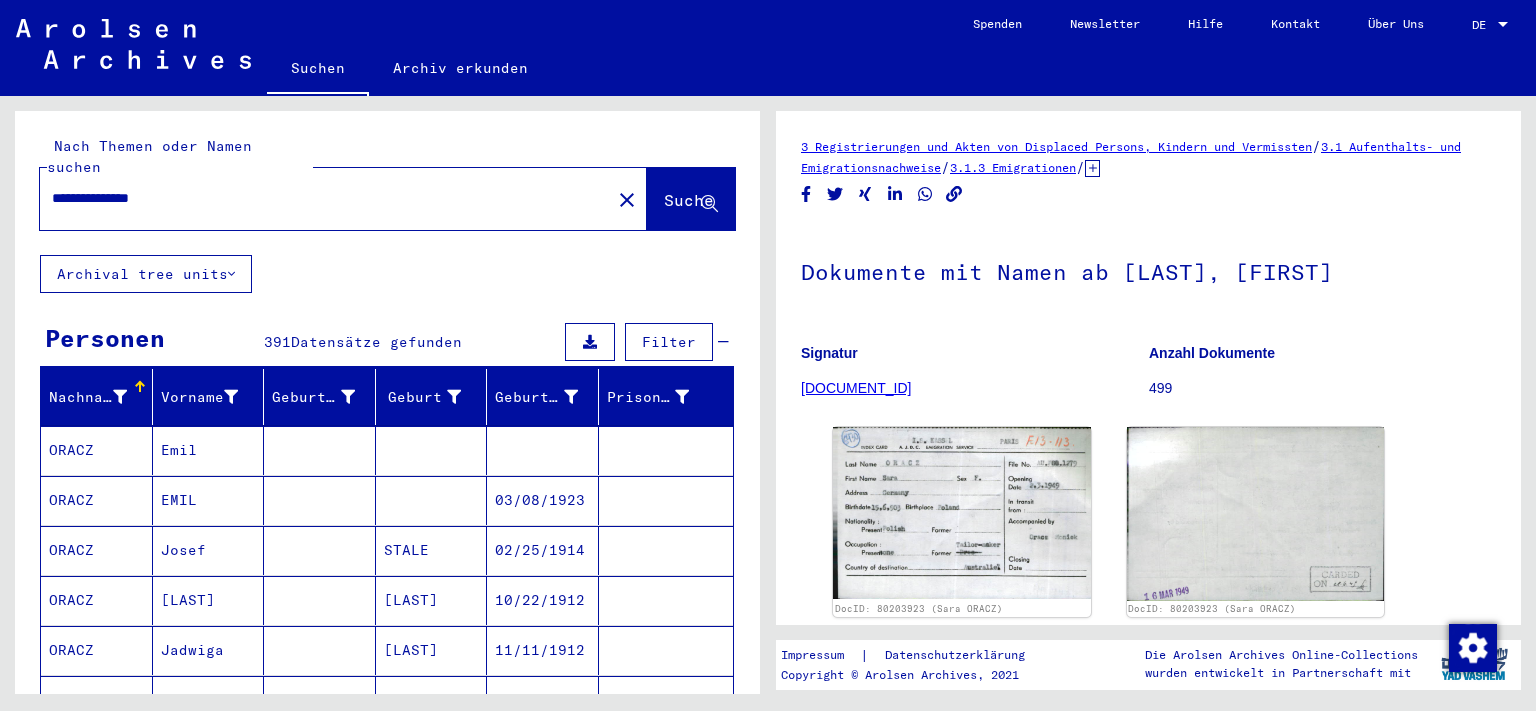 type on "**********" 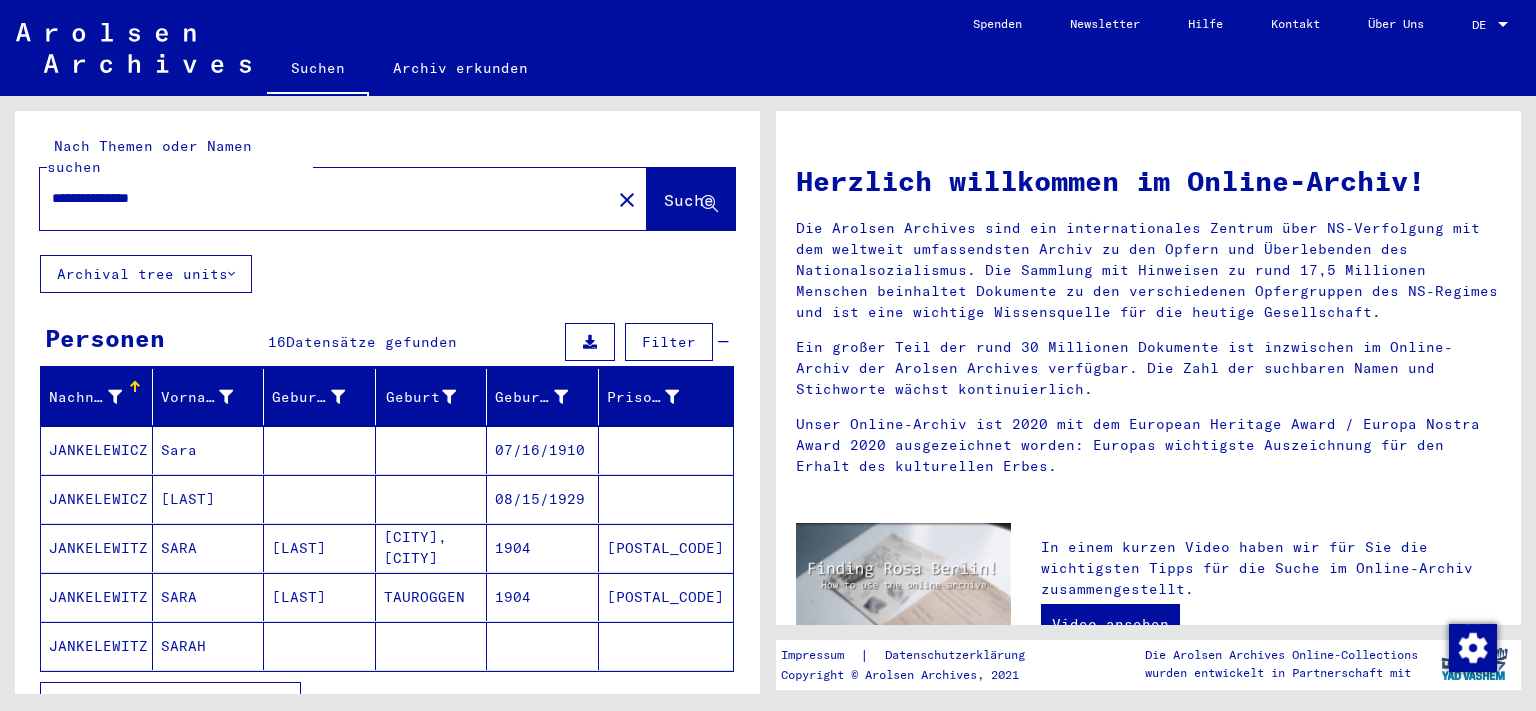click on "JANKELEWICZ" at bounding box center [97, 499] 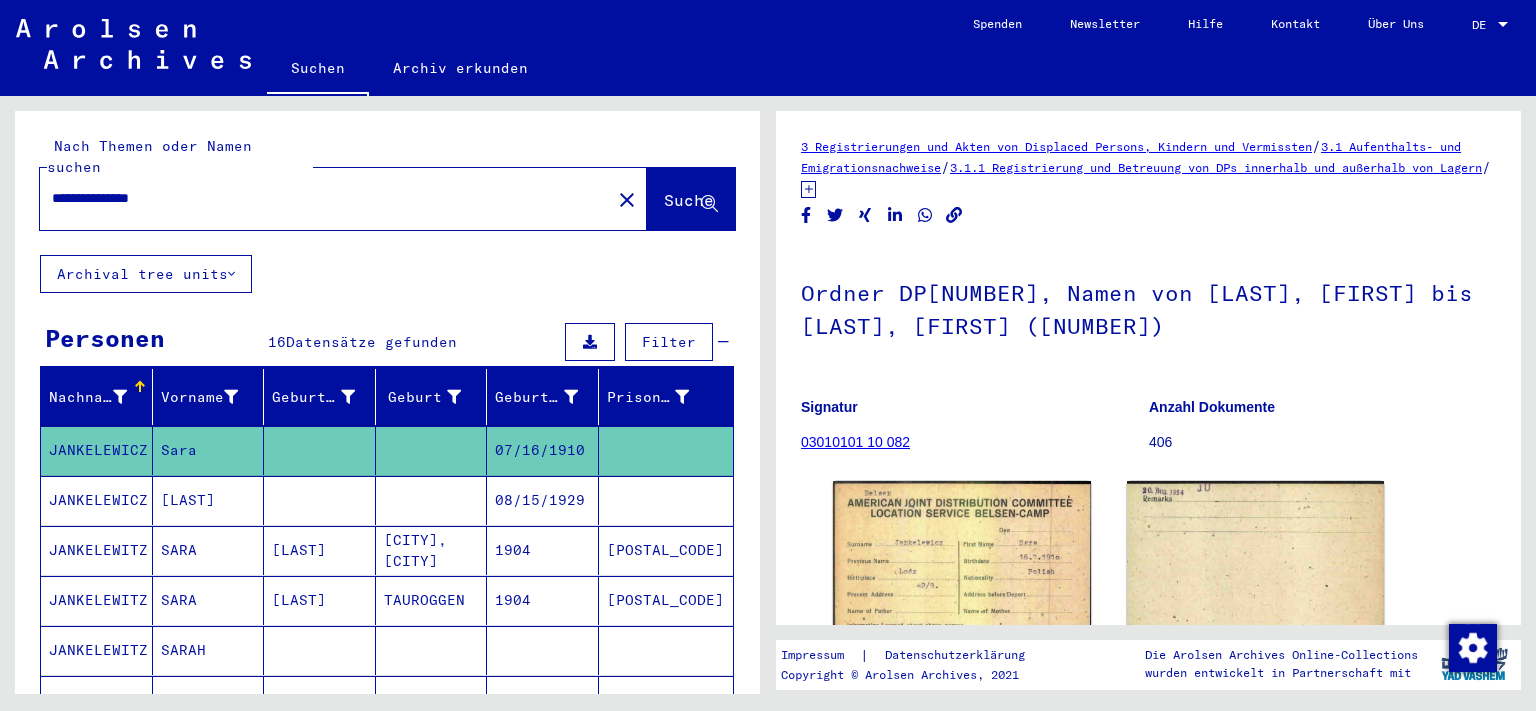 scroll, scrollTop: 0, scrollLeft: 0, axis: both 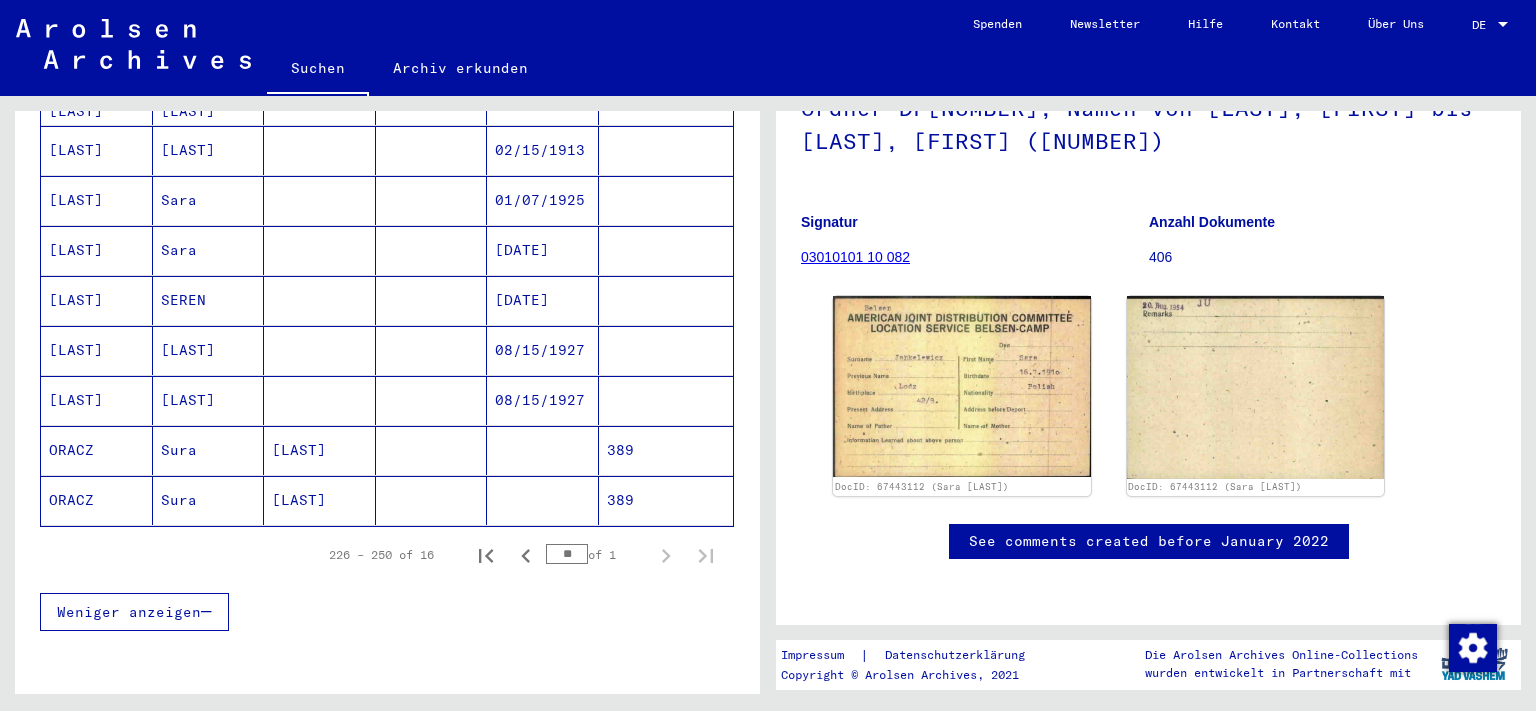 click on "ORACZ" at bounding box center (97, 500) 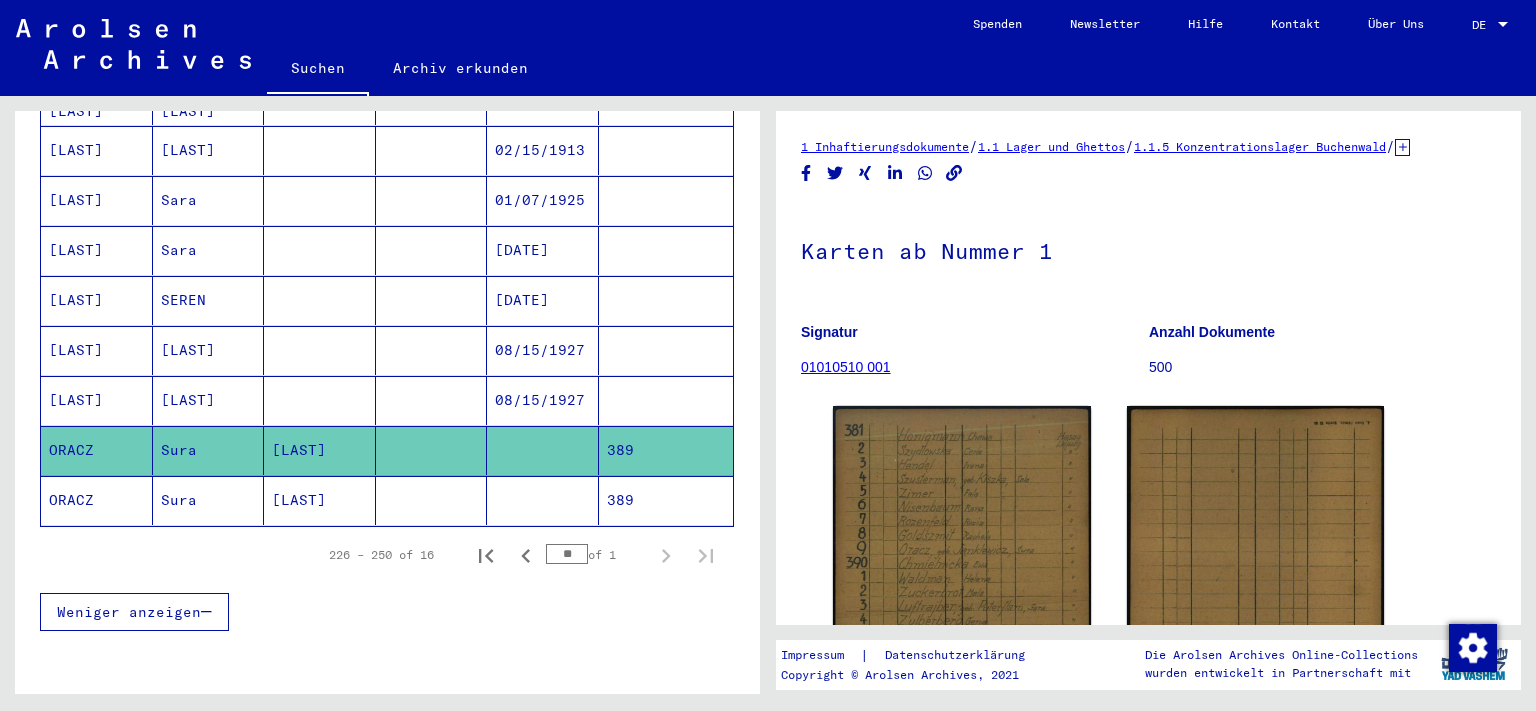 scroll, scrollTop: 0, scrollLeft: 0, axis: both 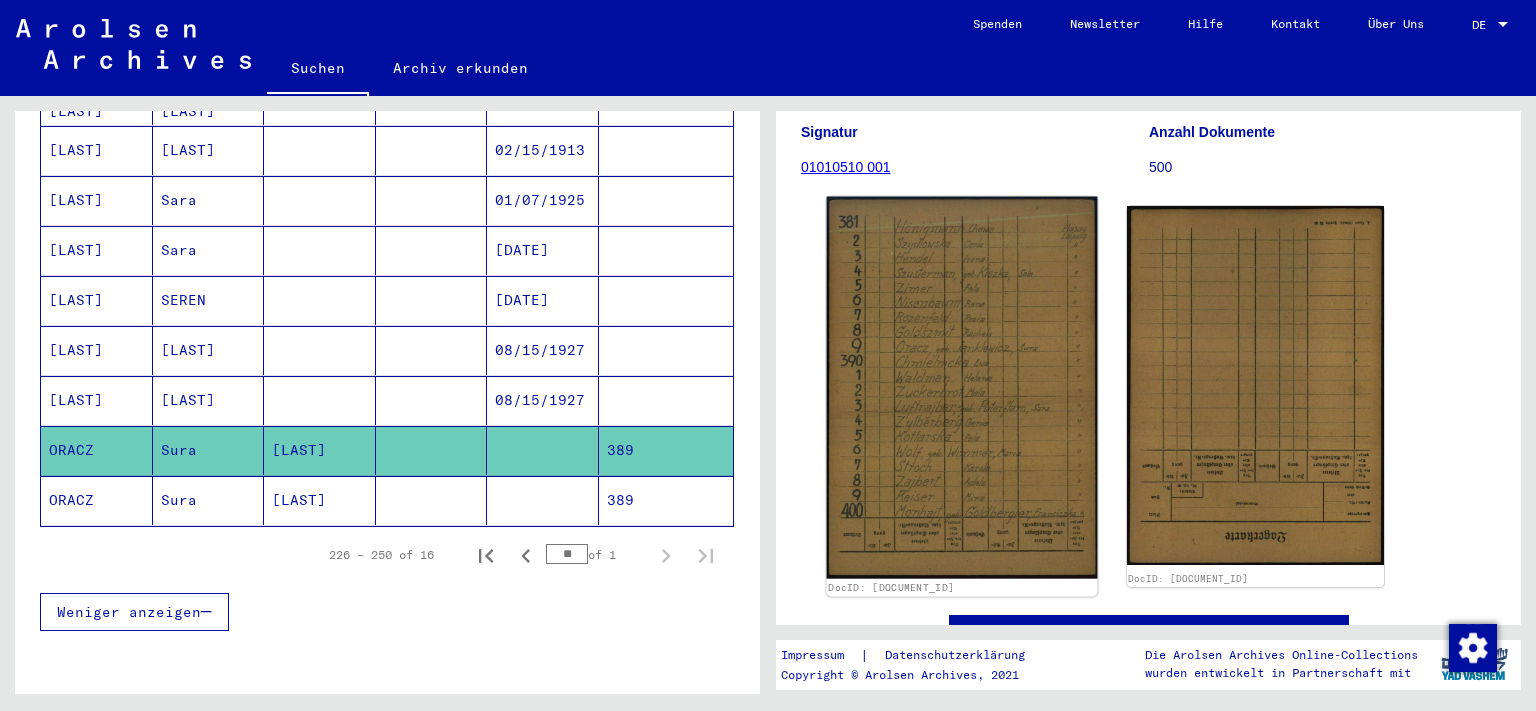 click 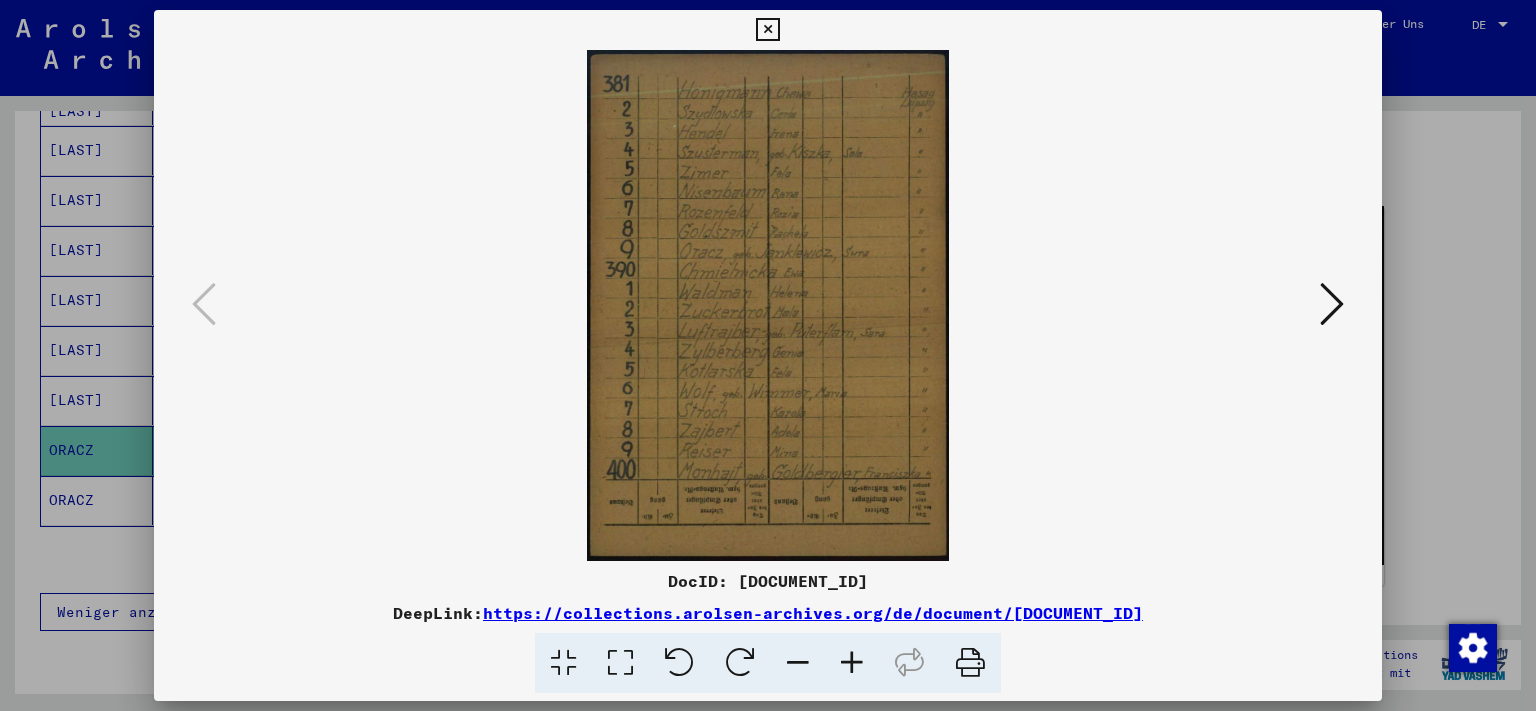 click at bounding box center [852, 663] 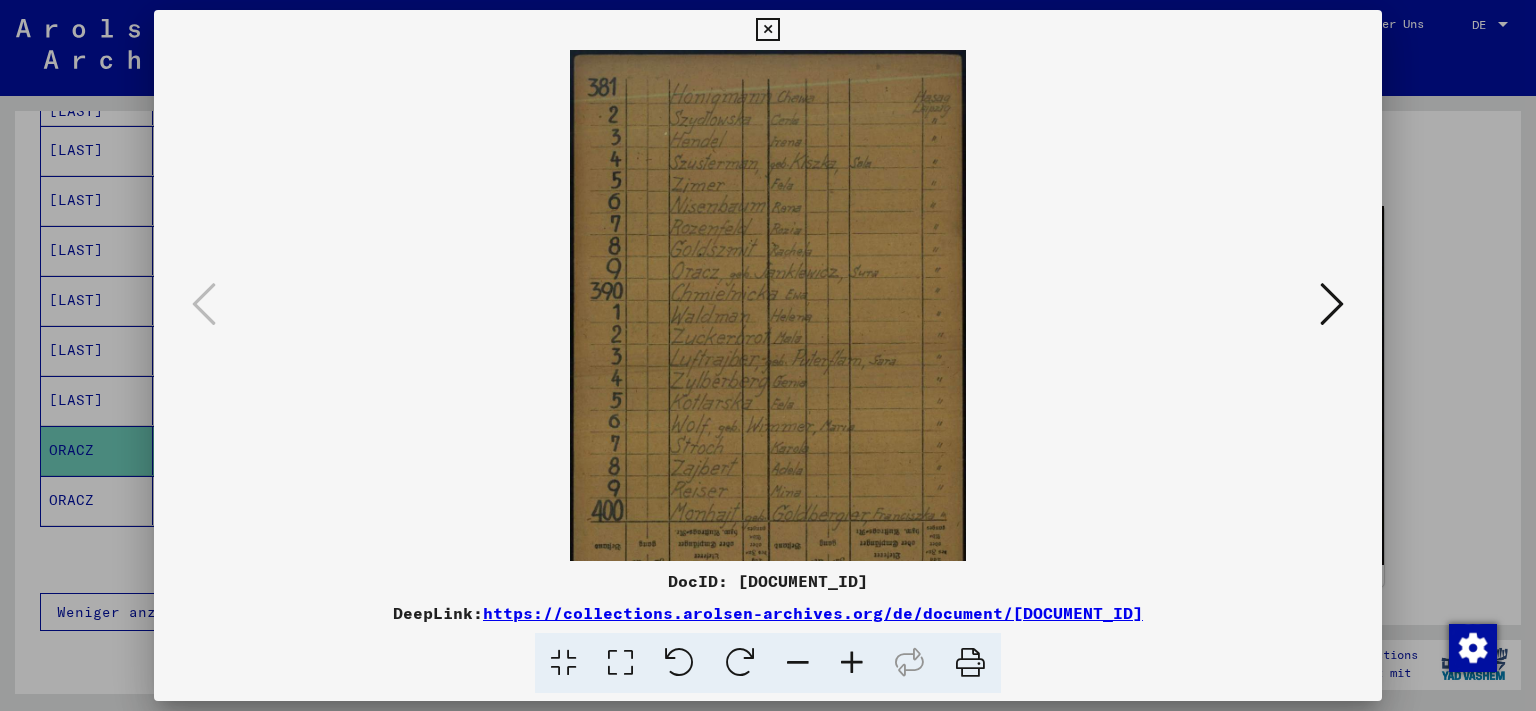click at bounding box center (852, 663) 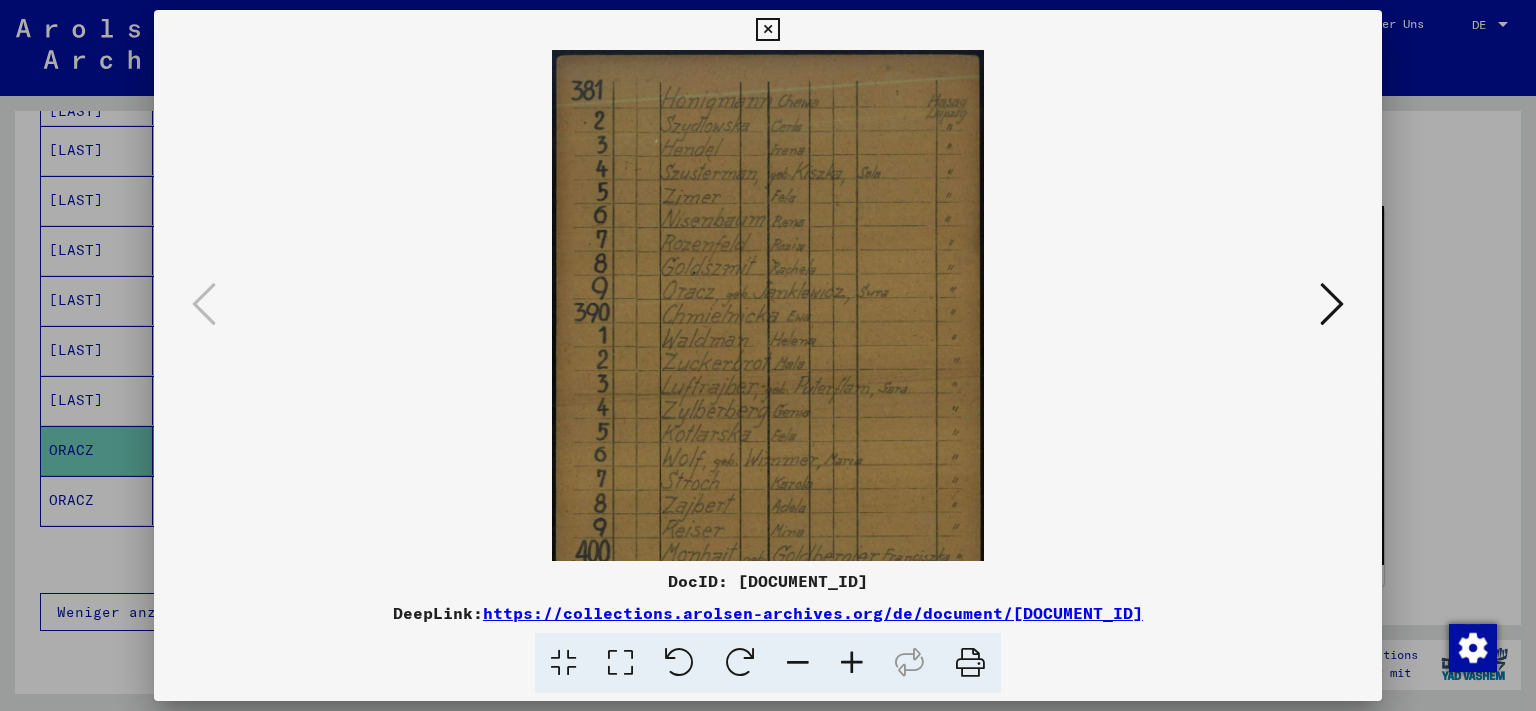 click at bounding box center [852, 663] 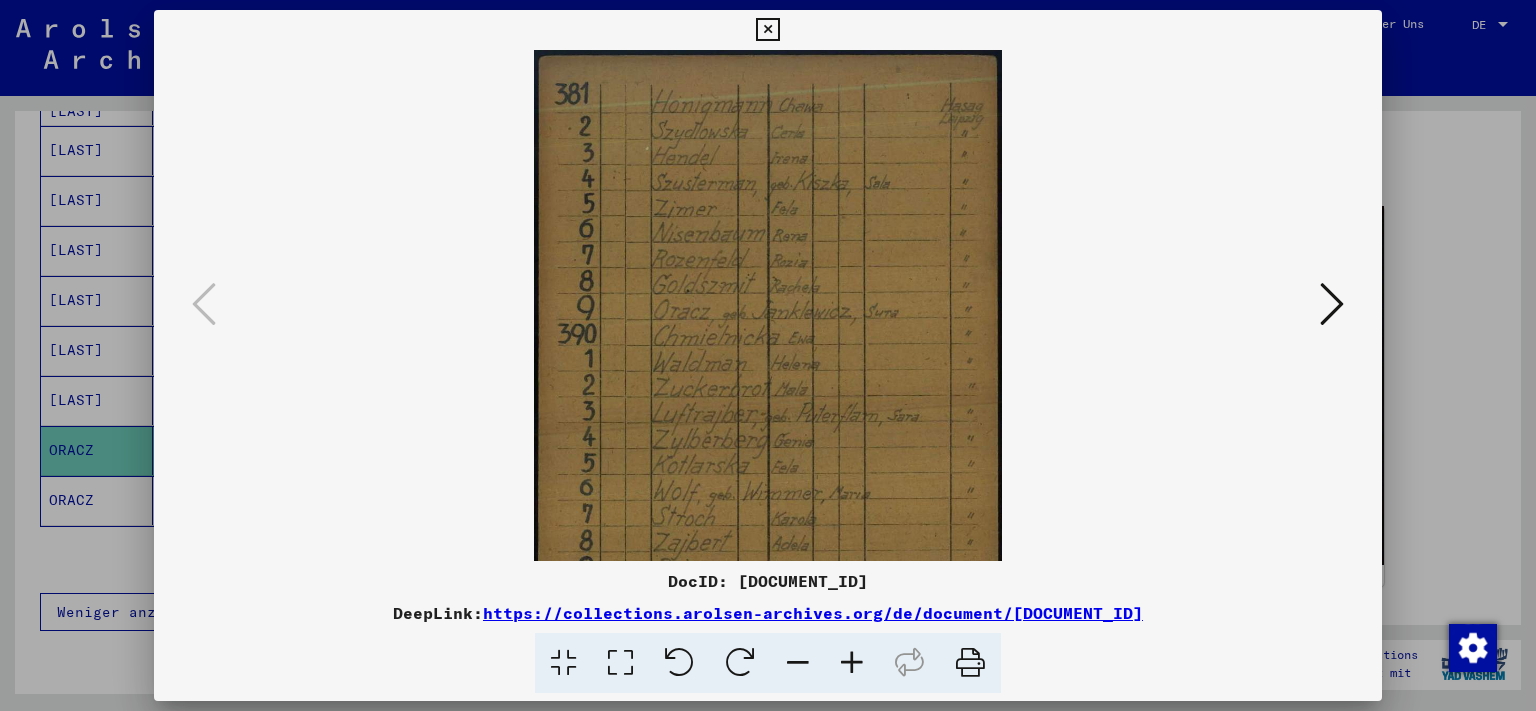click at bounding box center [852, 663] 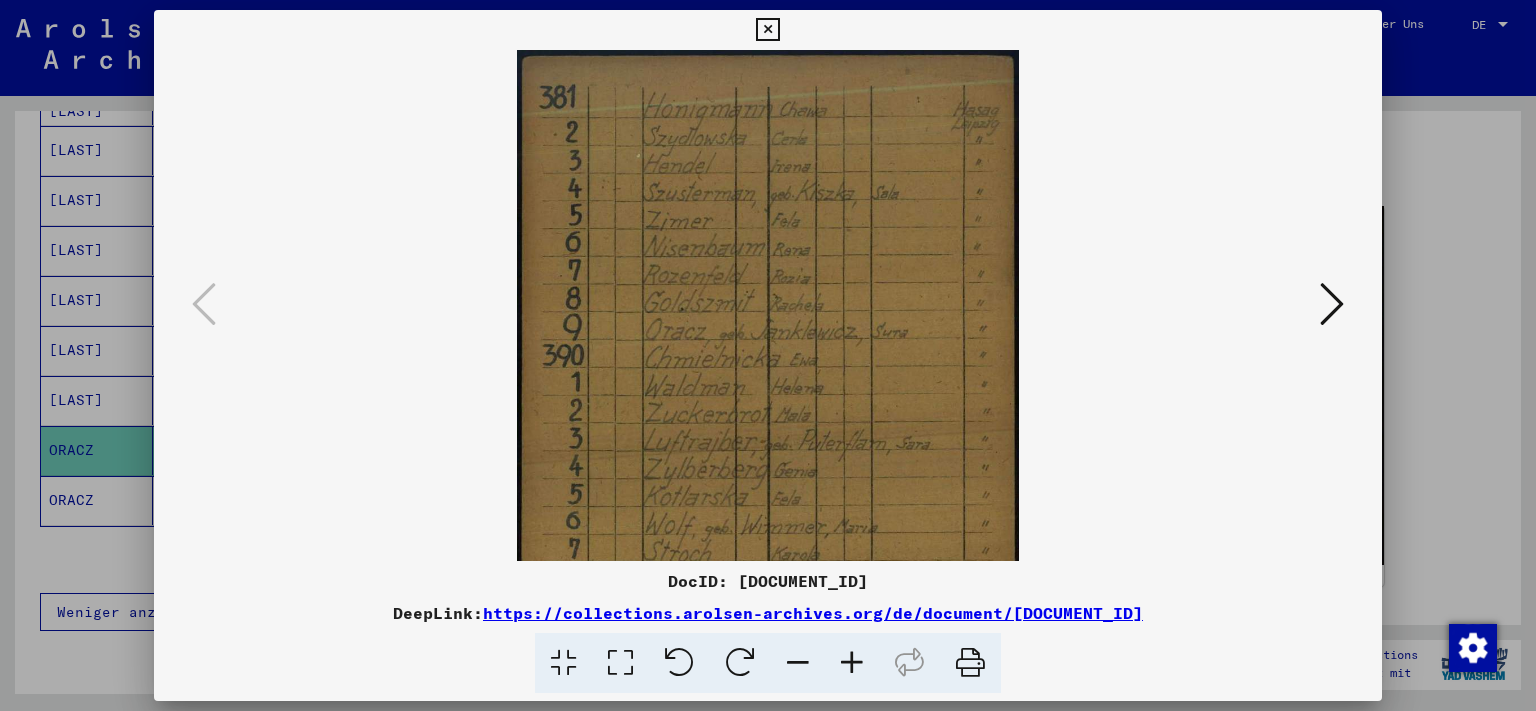 click at bounding box center [852, 663] 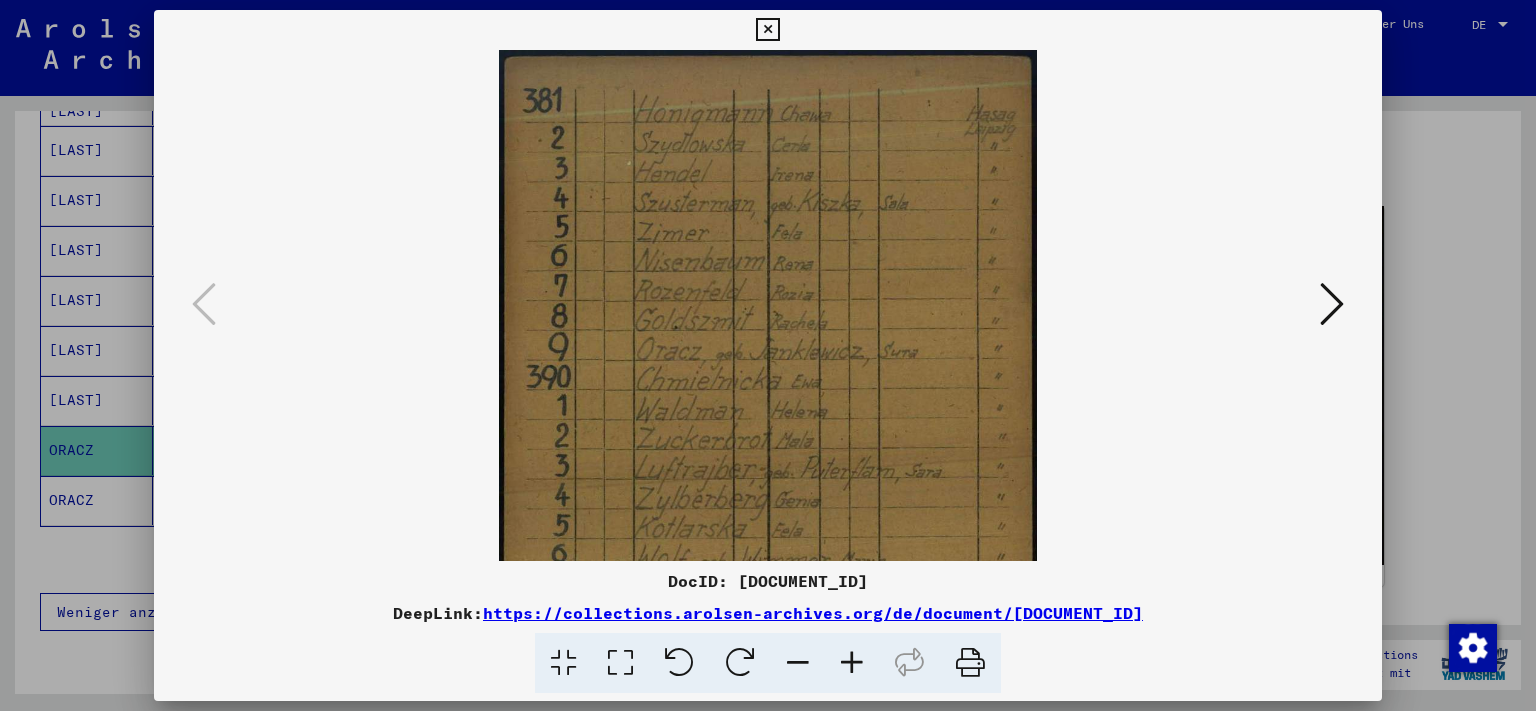 click at bounding box center (852, 663) 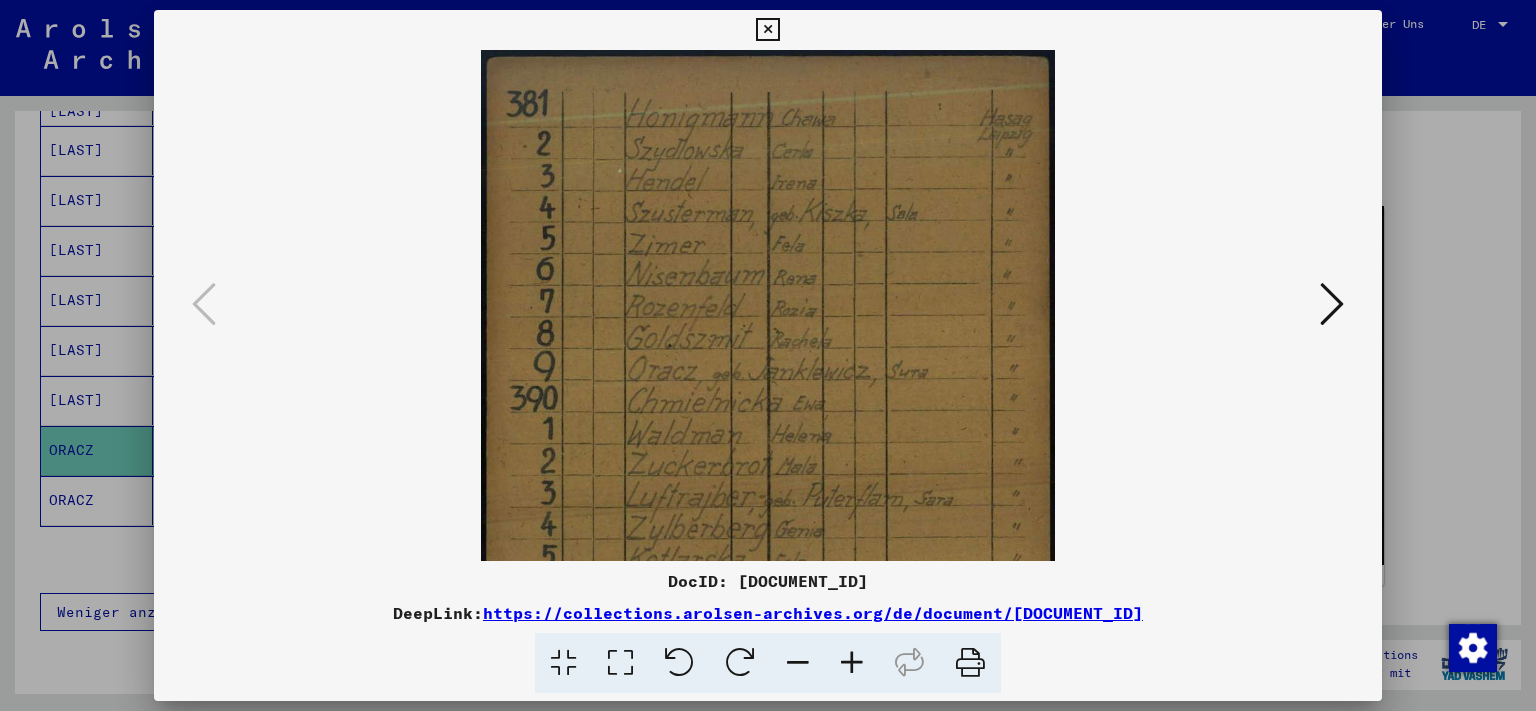 click at bounding box center (1332, 304) 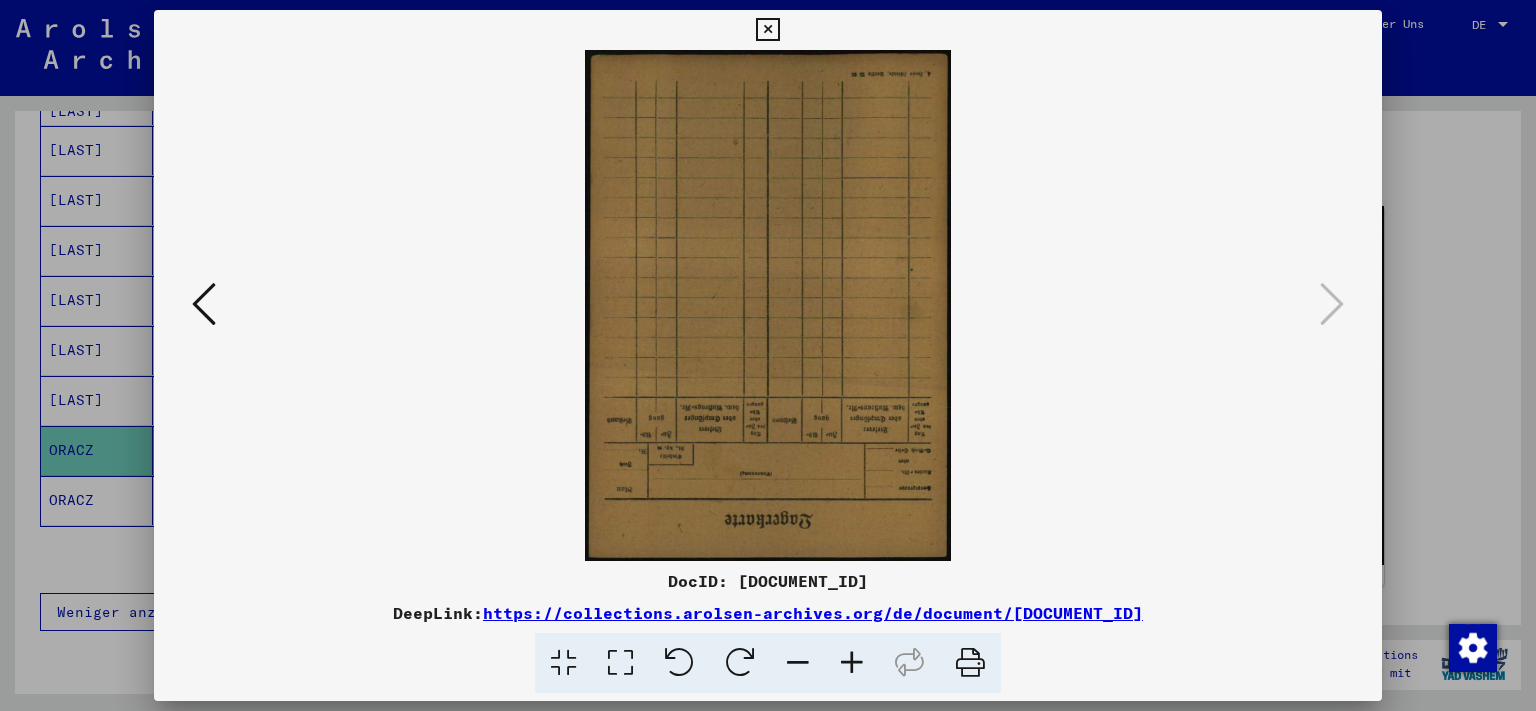 drag, startPoint x: 761, startPoint y: 26, endPoint x: 786, endPoint y: 2, distance: 34.655445 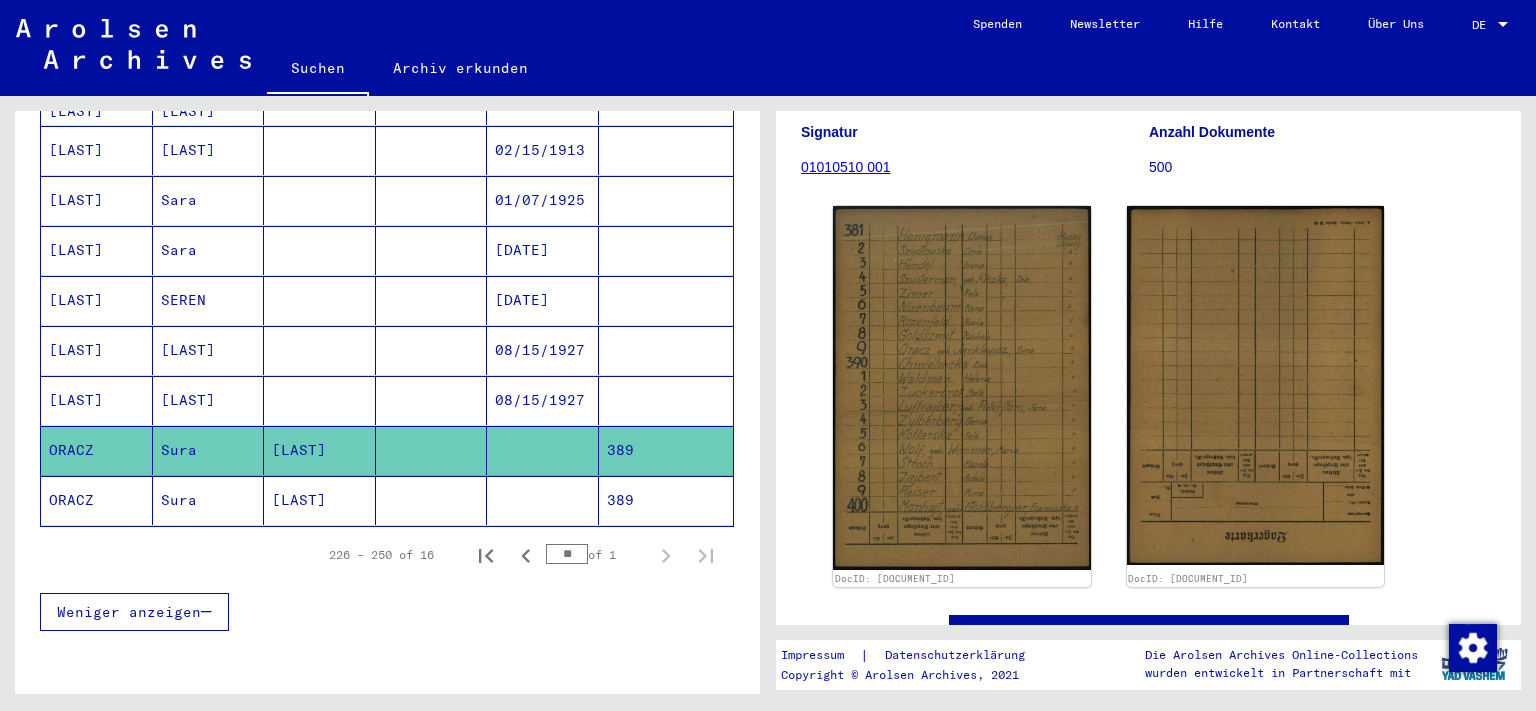 click on "Sura" 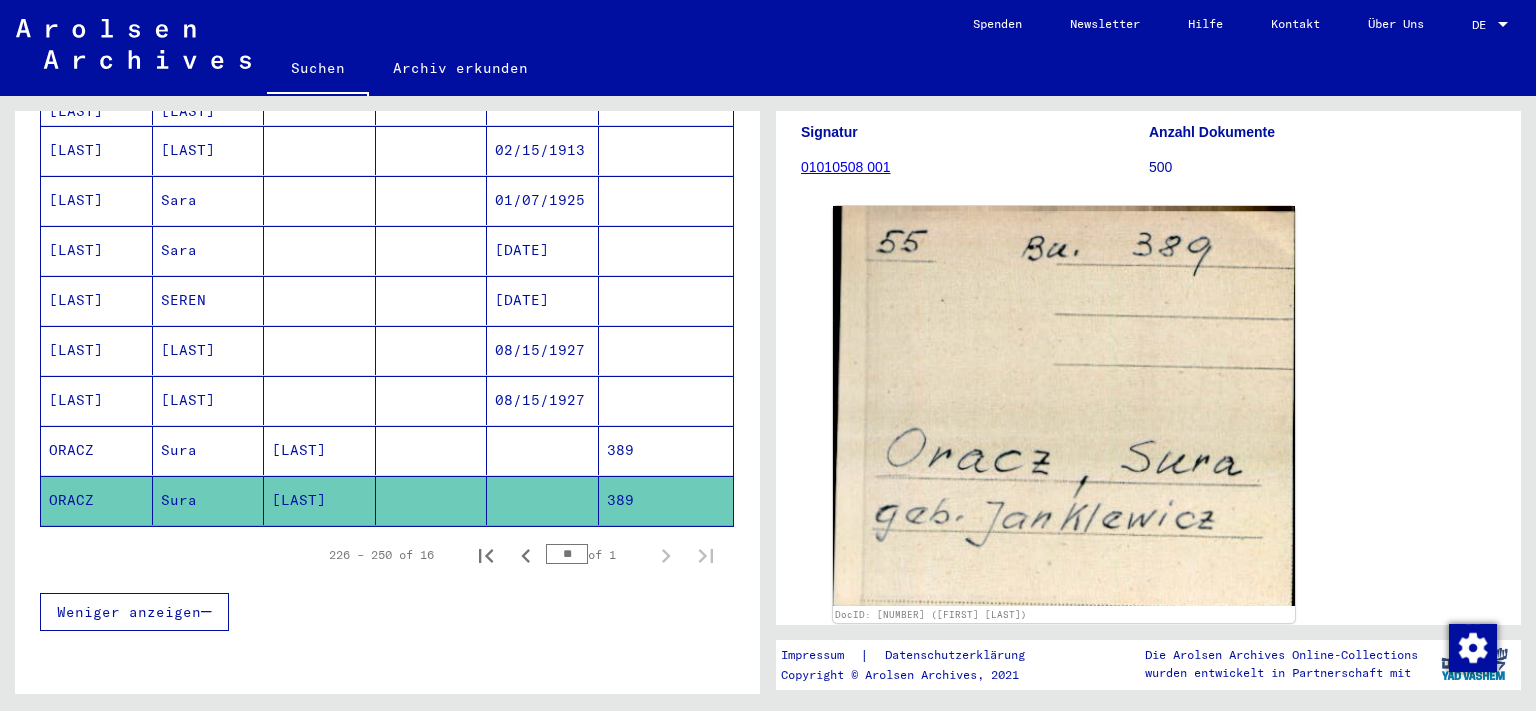 scroll, scrollTop: 0, scrollLeft: 0, axis: both 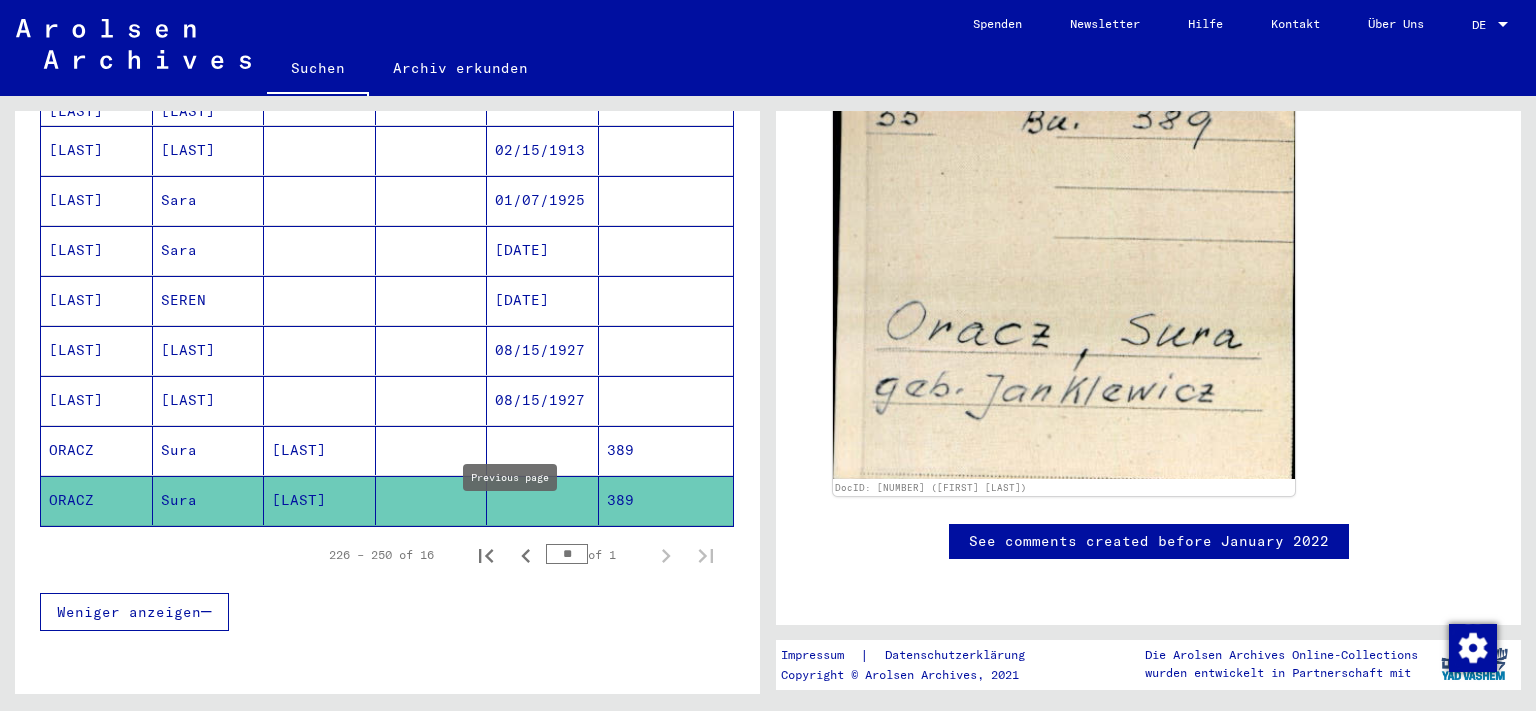 click 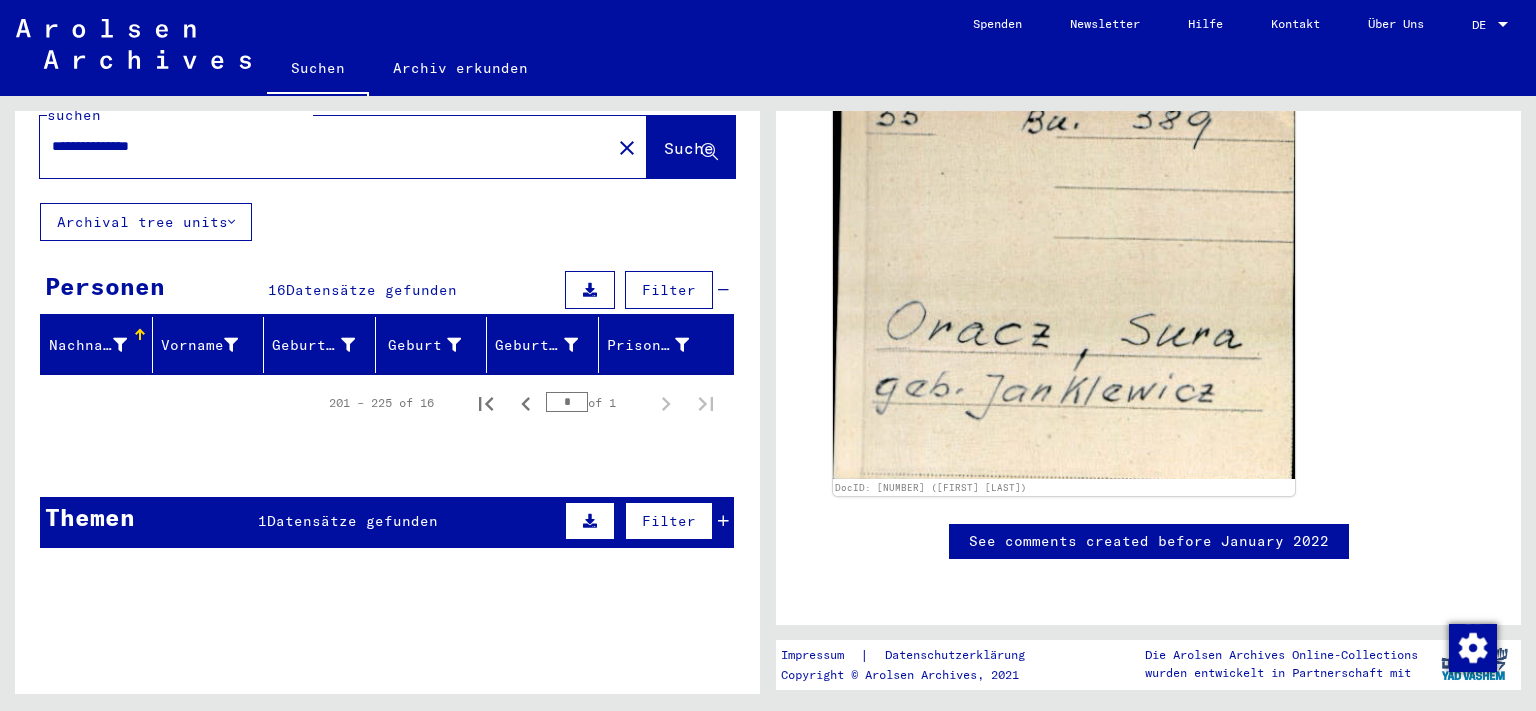 scroll, scrollTop: 0, scrollLeft: 0, axis: both 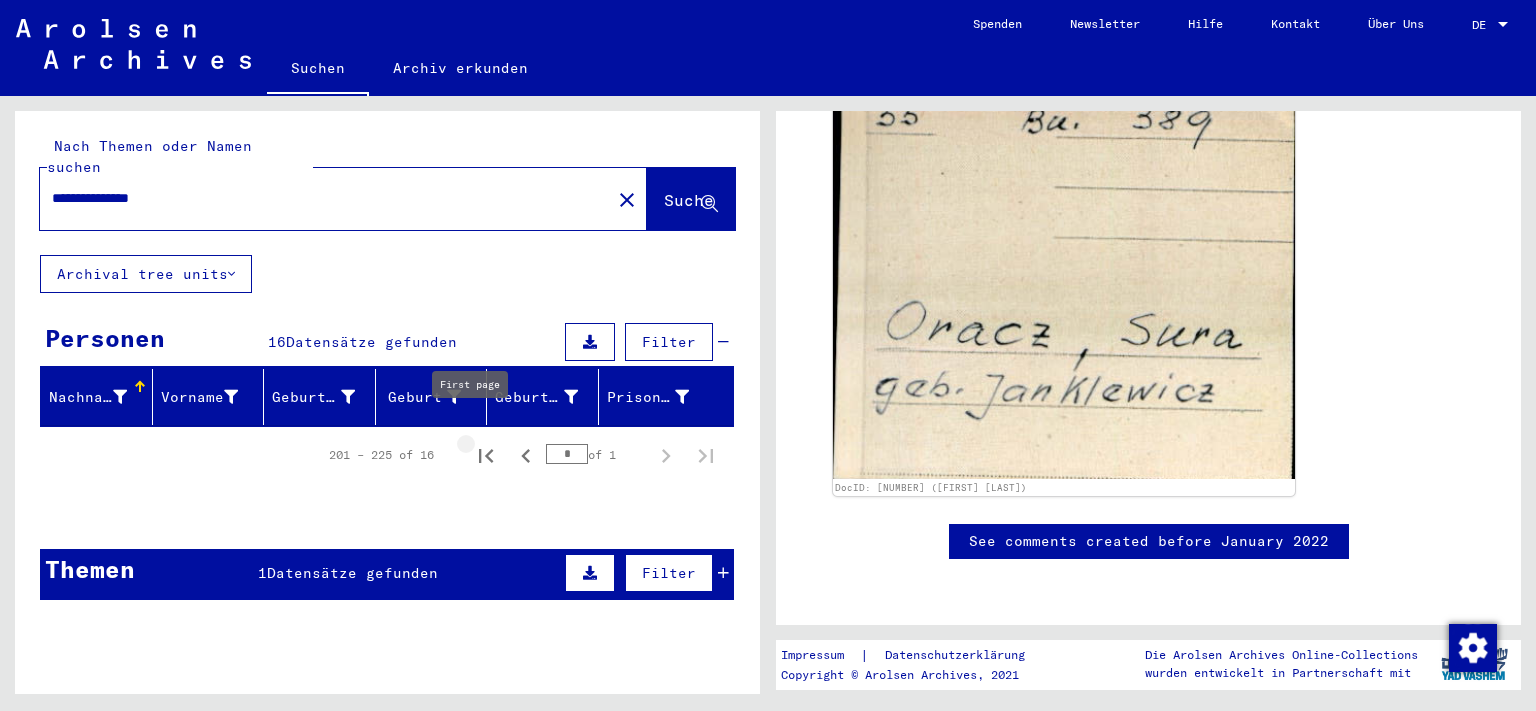 click 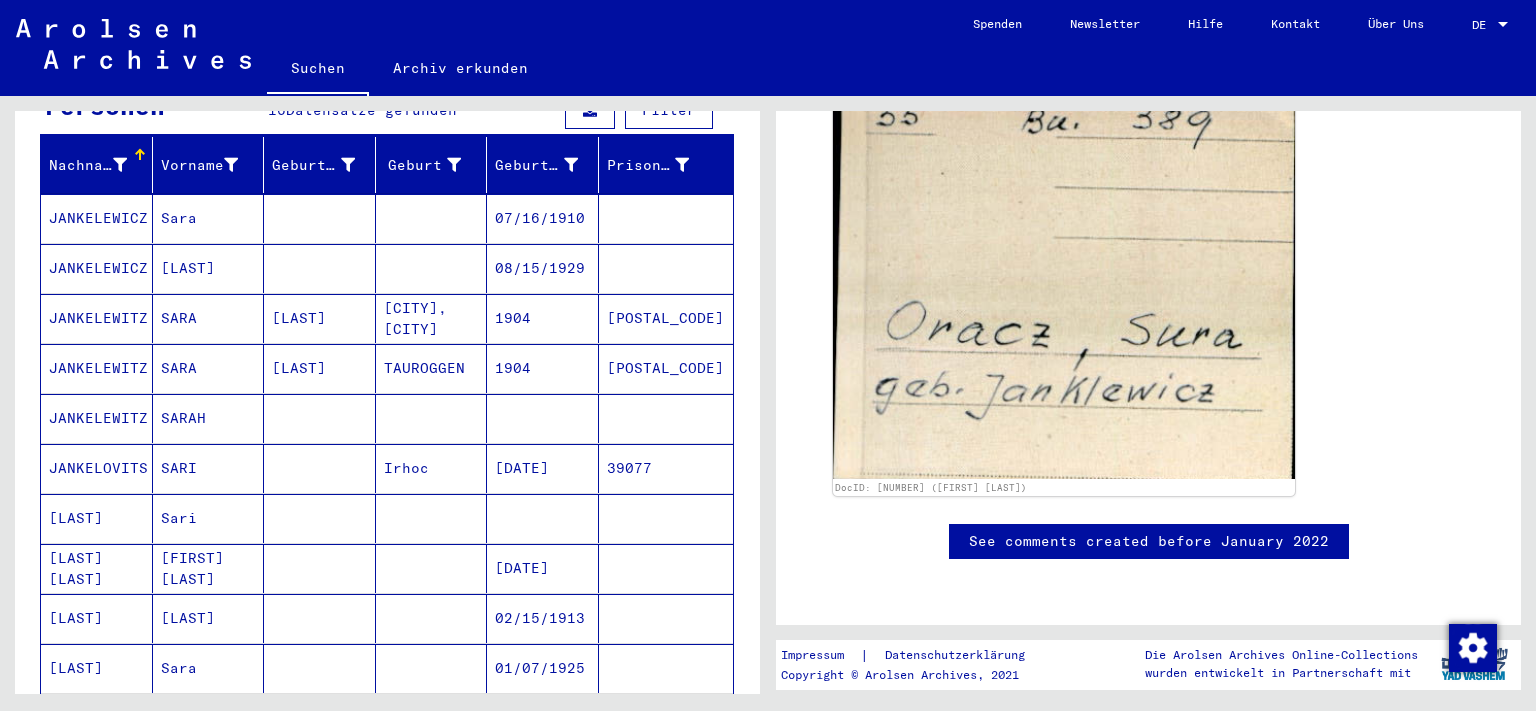 scroll, scrollTop: 0, scrollLeft: 0, axis: both 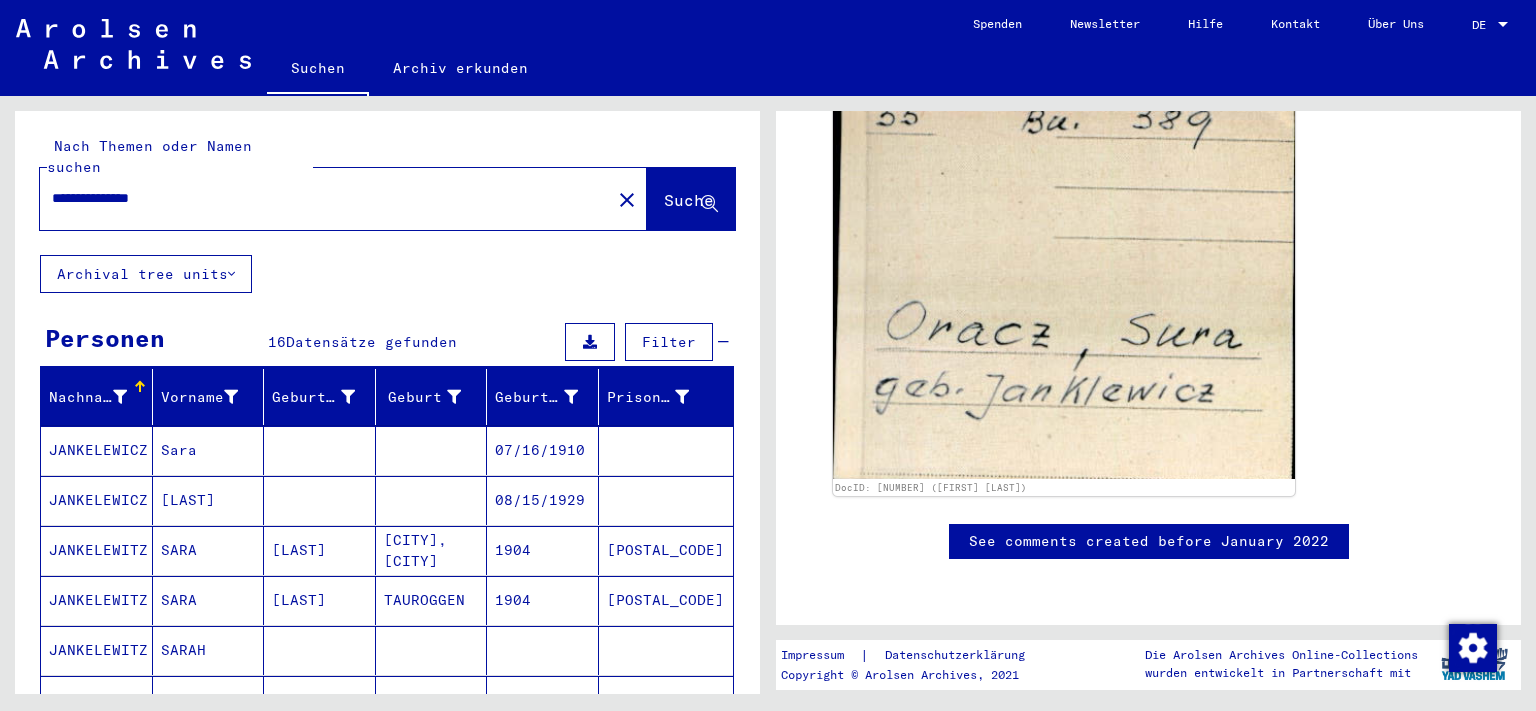 drag, startPoint x: 197, startPoint y: 179, endPoint x: 148, endPoint y: 180, distance: 49.010204 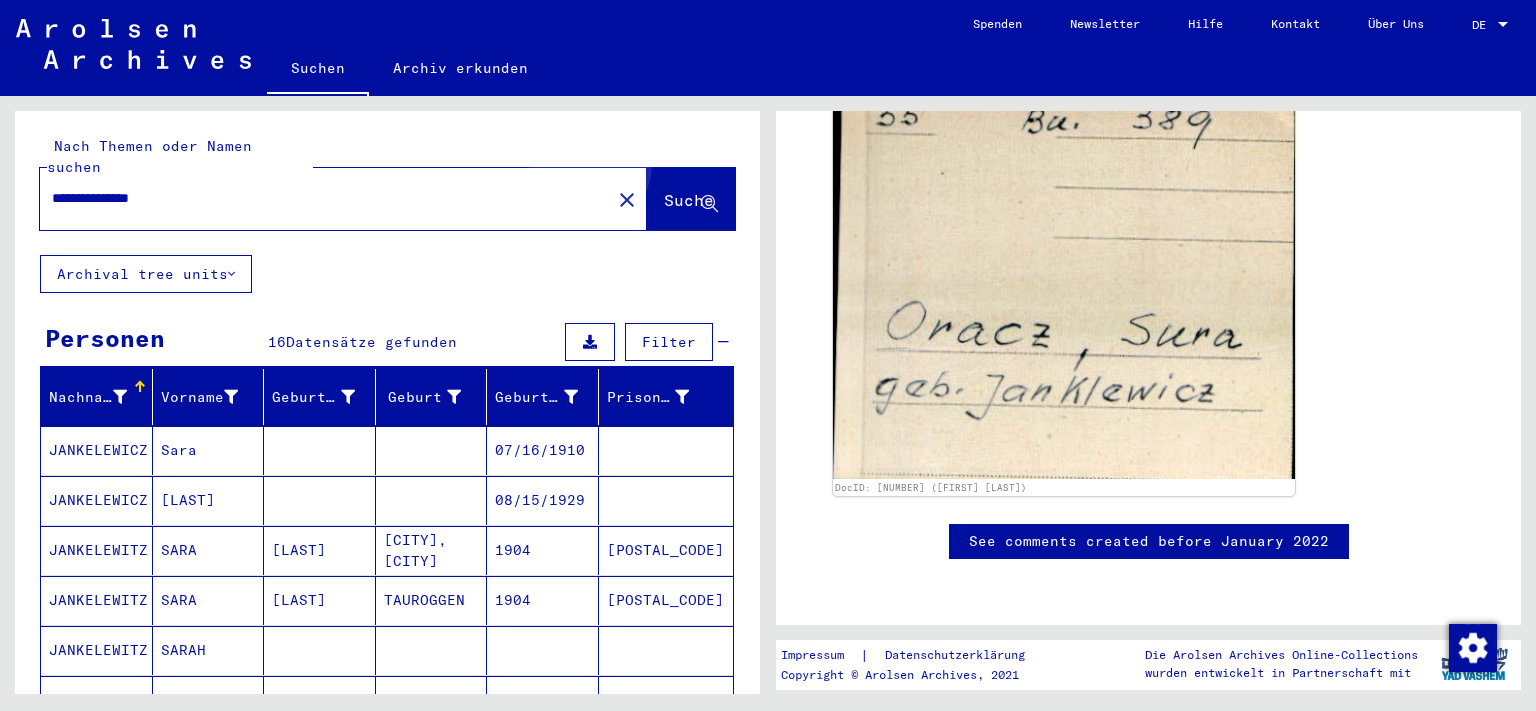 click on "Suche" 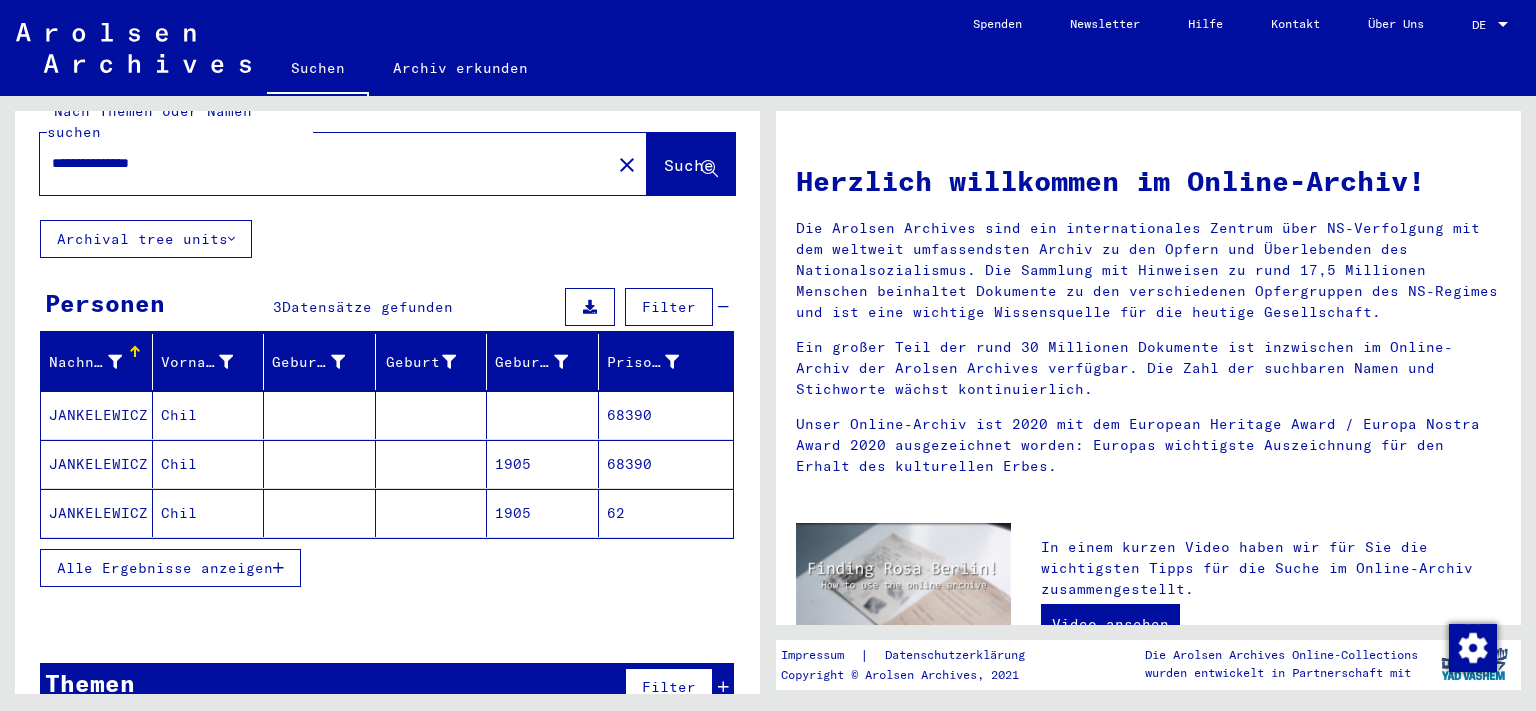 scroll, scrollTop: 50, scrollLeft: 0, axis: vertical 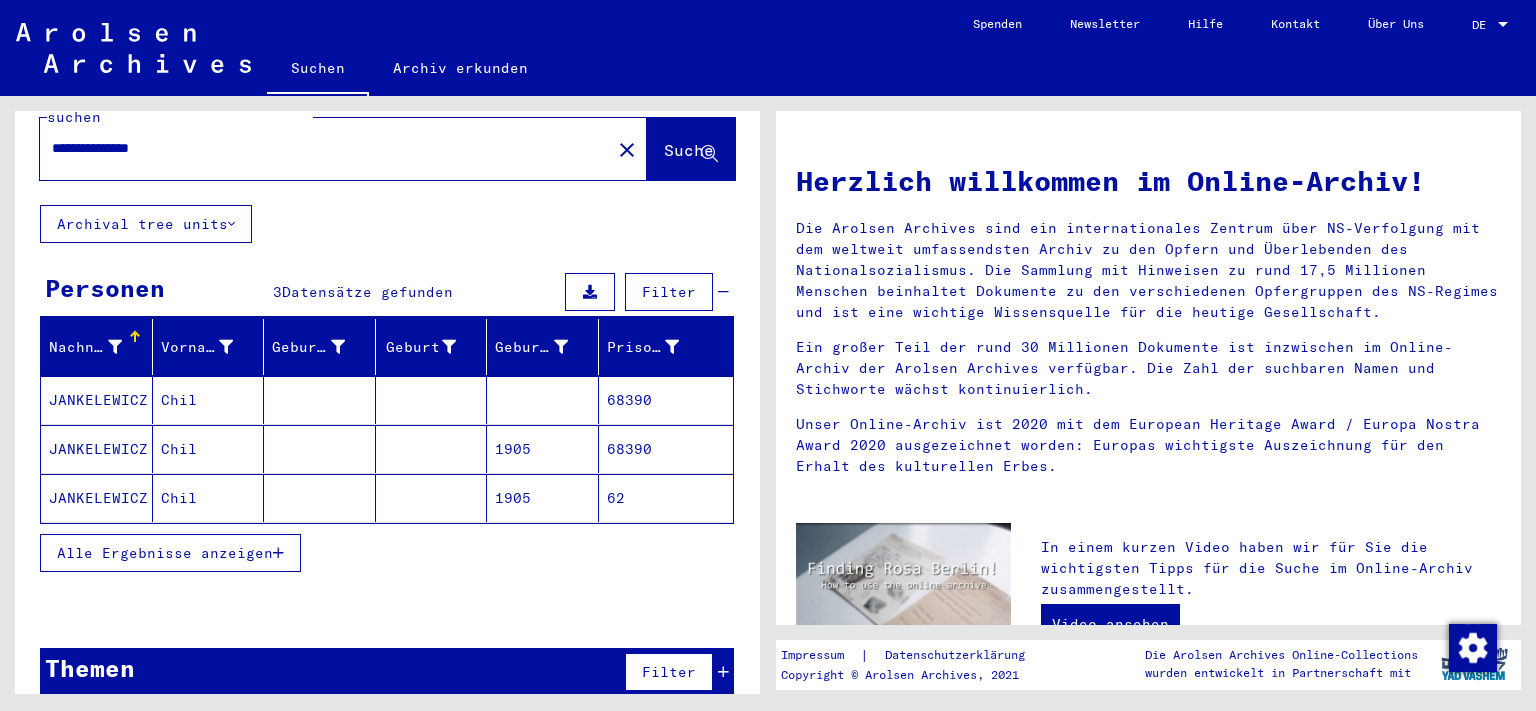 click on "Alle Ergebnisse anzeigen" at bounding box center (165, 553) 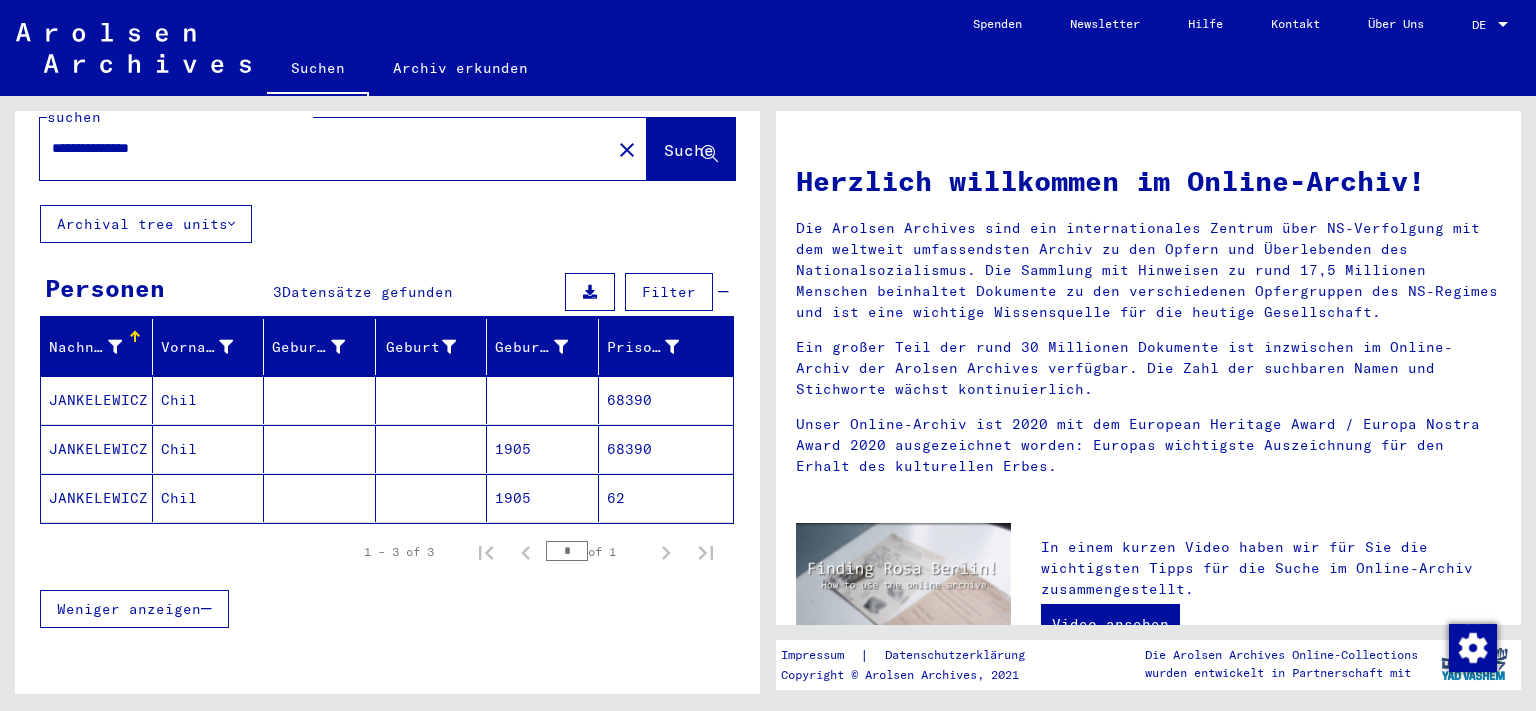 click on "JANKELEWICZ" at bounding box center [97, 449] 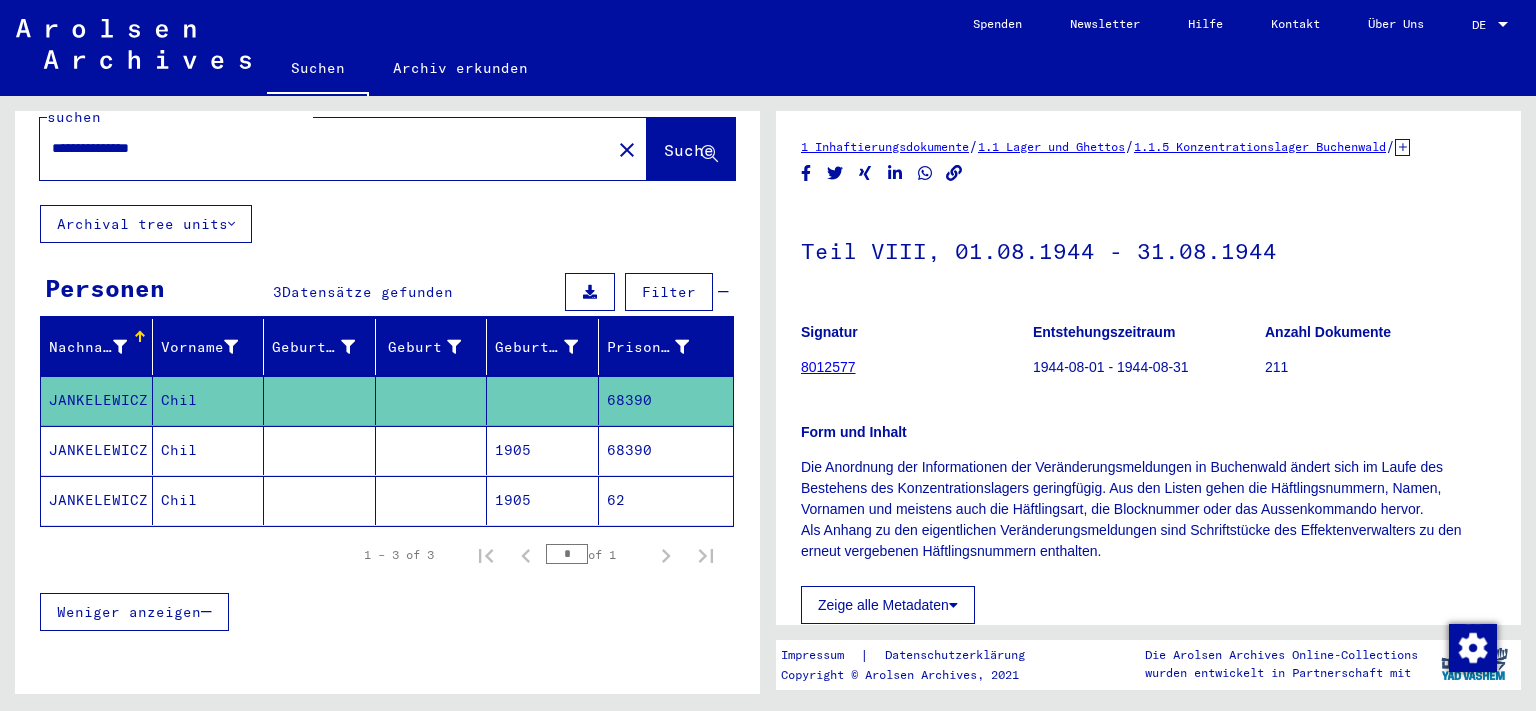scroll, scrollTop: 0, scrollLeft: 0, axis: both 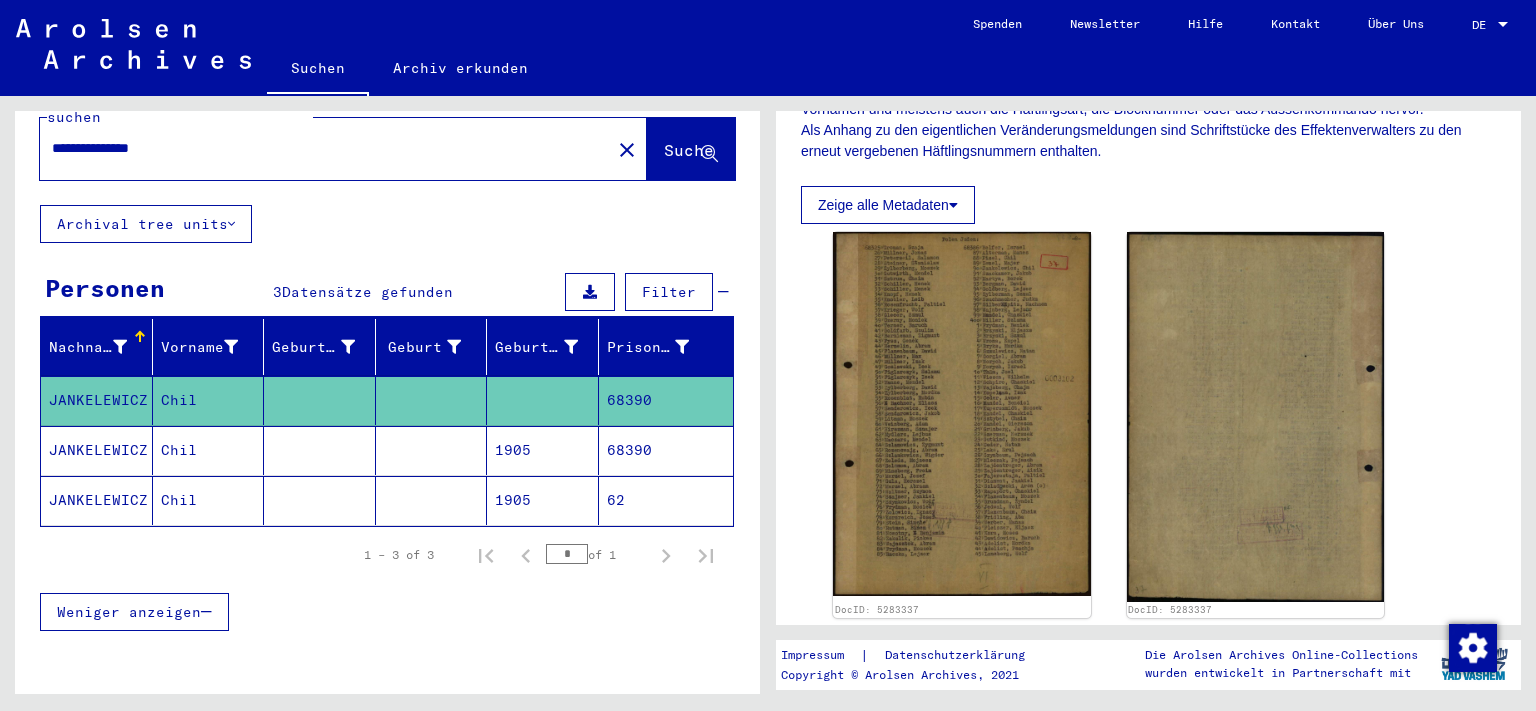 click on "JANKELEWICZ" at bounding box center [97, 500] 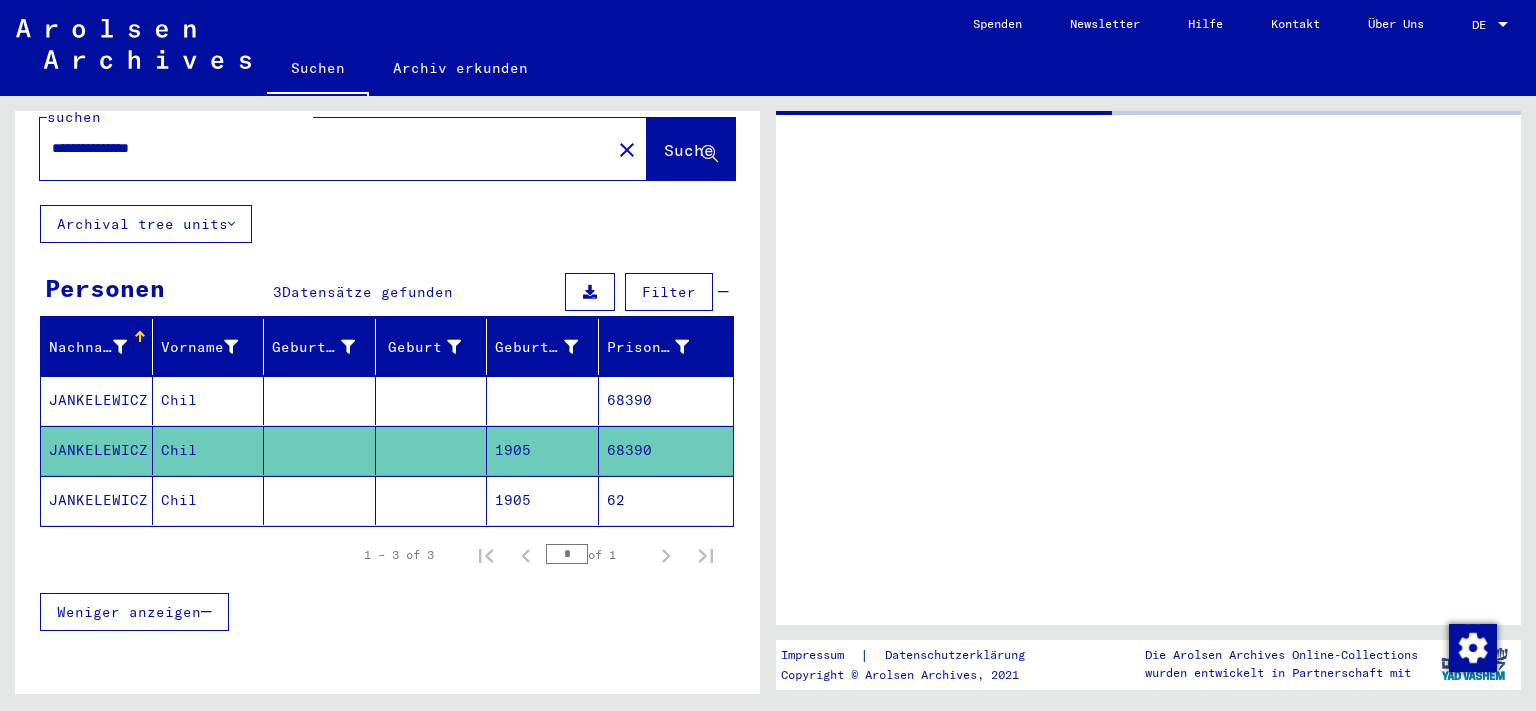 scroll, scrollTop: 0, scrollLeft: 0, axis: both 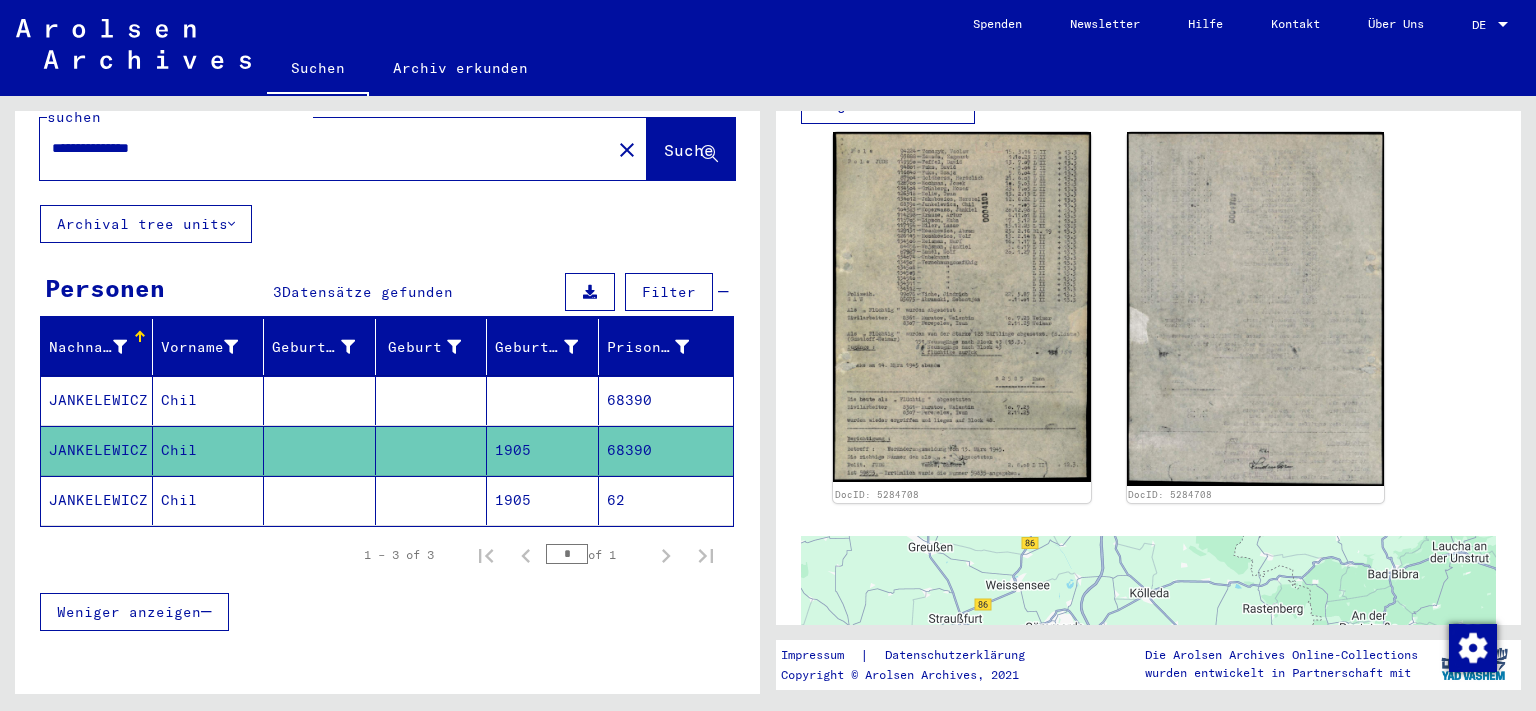 click on "JANKELEWICZ" 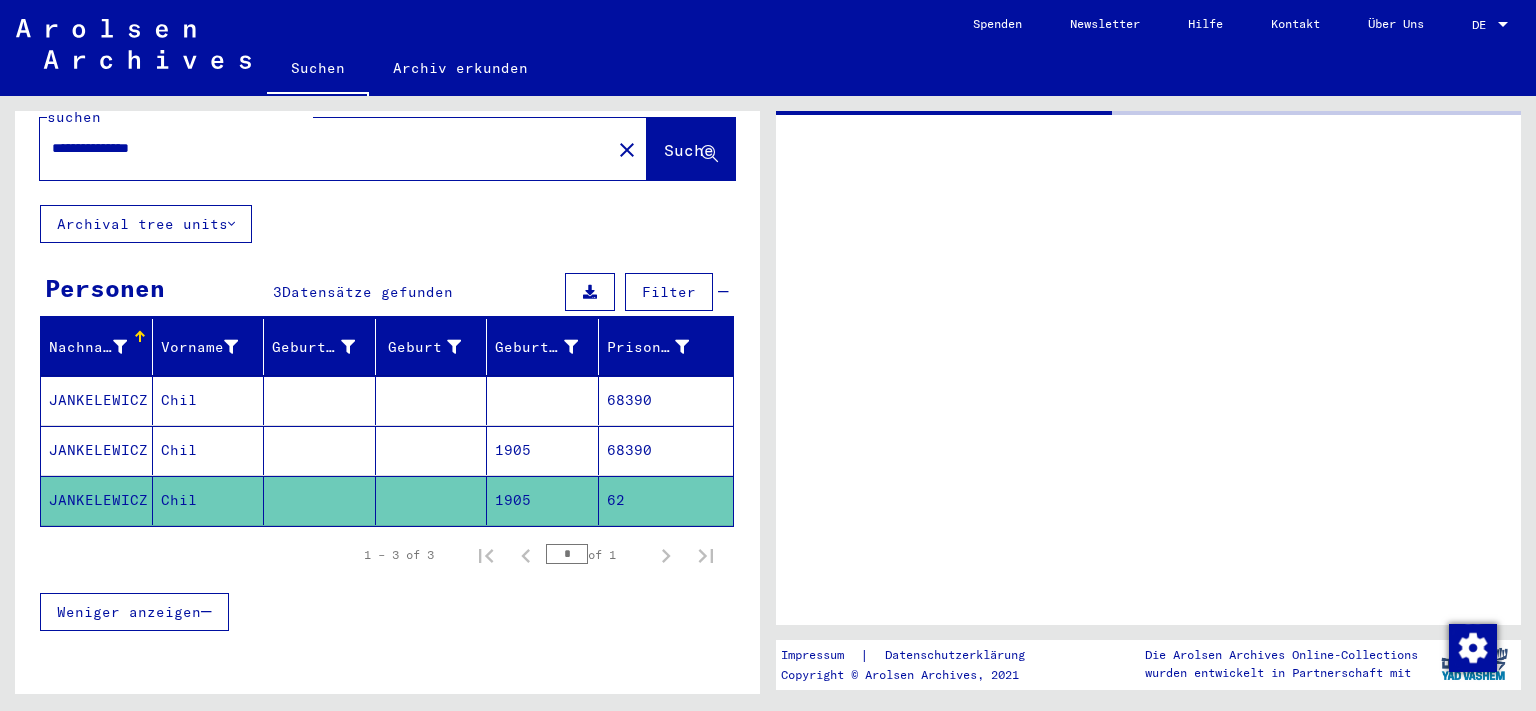 scroll, scrollTop: 0, scrollLeft: 0, axis: both 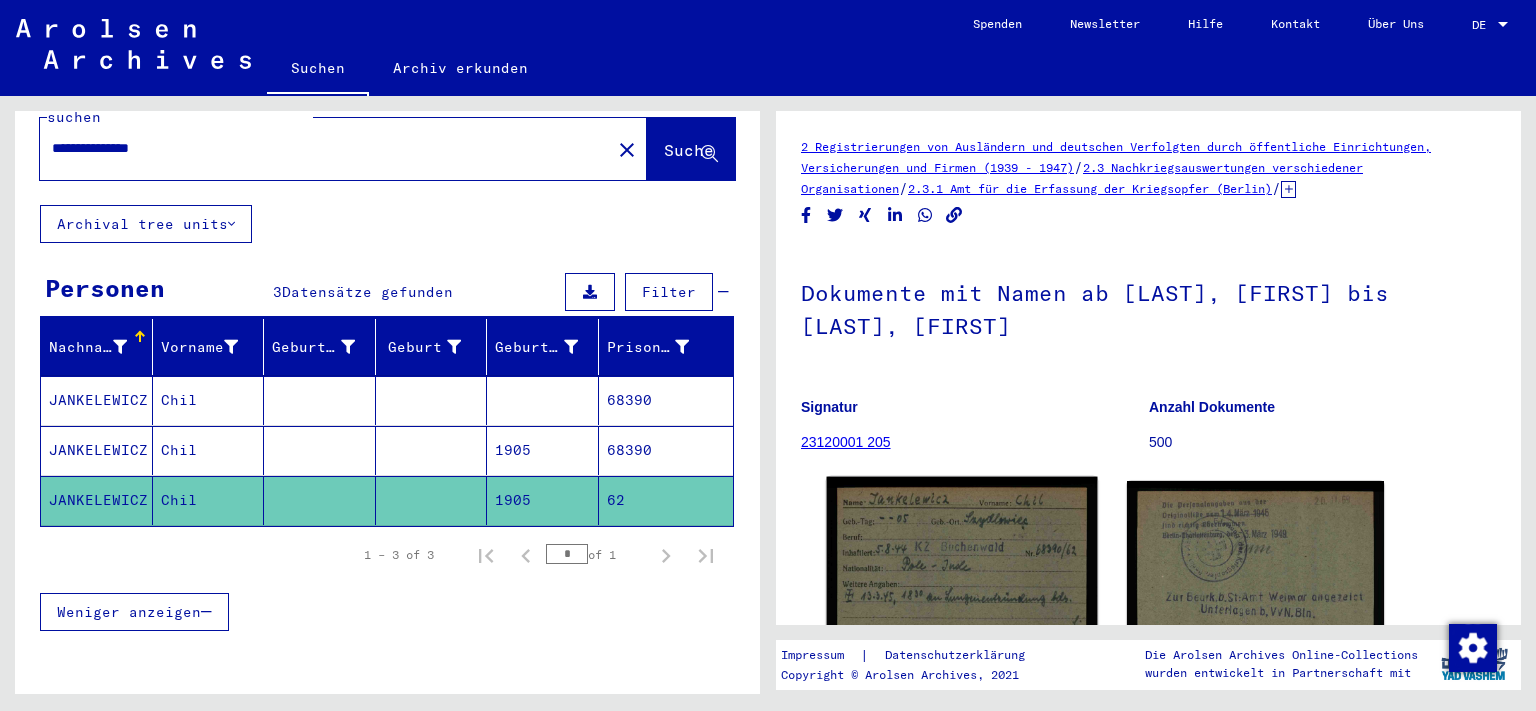 click 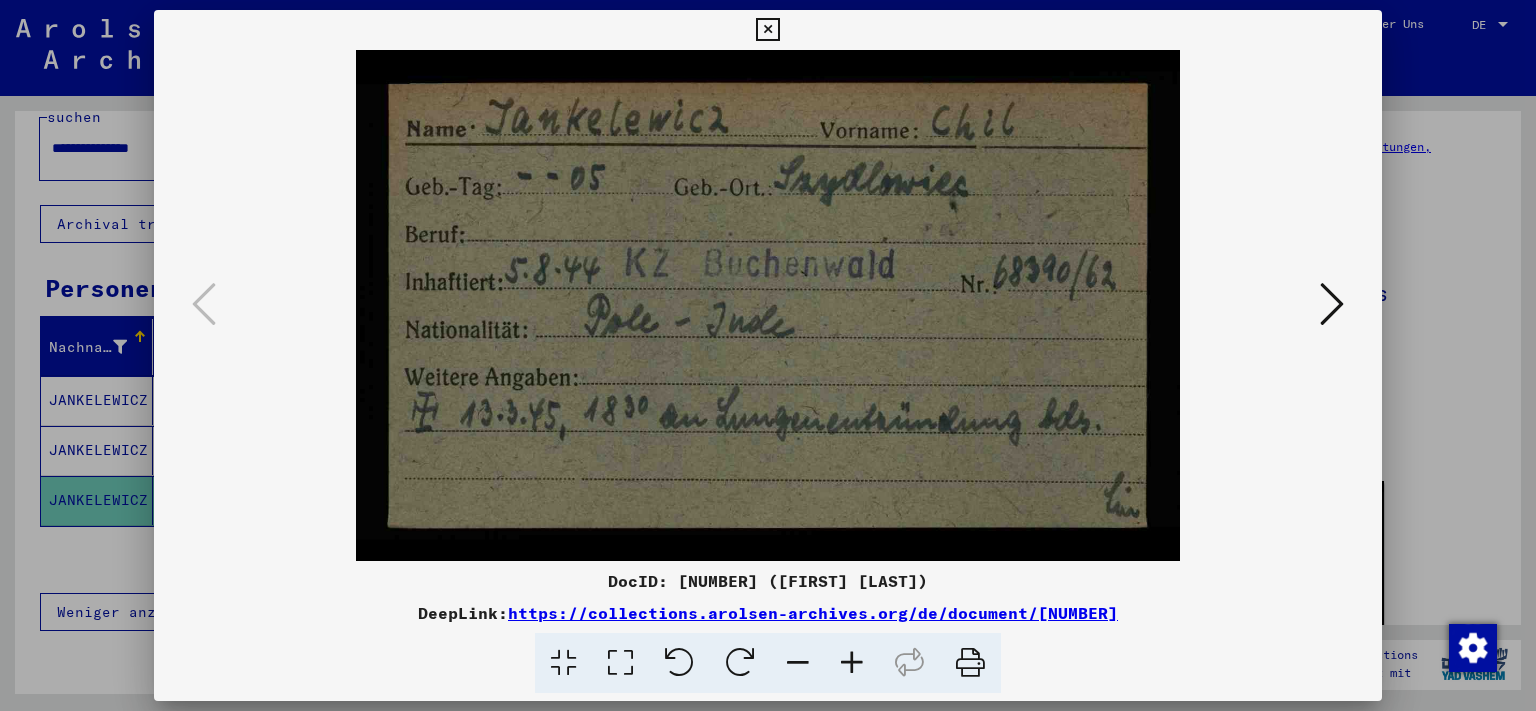 click at bounding box center (1332, 304) 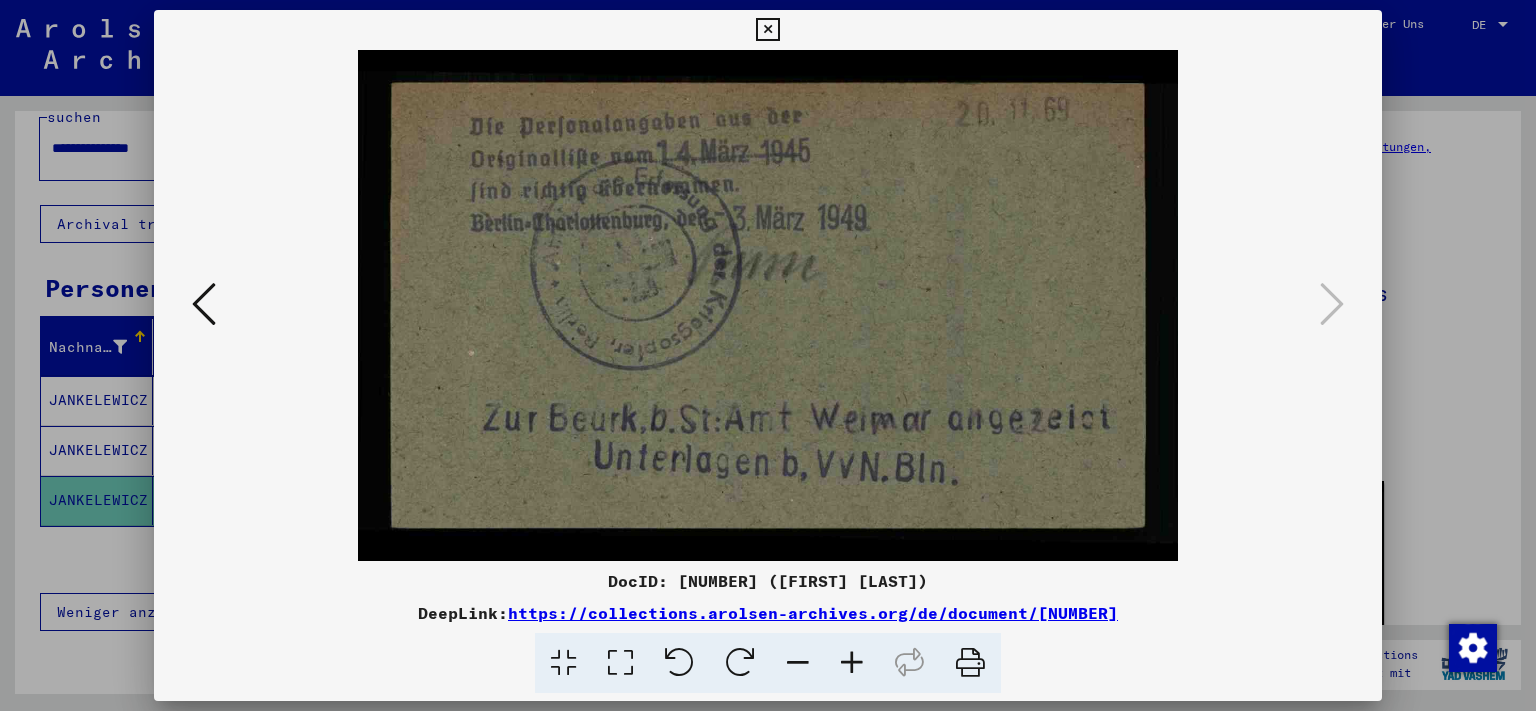 click at bounding box center [767, 30] 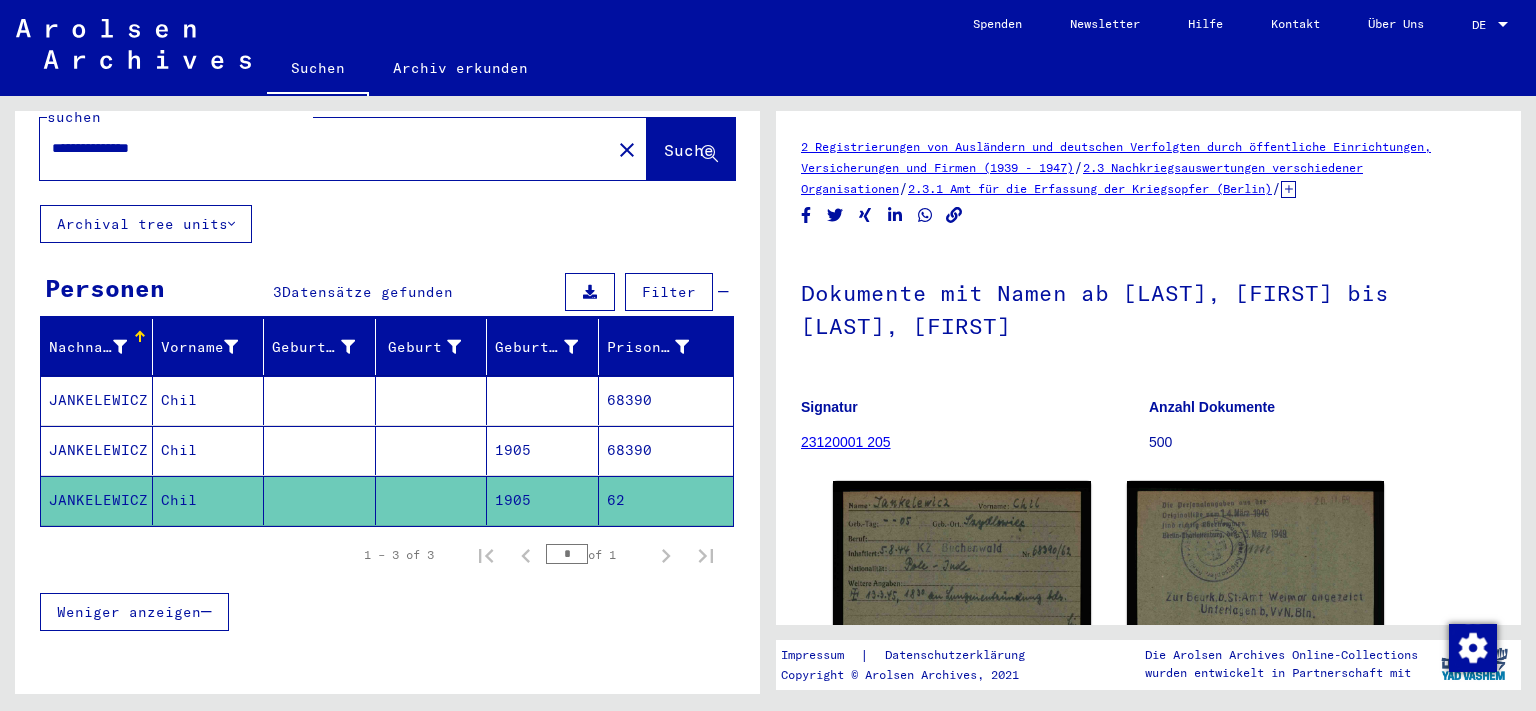 click 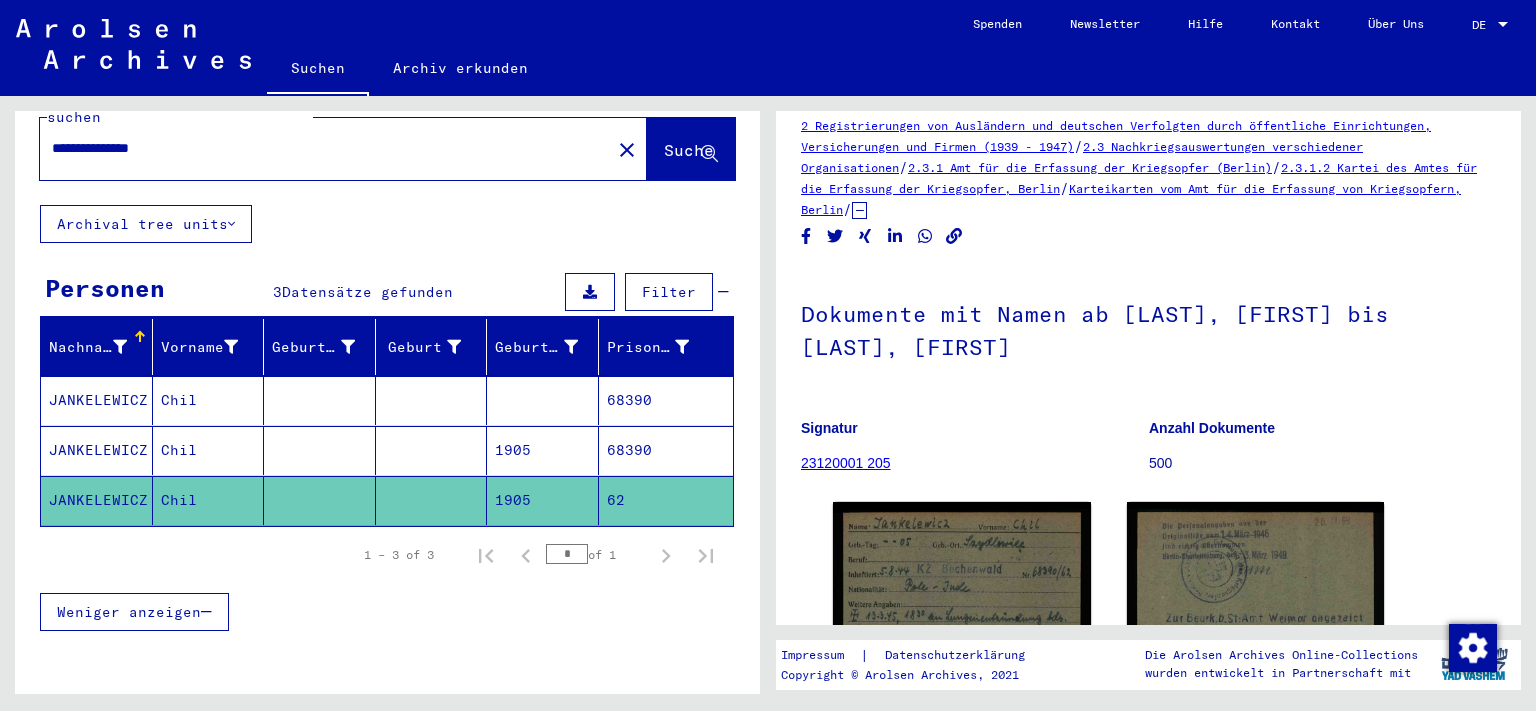 scroll, scrollTop: 0, scrollLeft: 0, axis: both 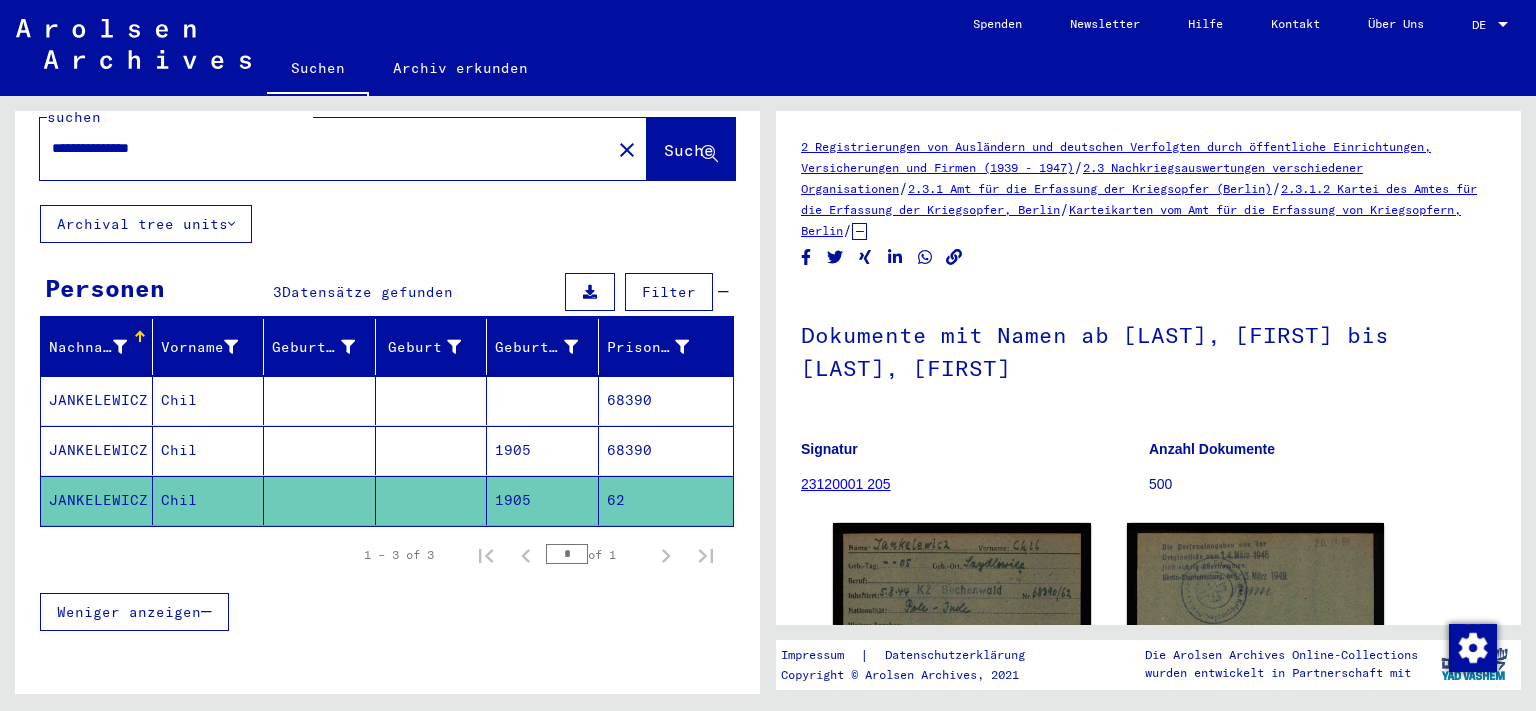 click 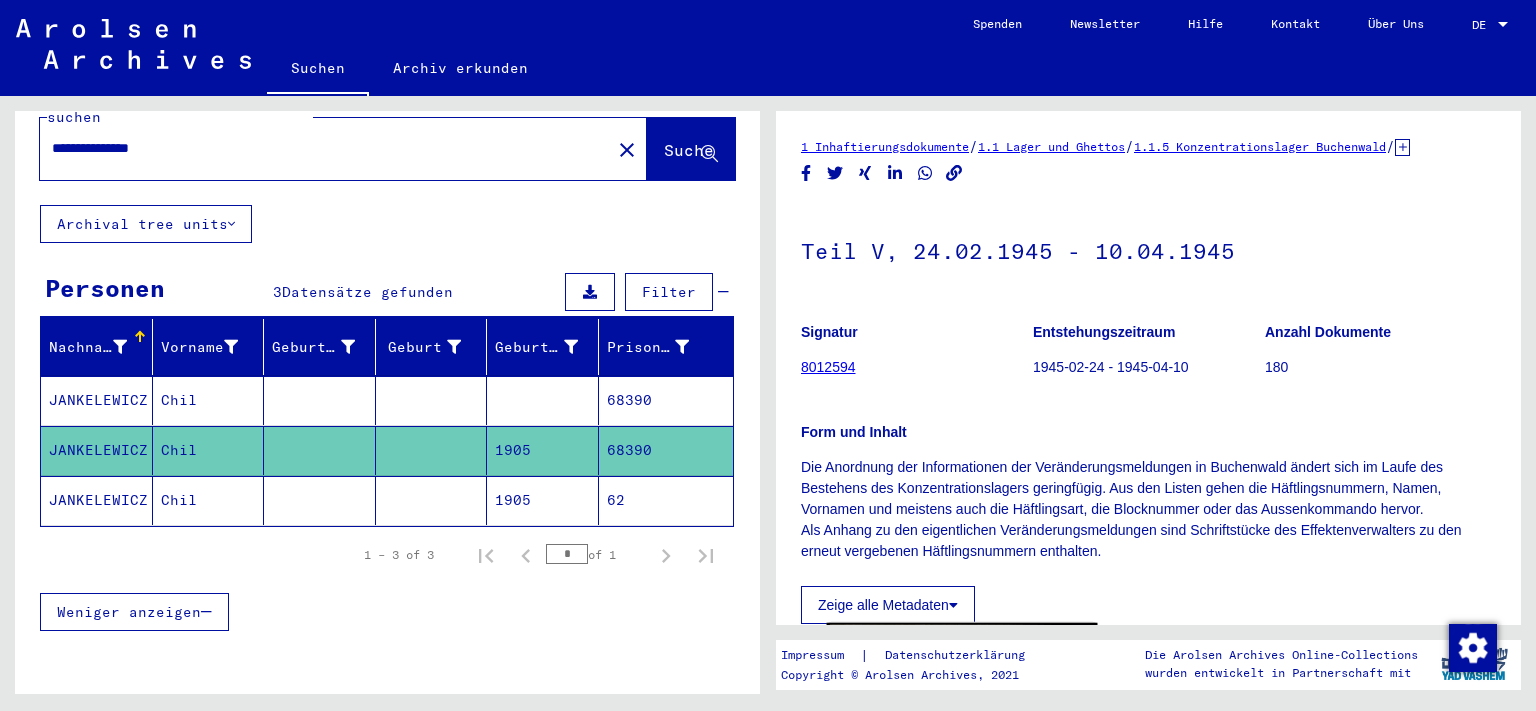 scroll, scrollTop: 402, scrollLeft: 0, axis: vertical 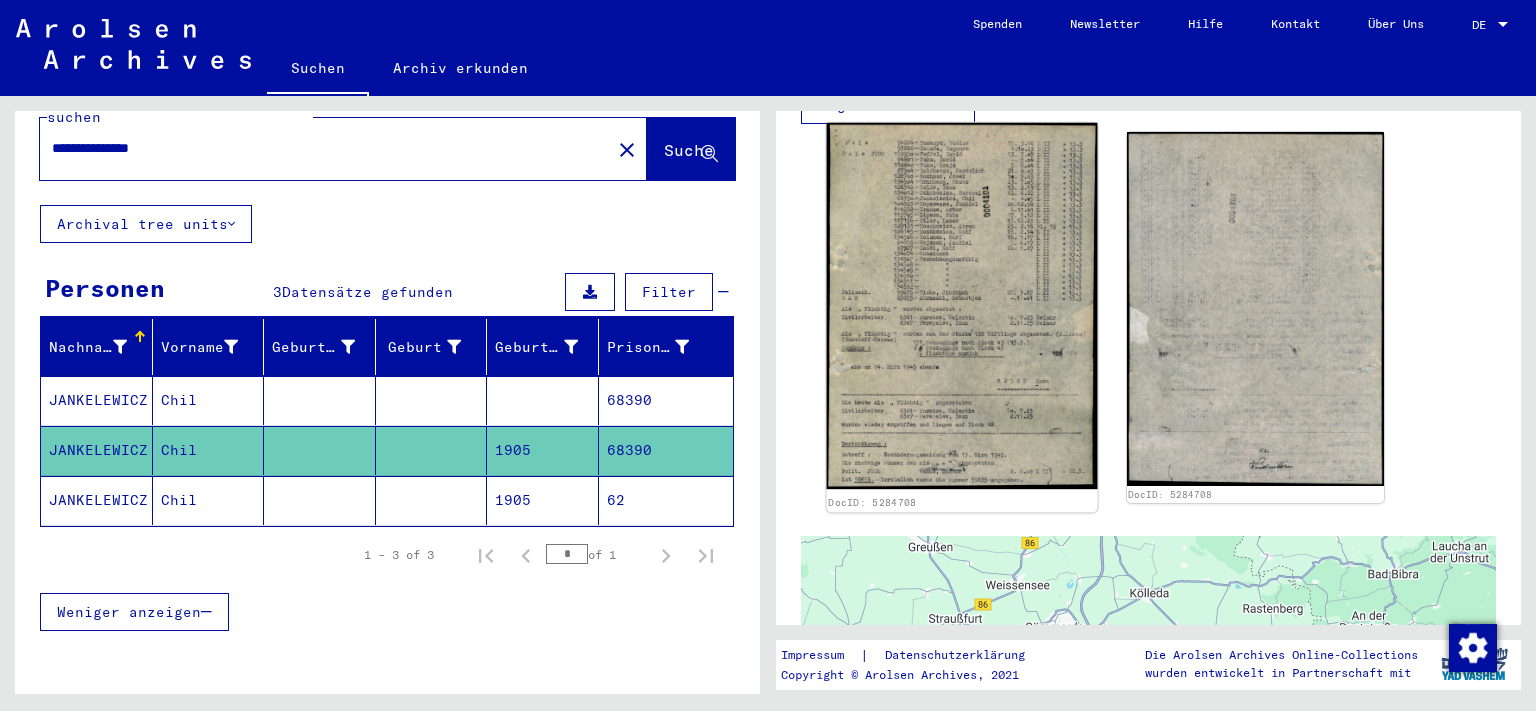 click 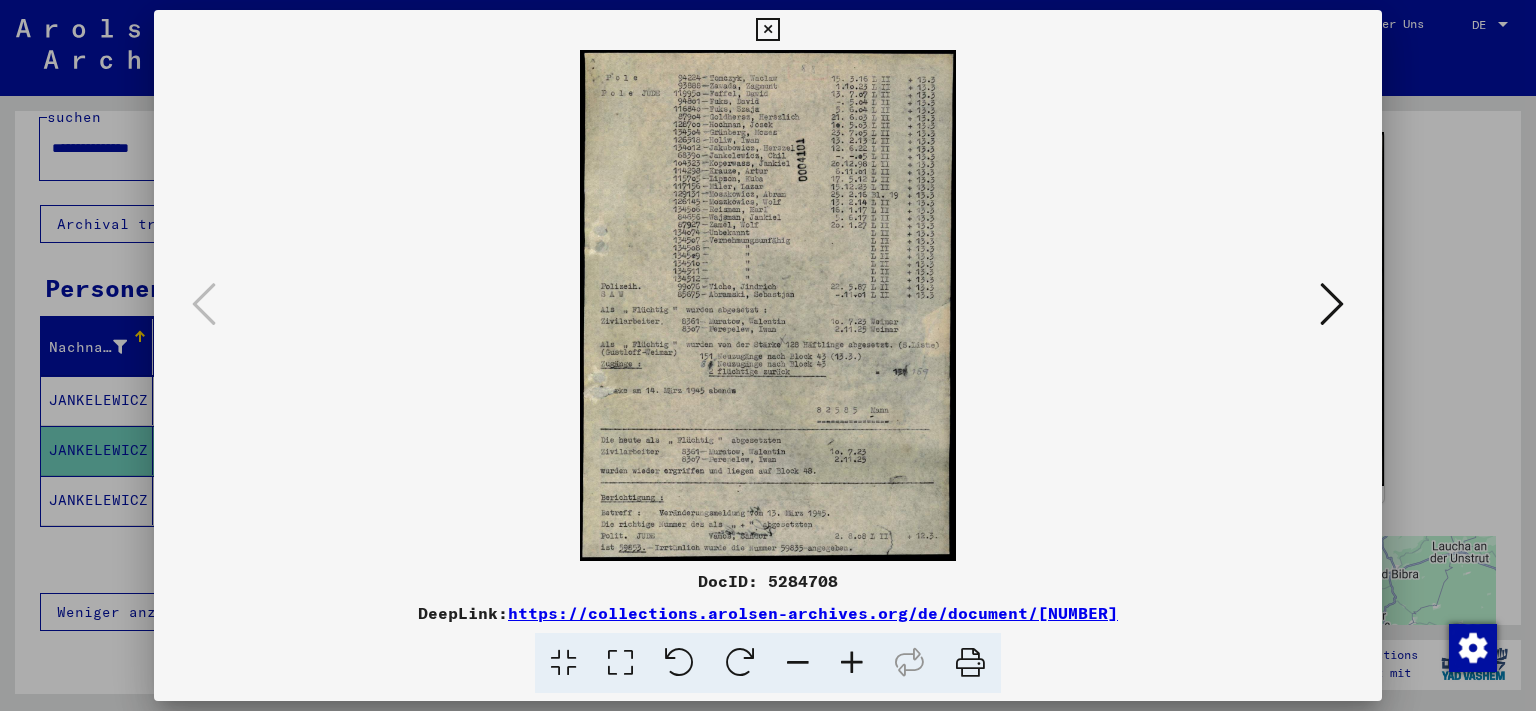 click at bounding box center [768, 305] 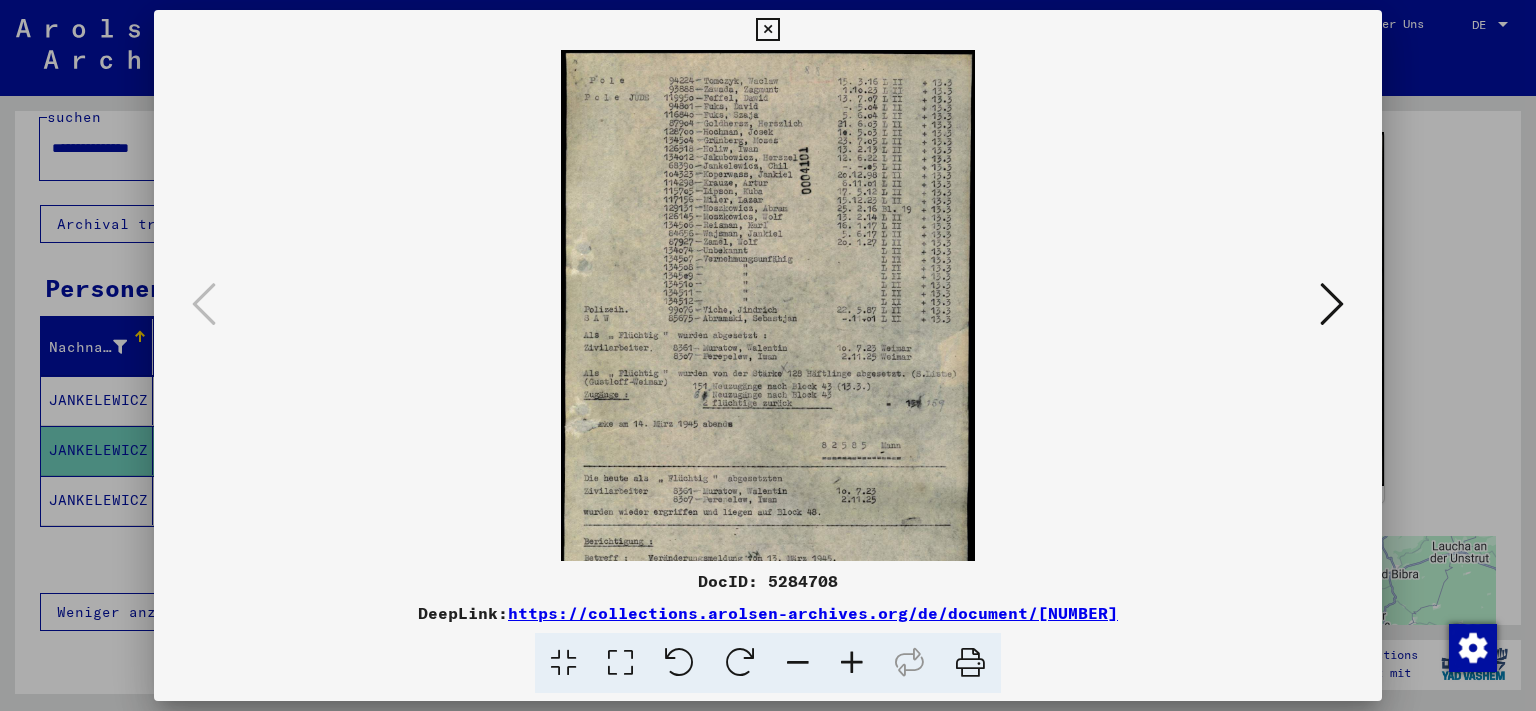 click at bounding box center [852, 663] 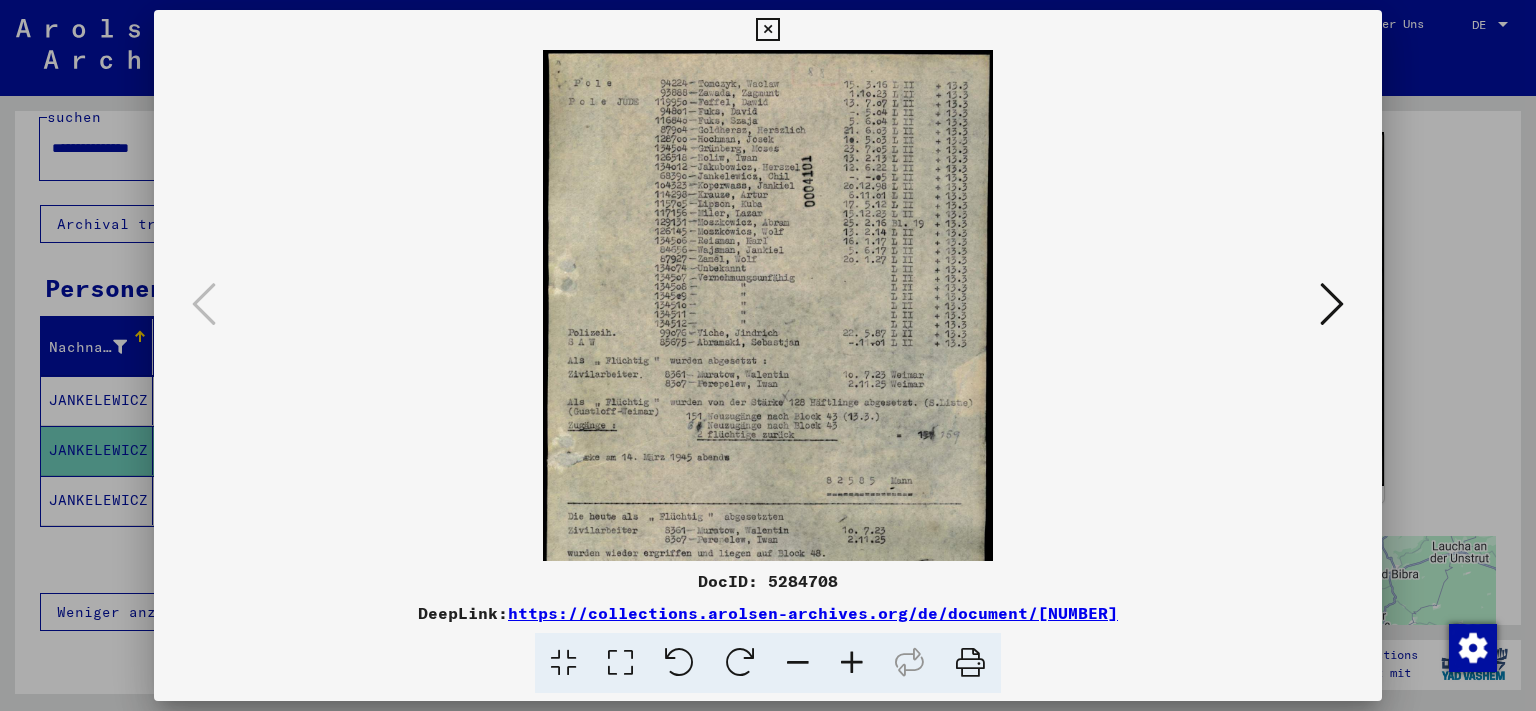 click at bounding box center [852, 663] 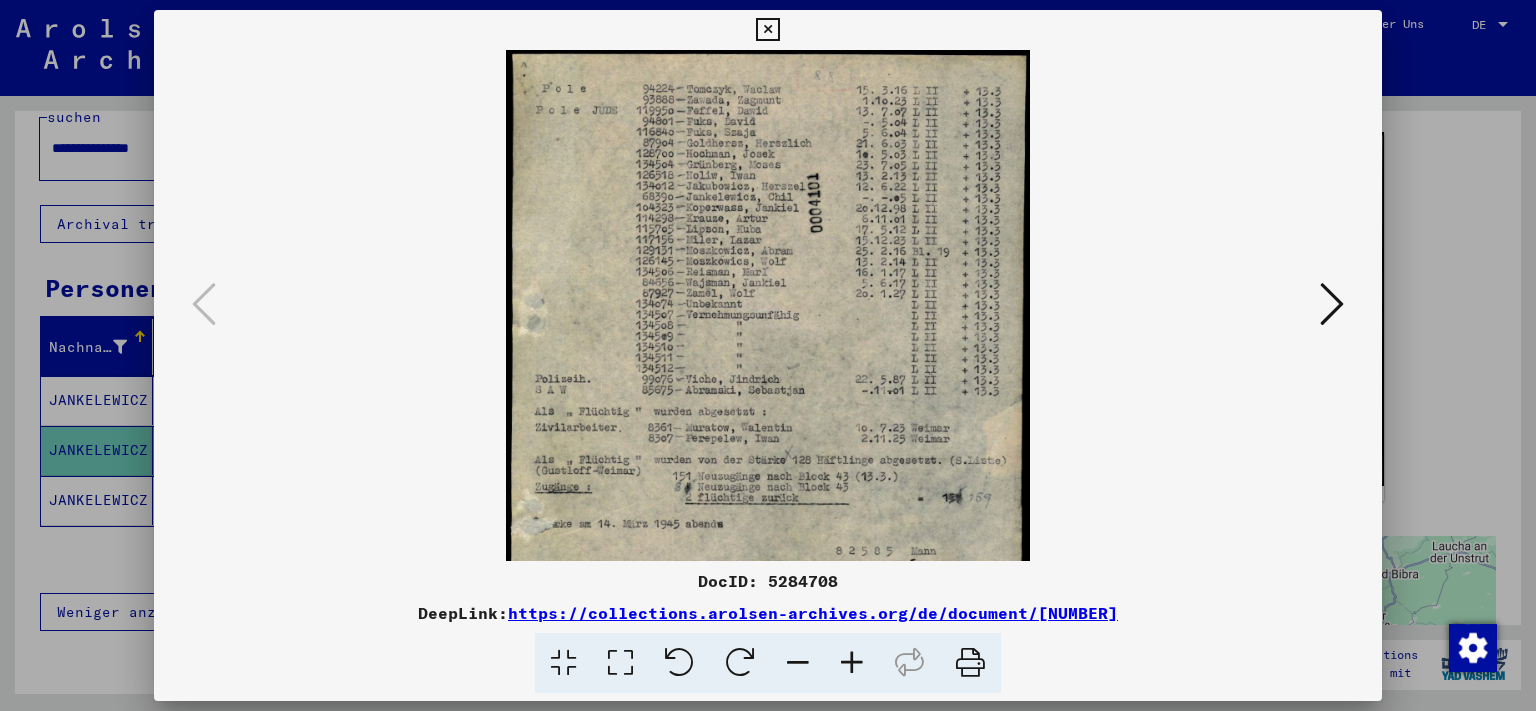 click at bounding box center [852, 663] 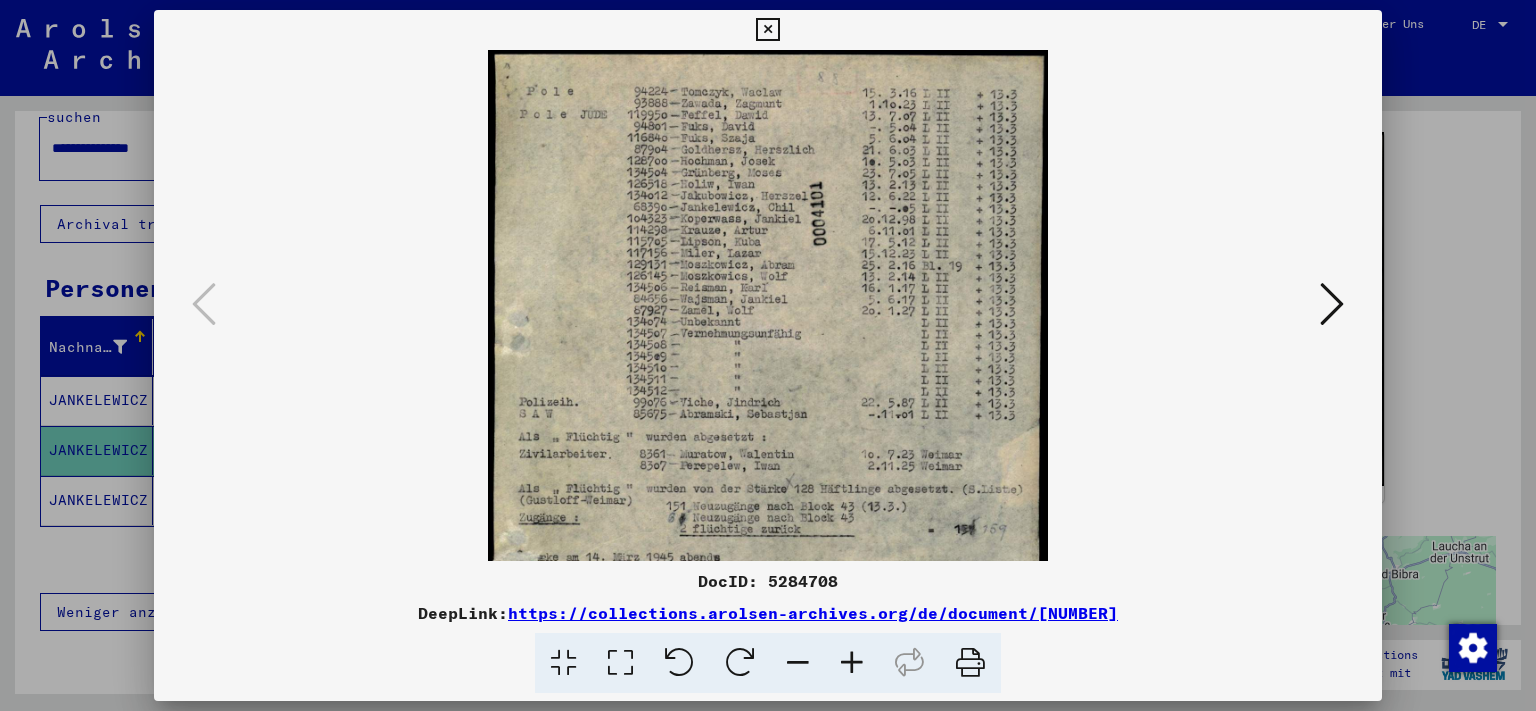 click at bounding box center (852, 663) 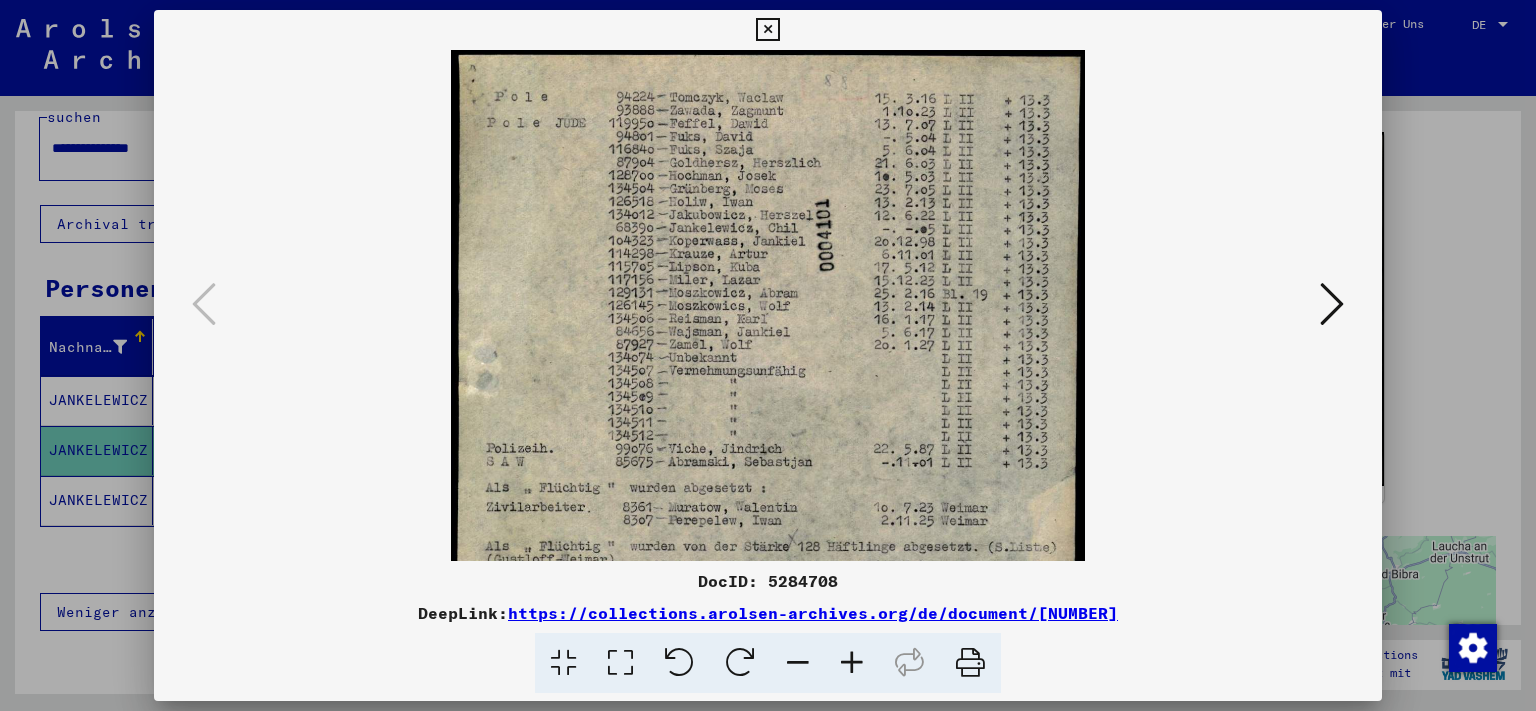 click at bounding box center [852, 663] 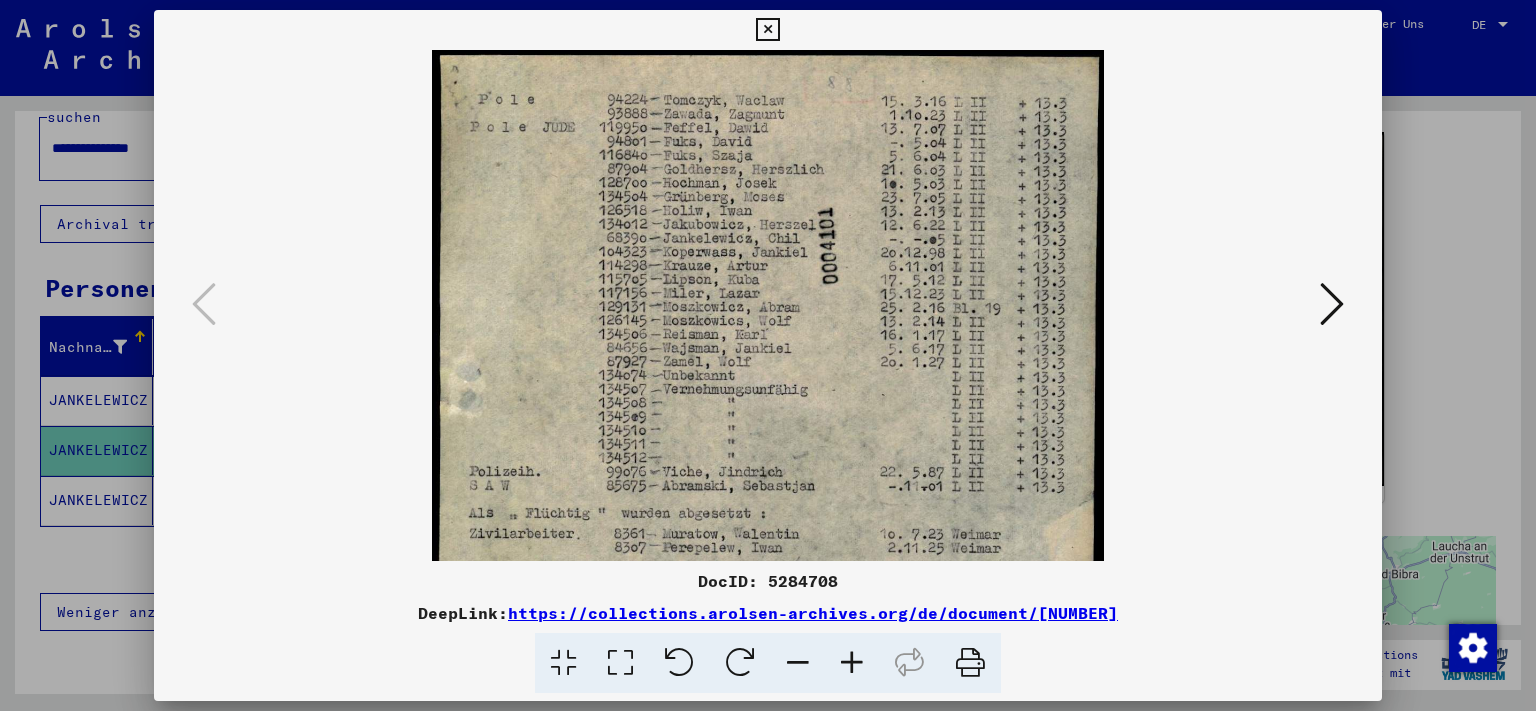 click at bounding box center [852, 663] 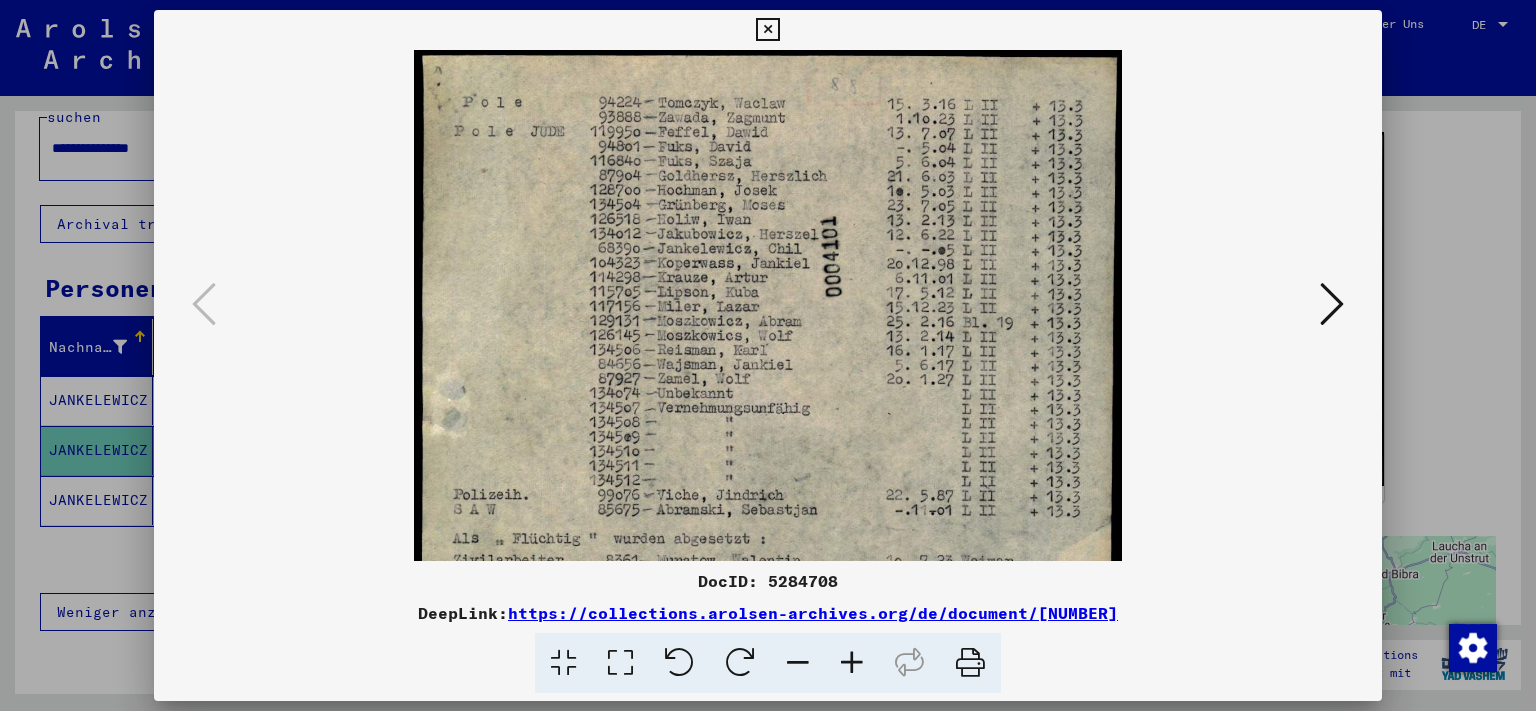 click at bounding box center (852, 663) 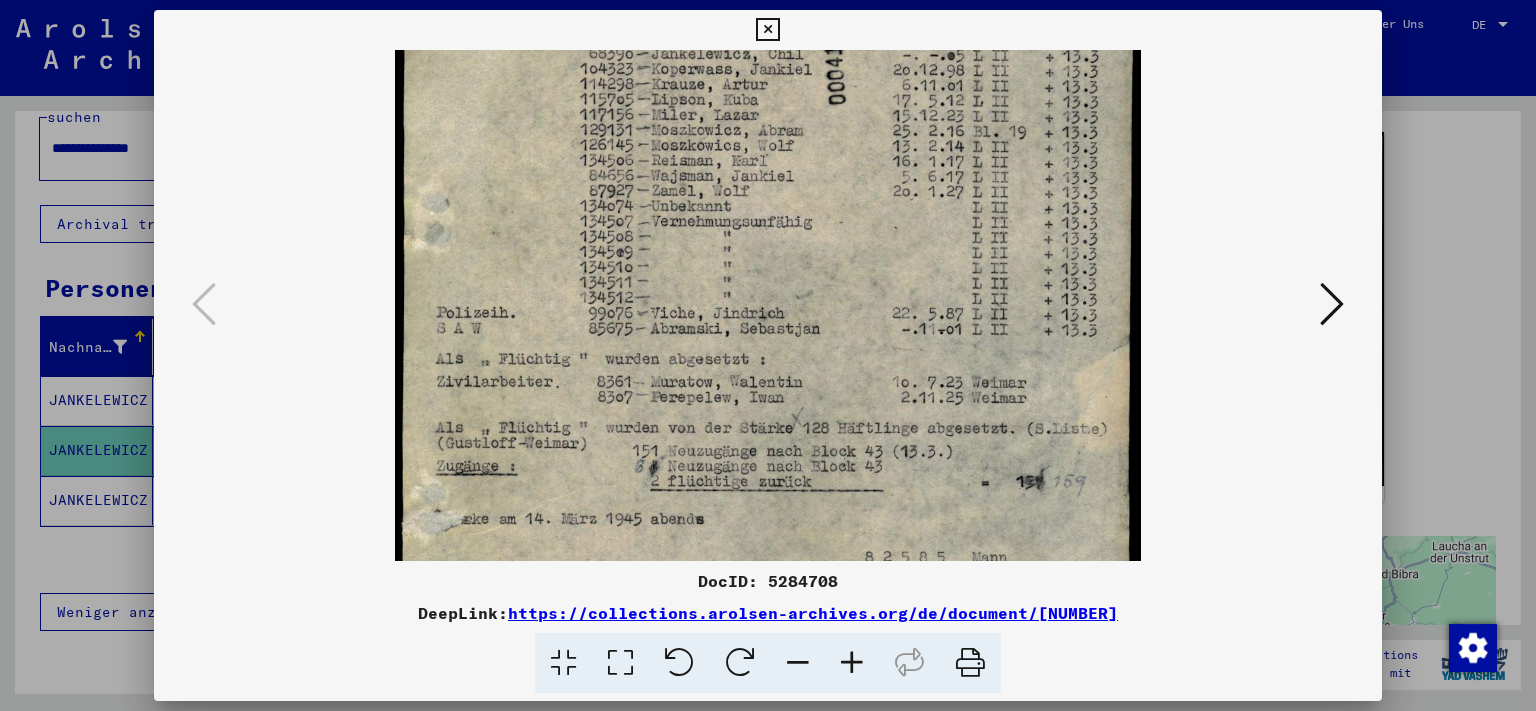 drag, startPoint x: 787, startPoint y: 359, endPoint x: 763, endPoint y: 225, distance: 136.1323 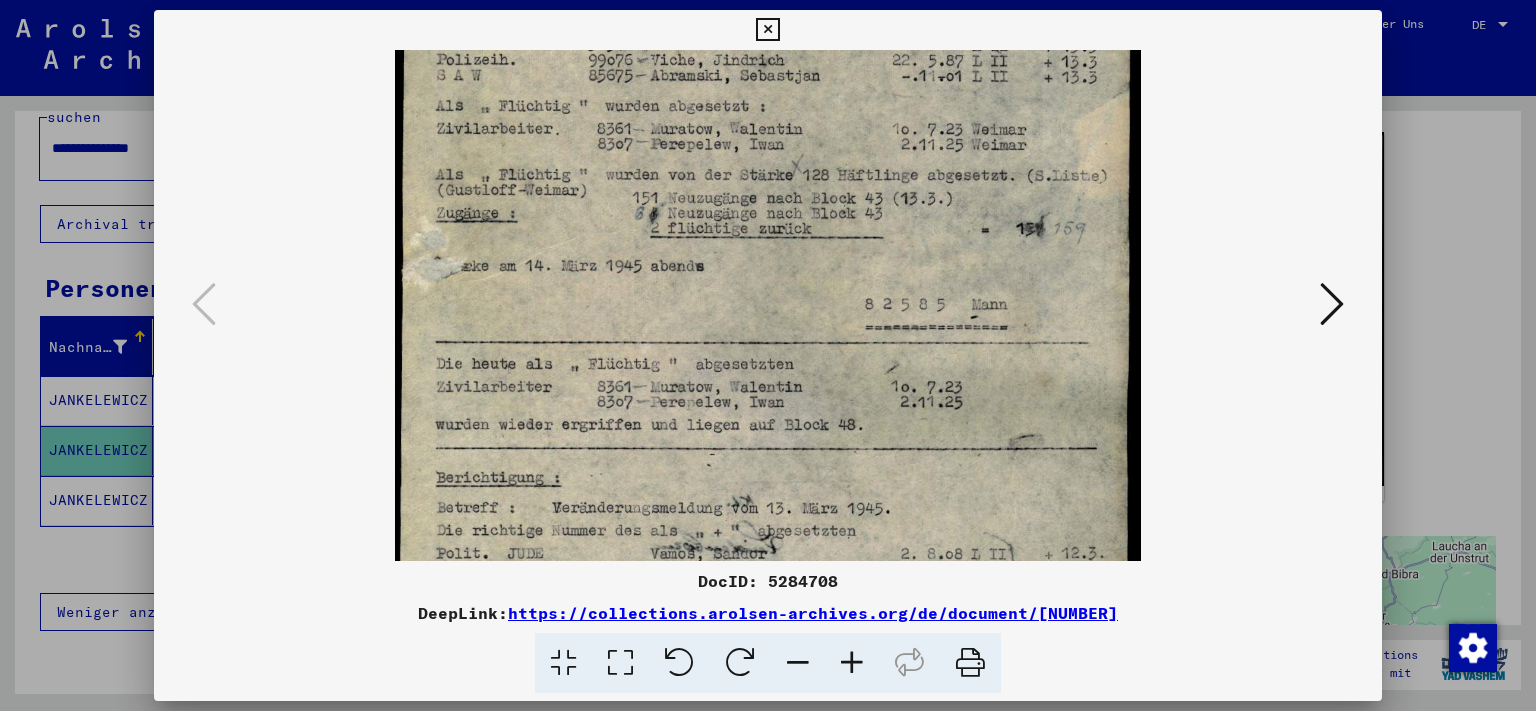 drag, startPoint x: 716, startPoint y: 443, endPoint x: 753, endPoint y: 176, distance: 269.55148 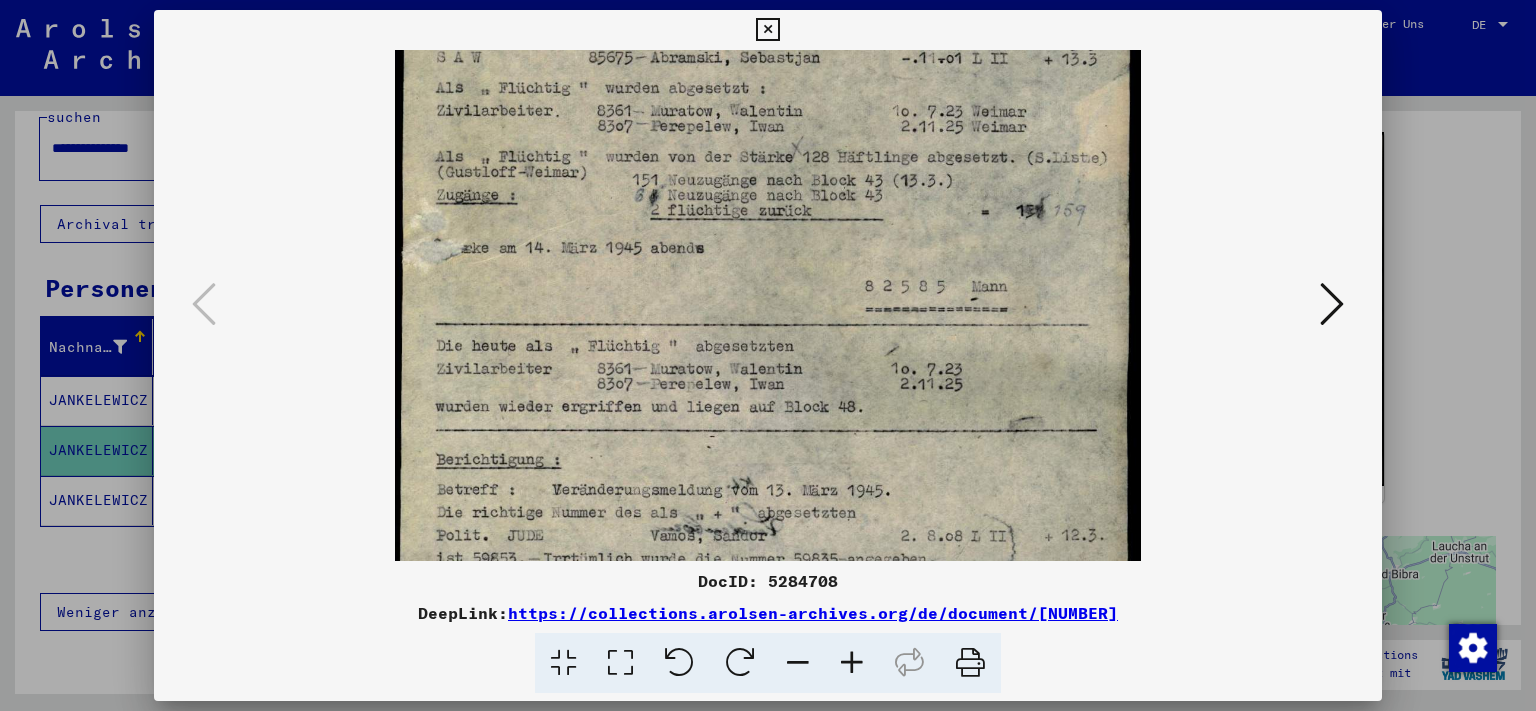 scroll, scrollTop: 500, scrollLeft: 0, axis: vertical 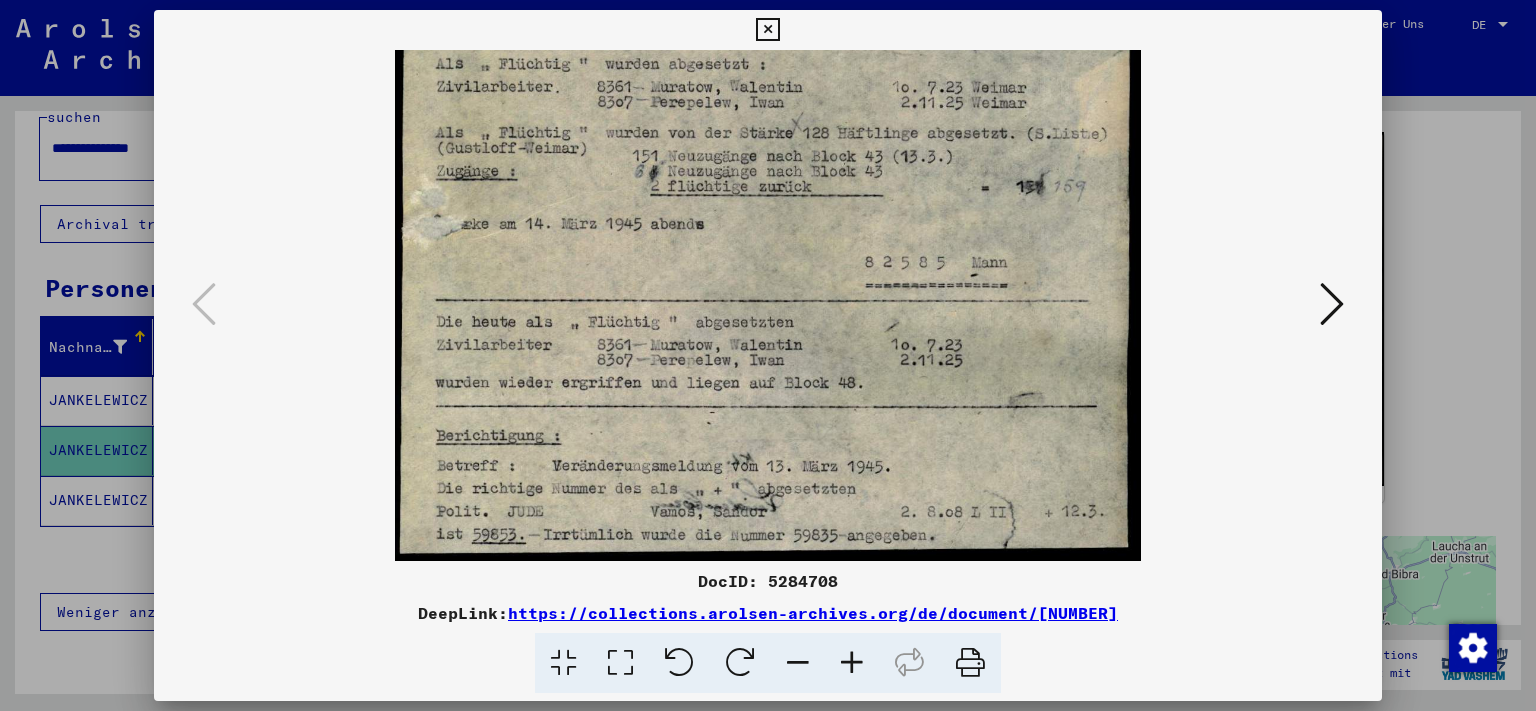 drag, startPoint x: 729, startPoint y: 336, endPoint x: 752, endPoint y: 148, distance: 189.40169 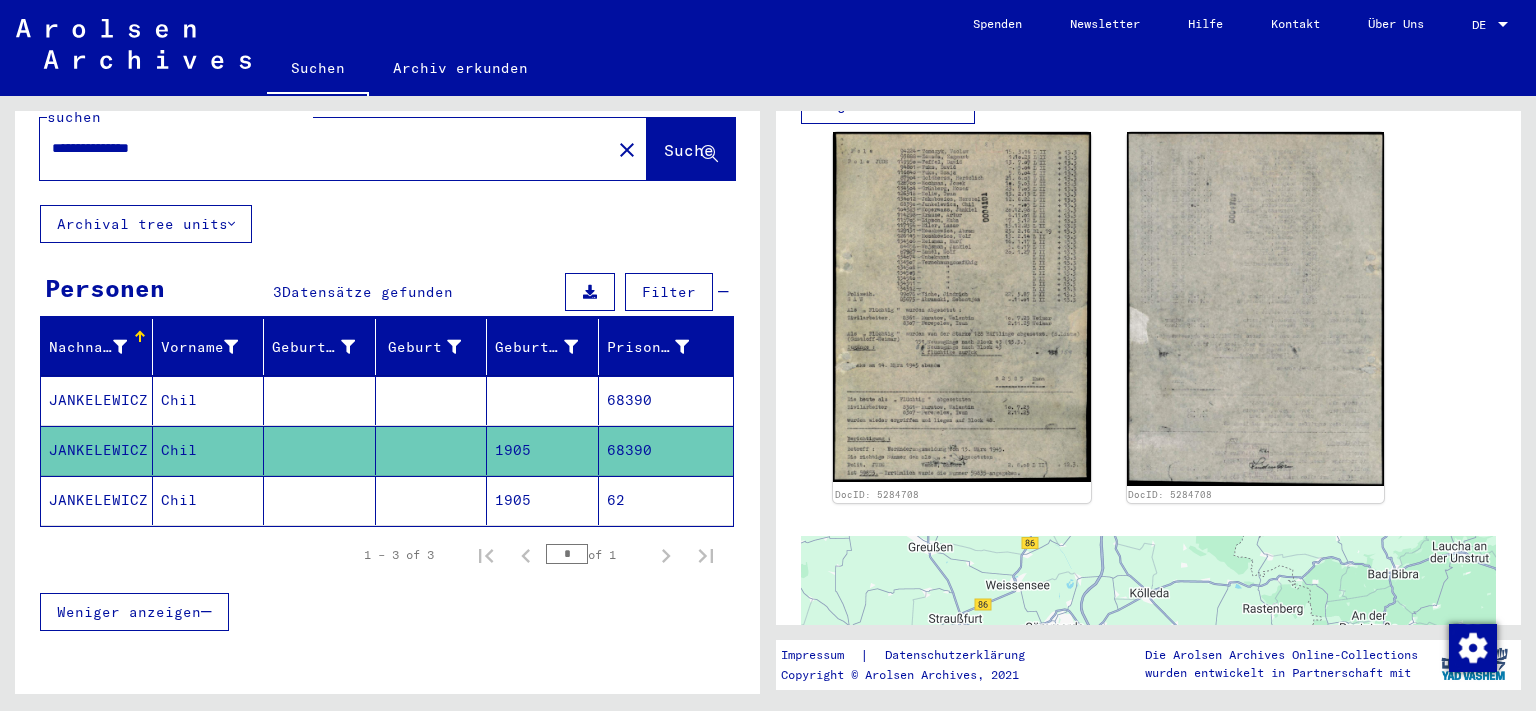 click on "Chil" at bounding box center [209, 450] 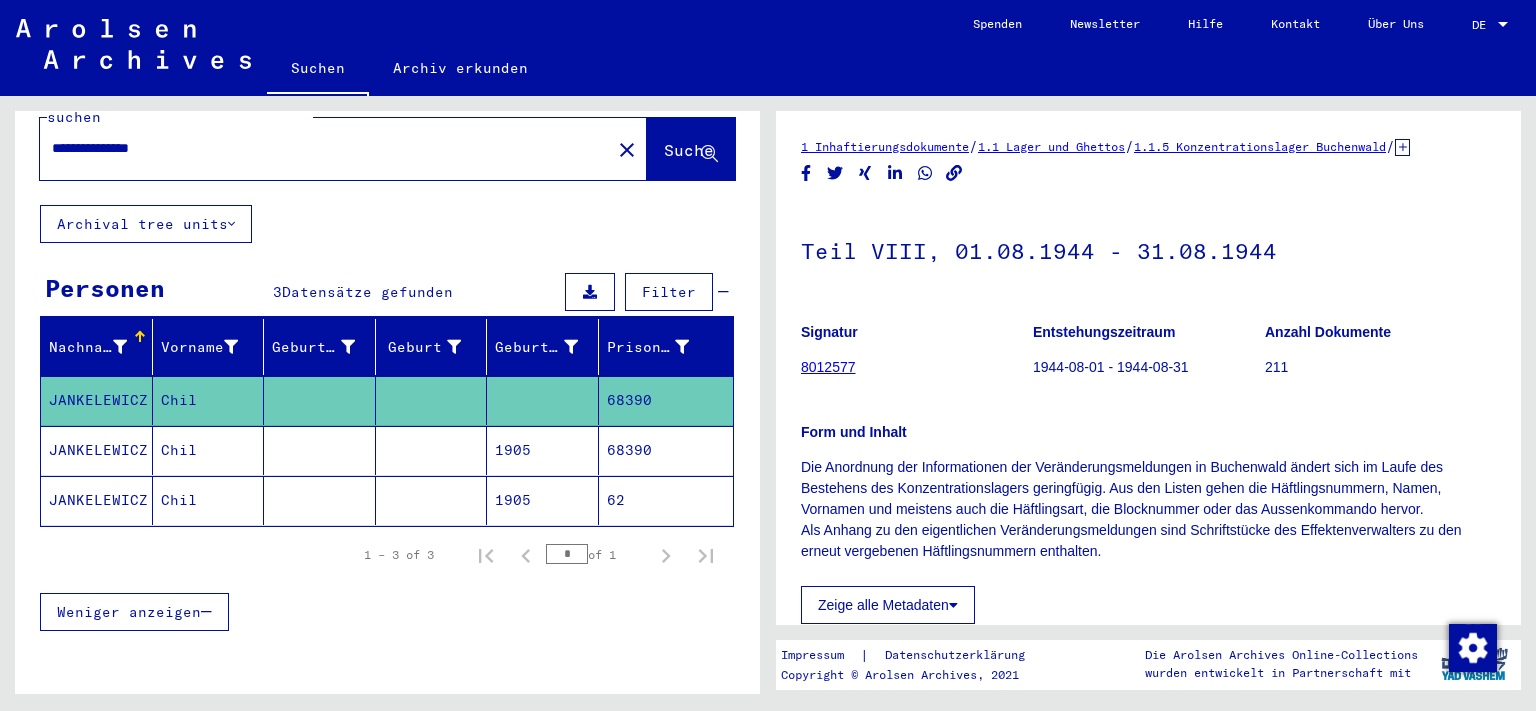 scroll, scrollTop: 0, scrollLeft: 0, axis: both 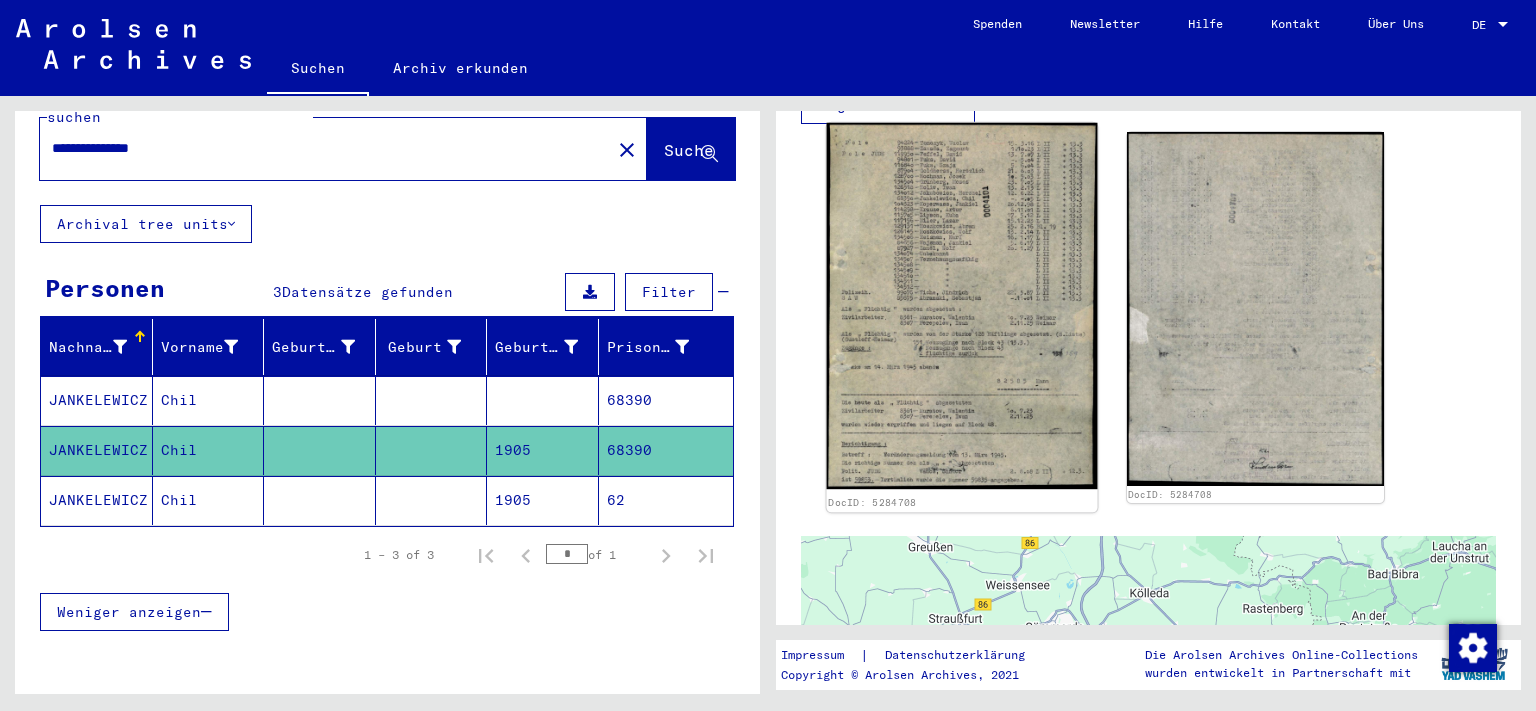 click 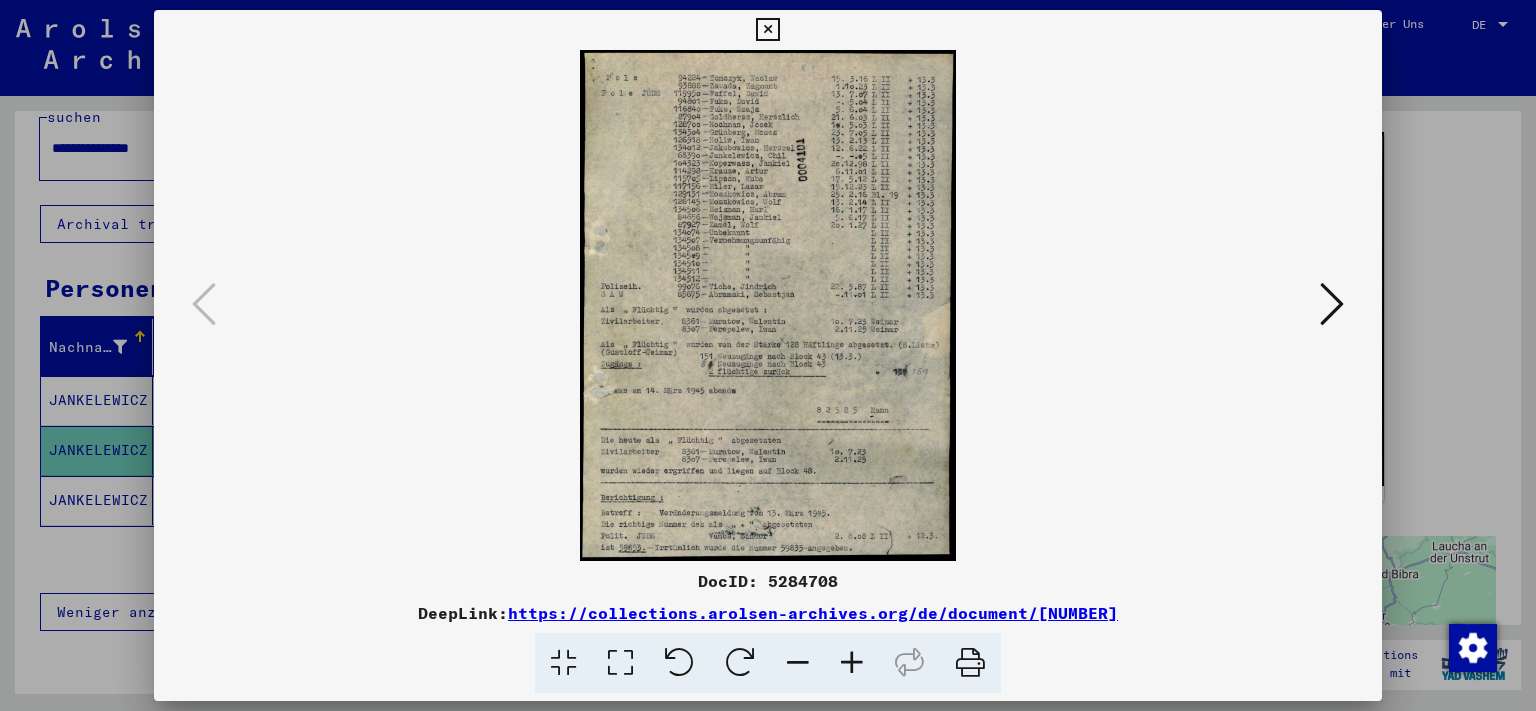 click at bounding box center (767, 30) 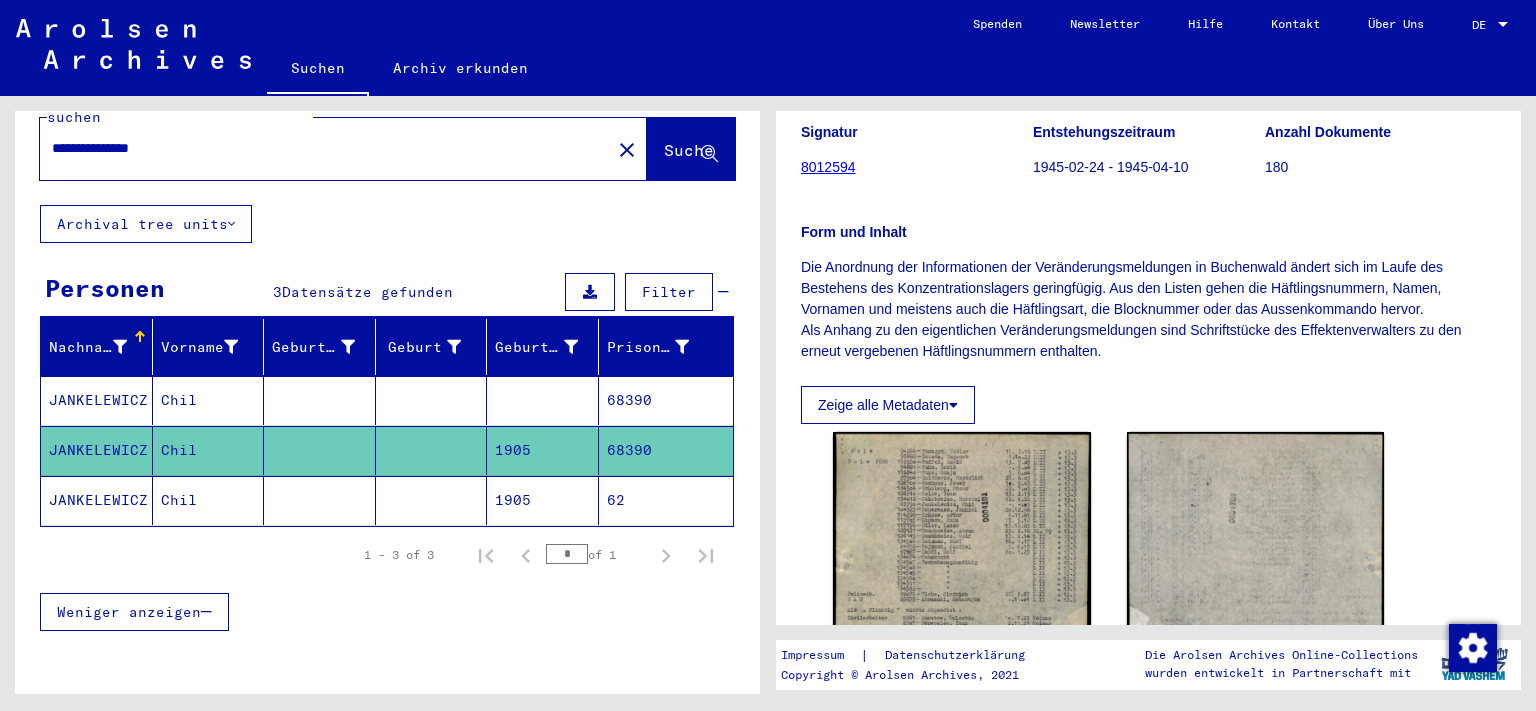 scroll, scrollTop: 0, scrollLeft: 0, axis: both 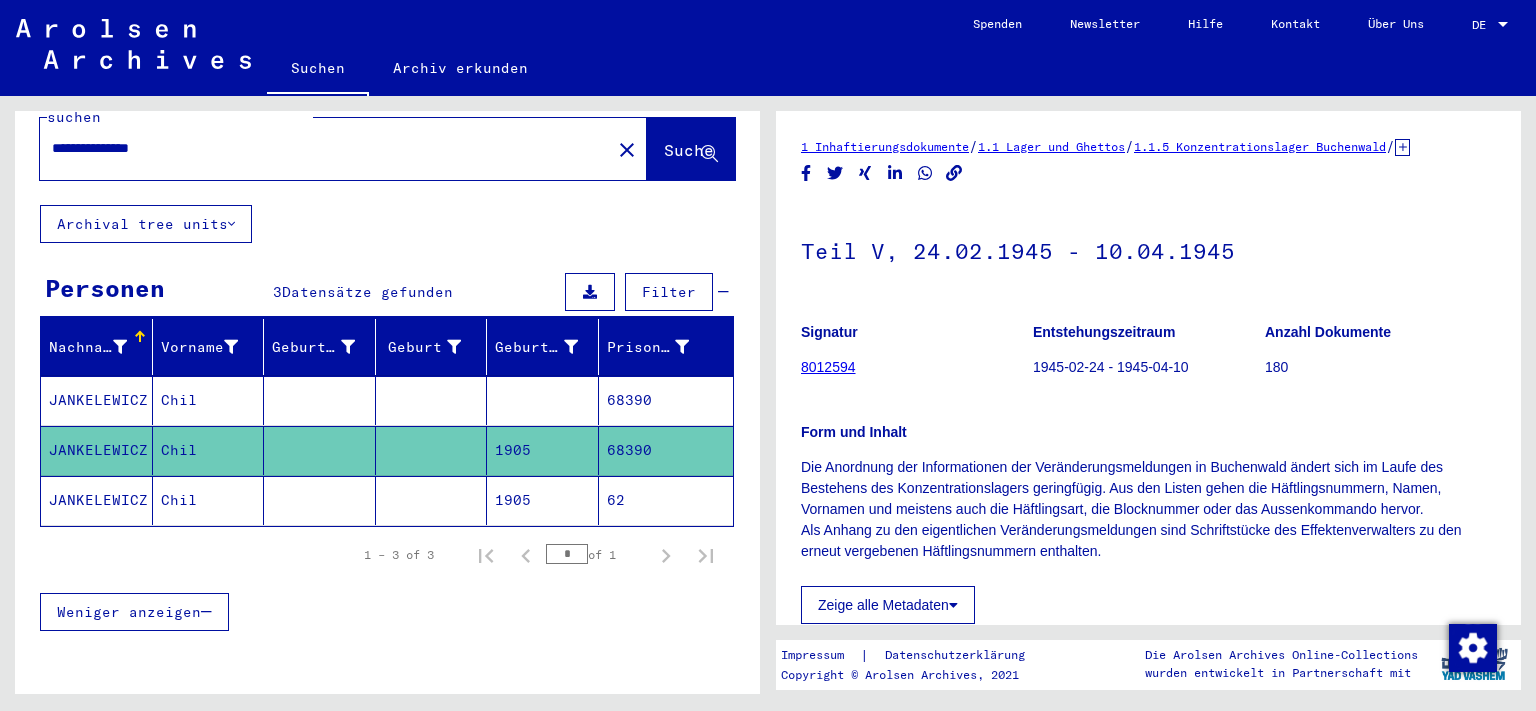 click 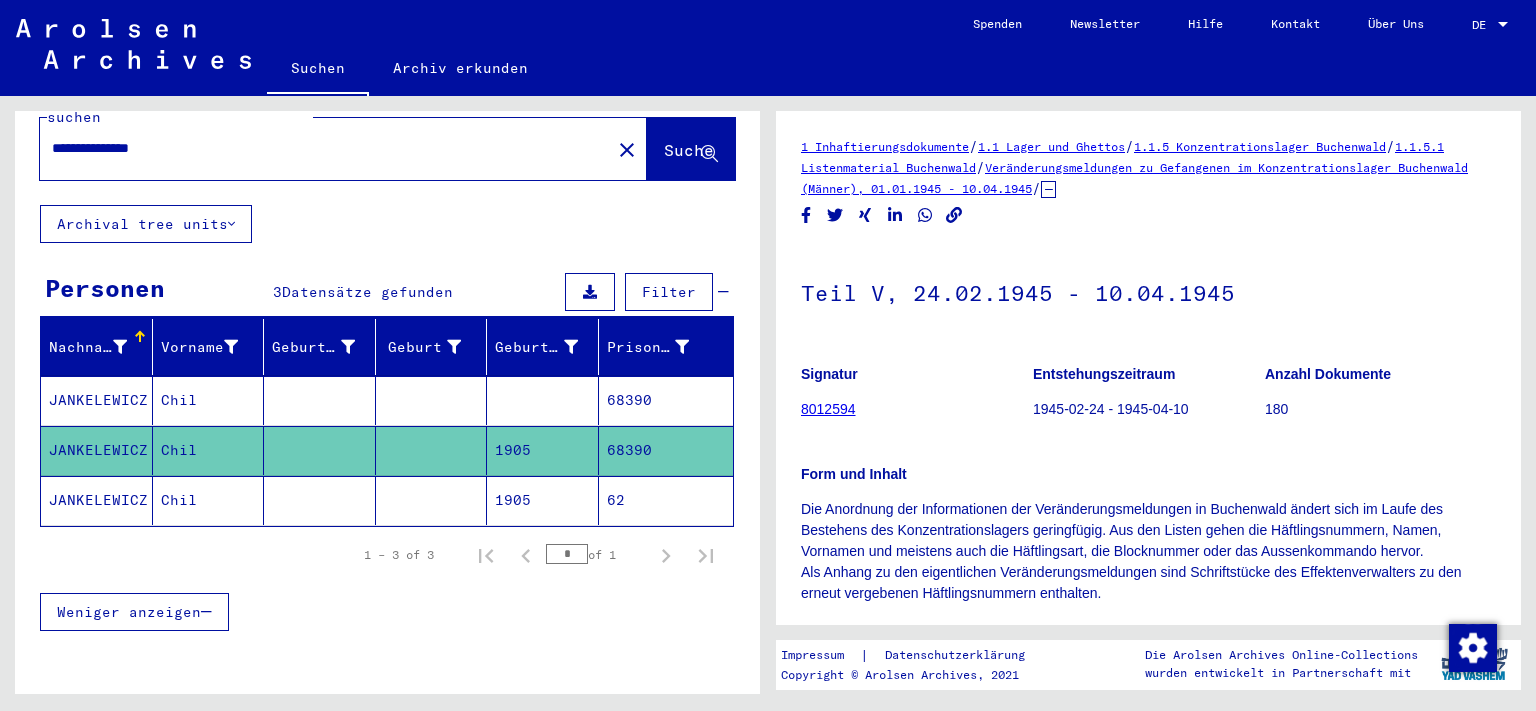 drag, startPoint x: 796, startPoint y: 133, endPoint x: 1284, endPoint y: 200, distance: 492.5779 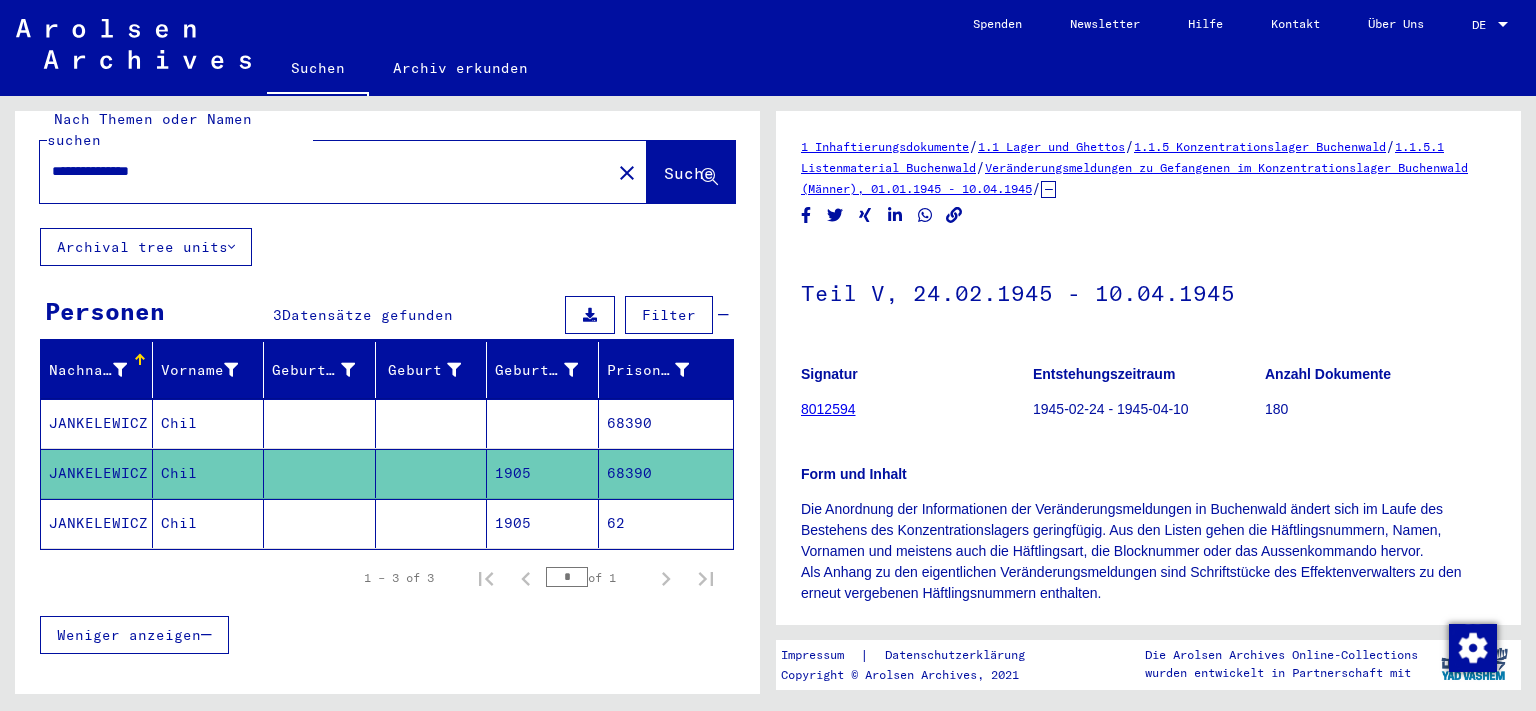 scroll, scrollTop: 0, scrollLeft: 0, axis: both 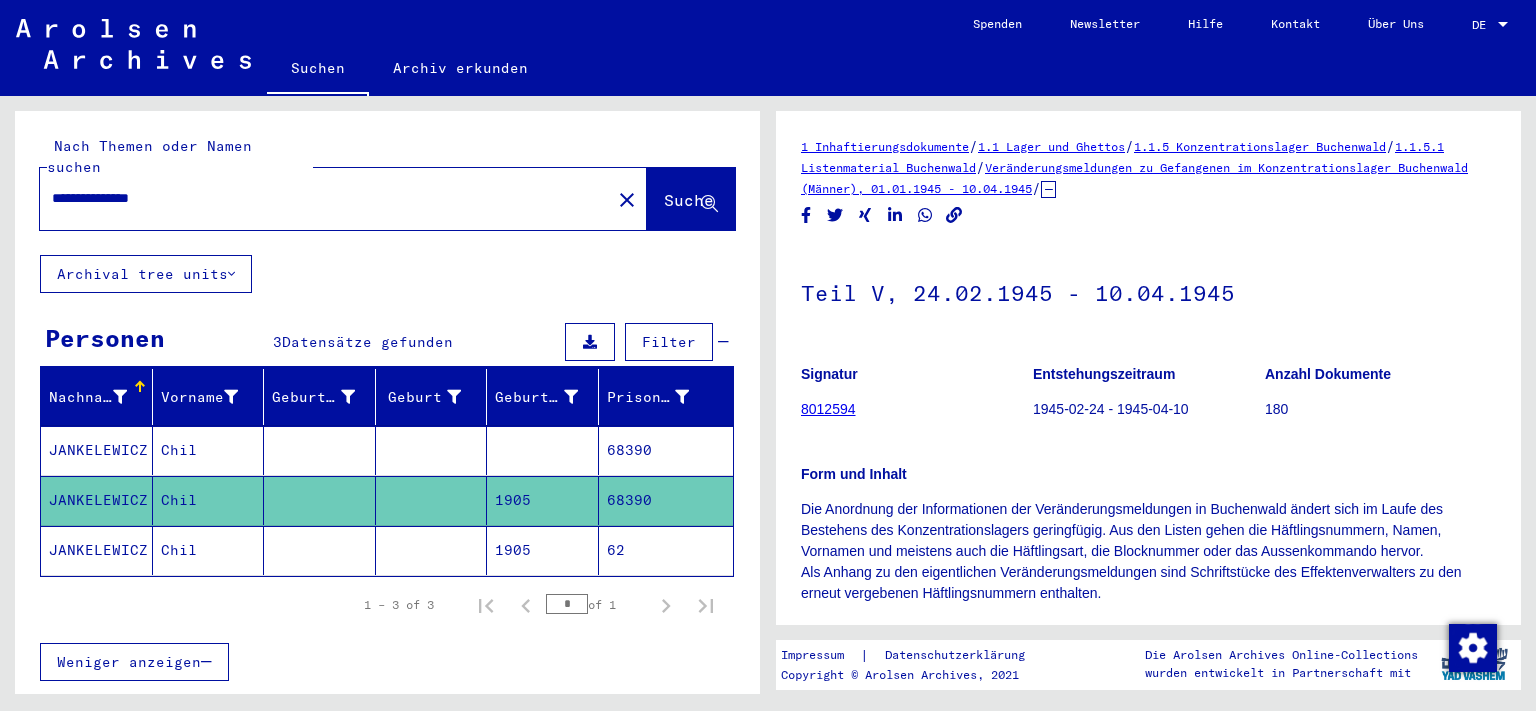 drag, startPoint x: 218, startPoint y: 128, endPoint x: 141, endPoint y: 155, distance: 81.596565 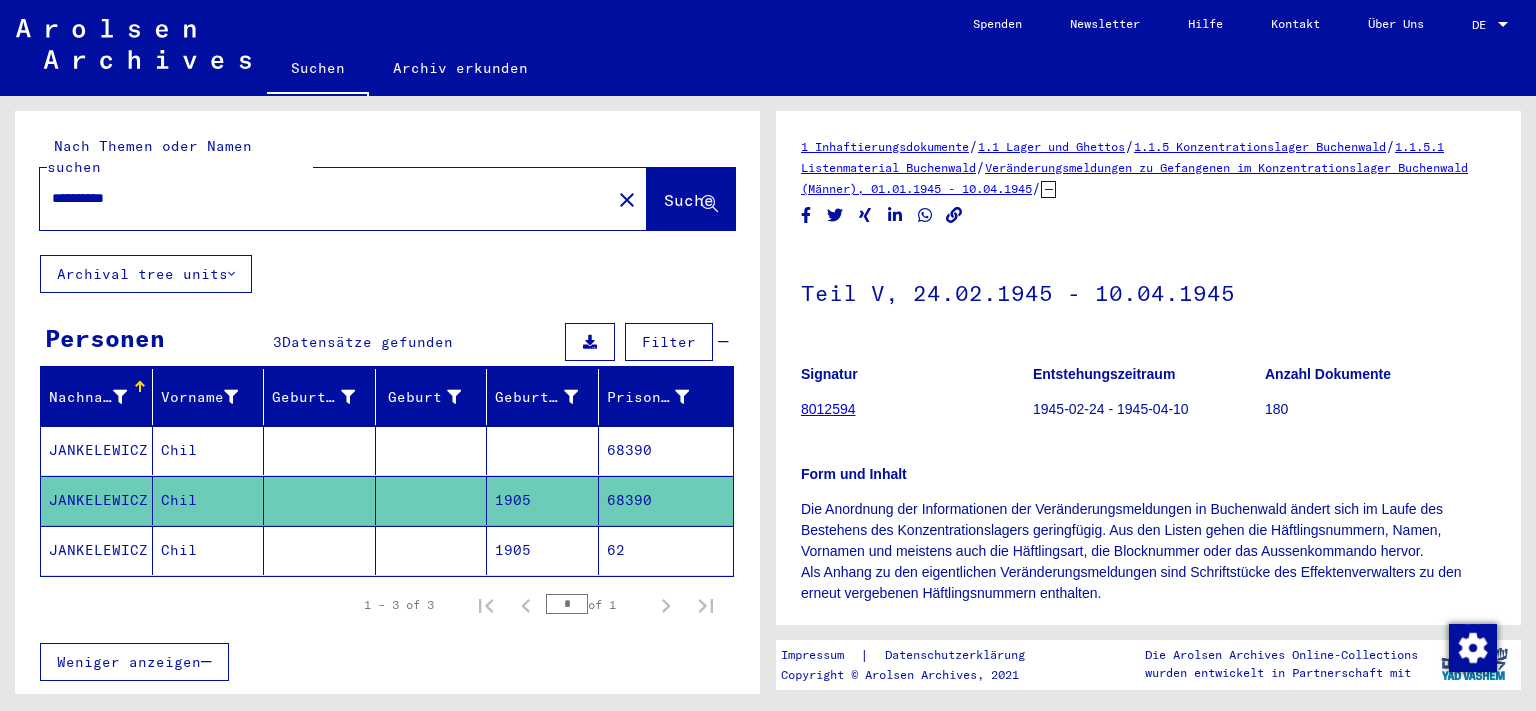 type on "**********" 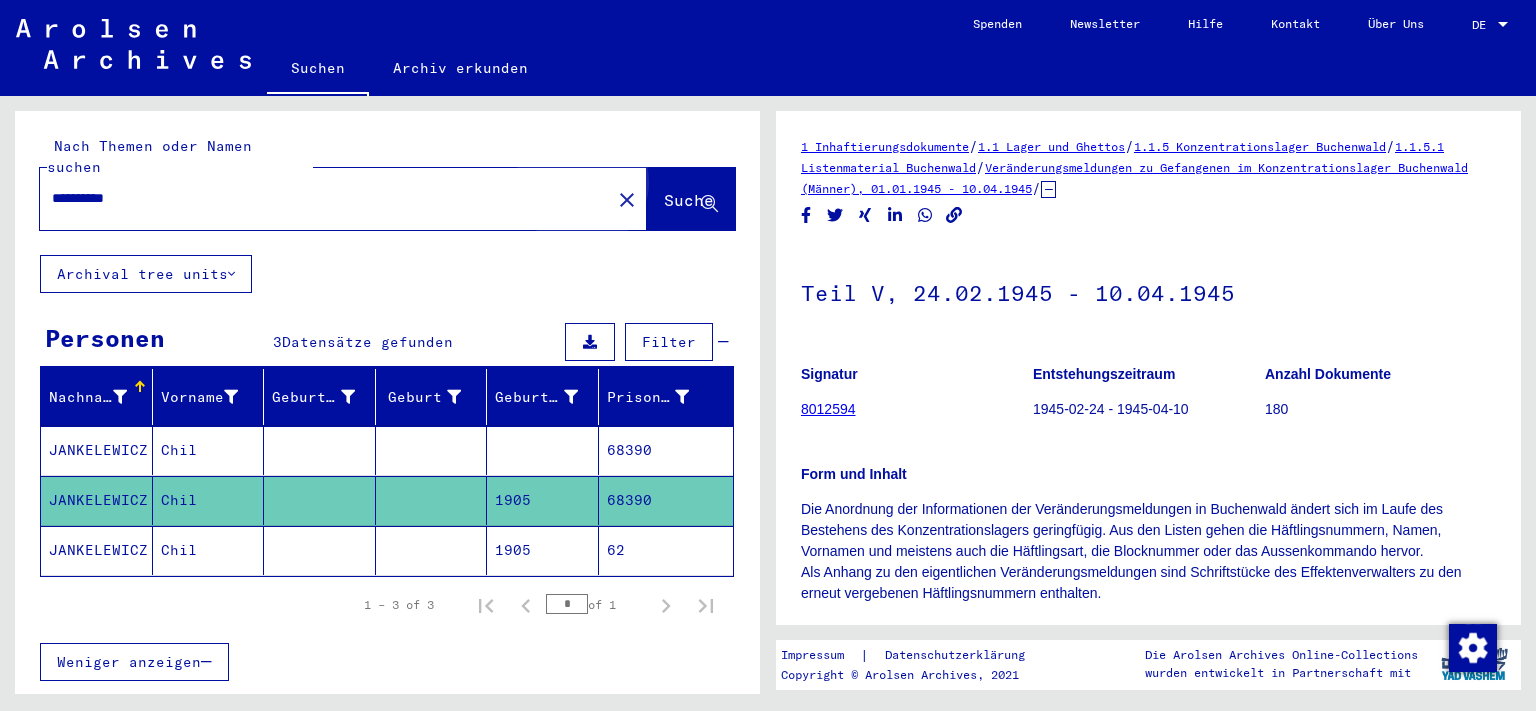 click on "Suche" 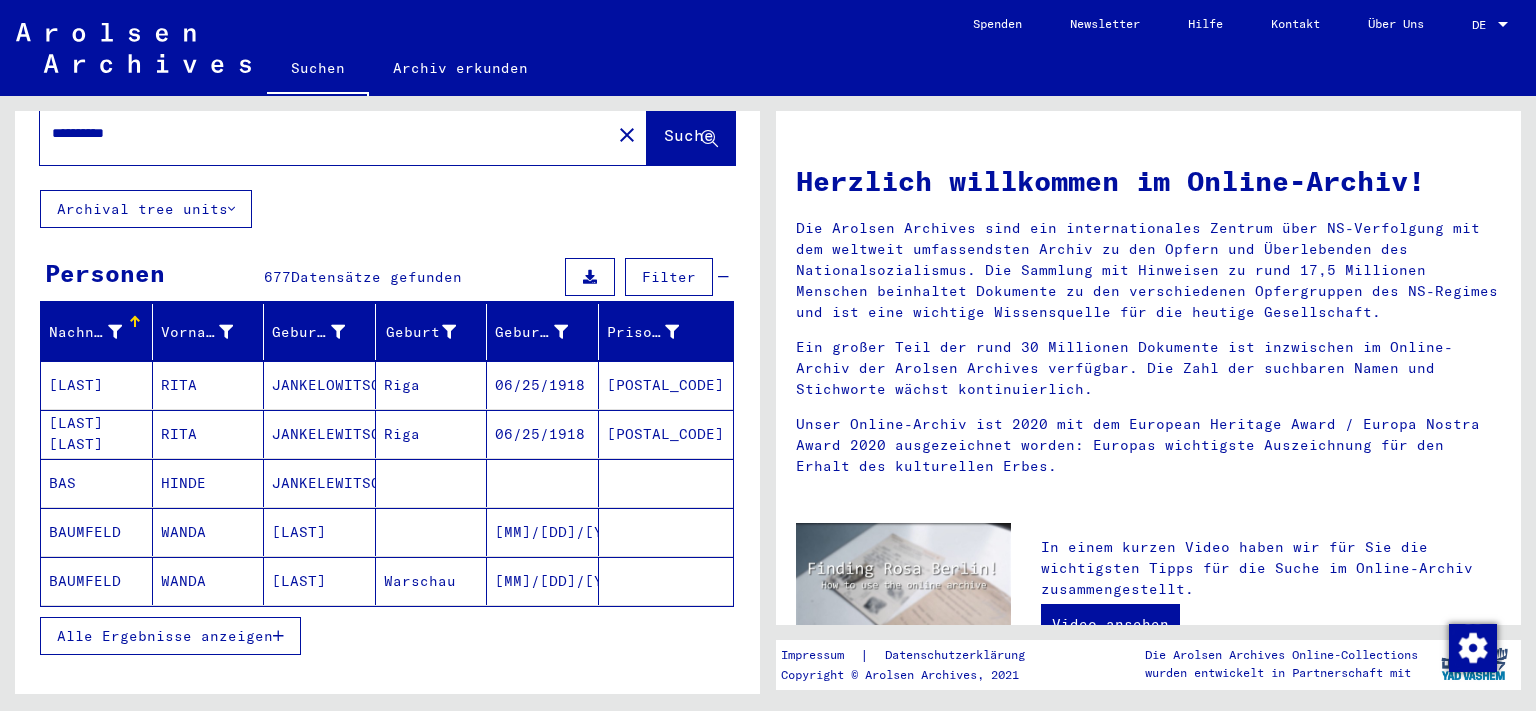 scroll, scrollTop: 100, scrollLeft: 0, axis: vertical 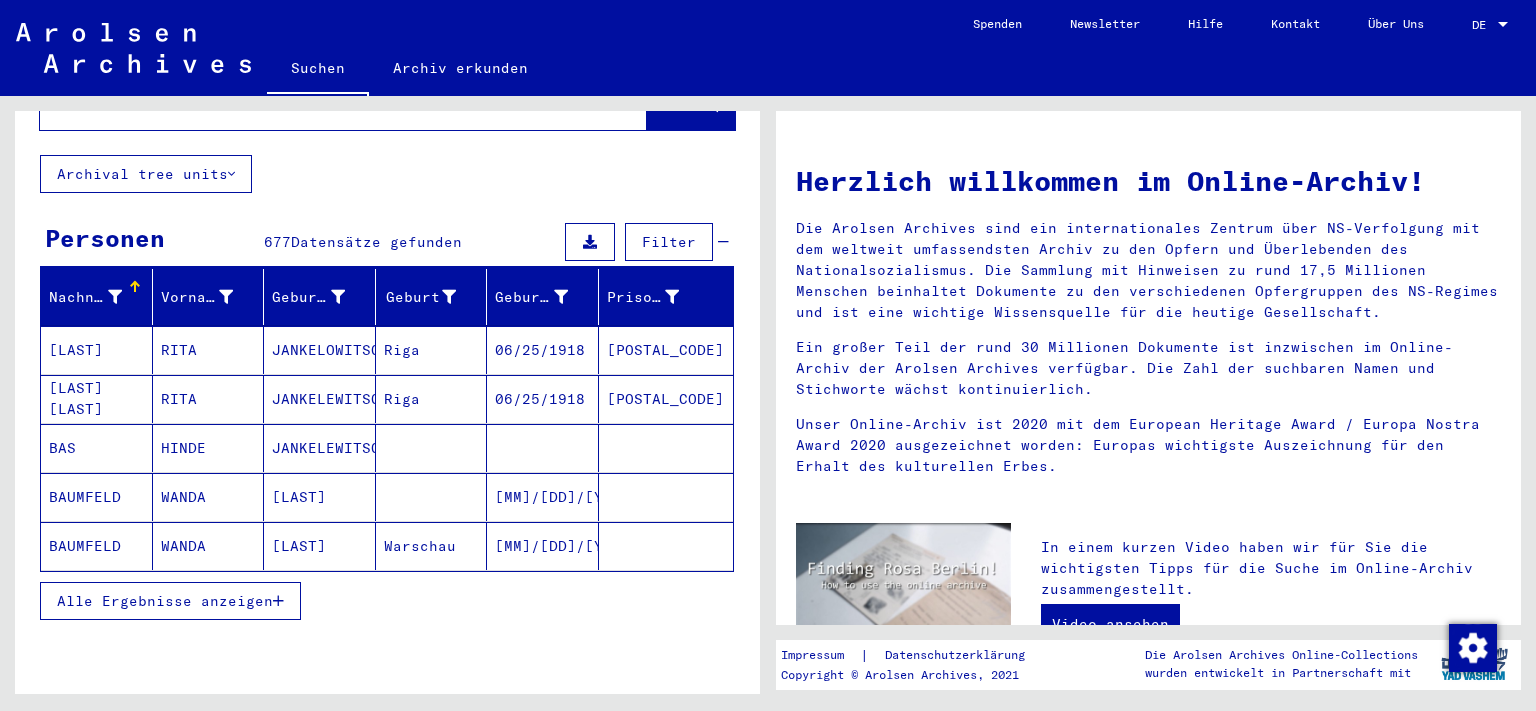 click on "Alle Ergebnisse anzeigen" at bounding box center (165, 601) 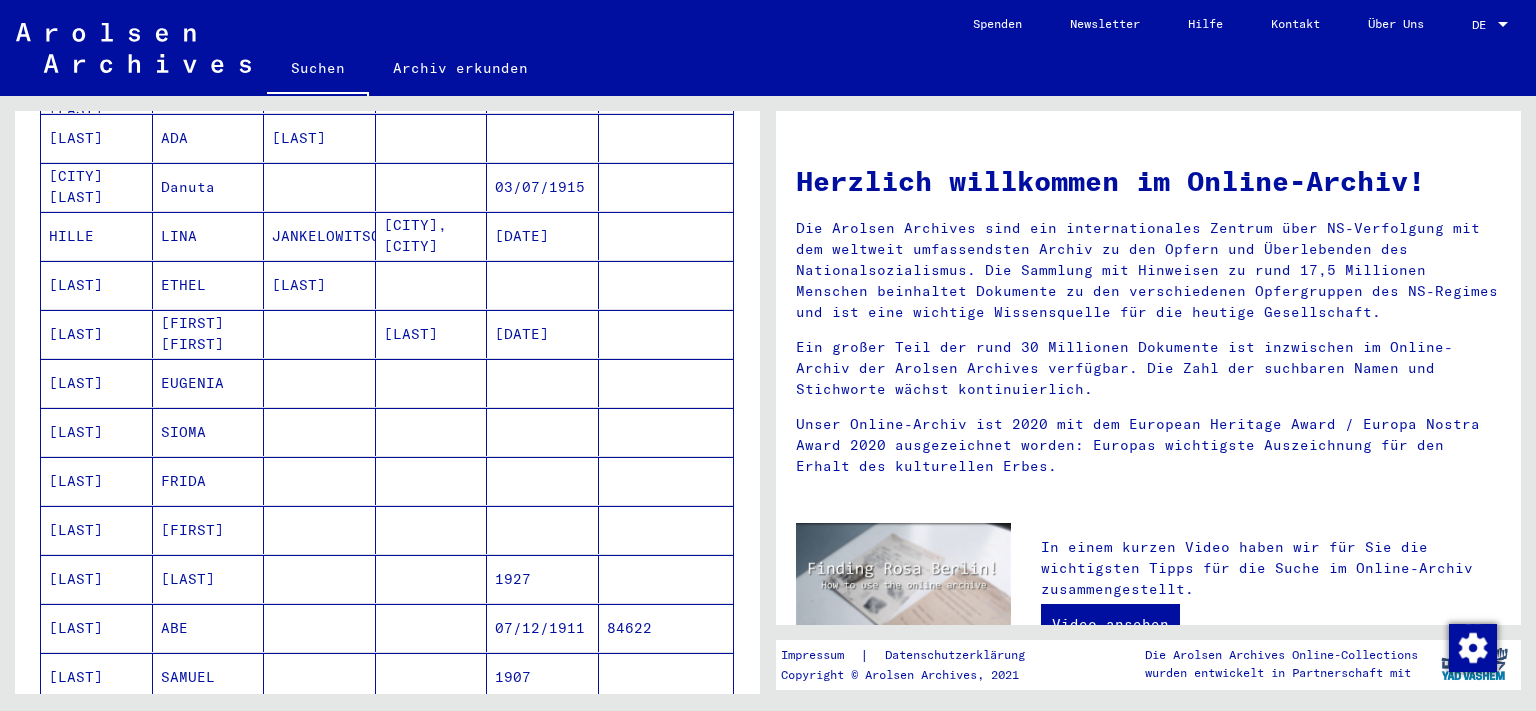 scroll, scrollTop: 1100, scrollLeft: 0, axis: vertical 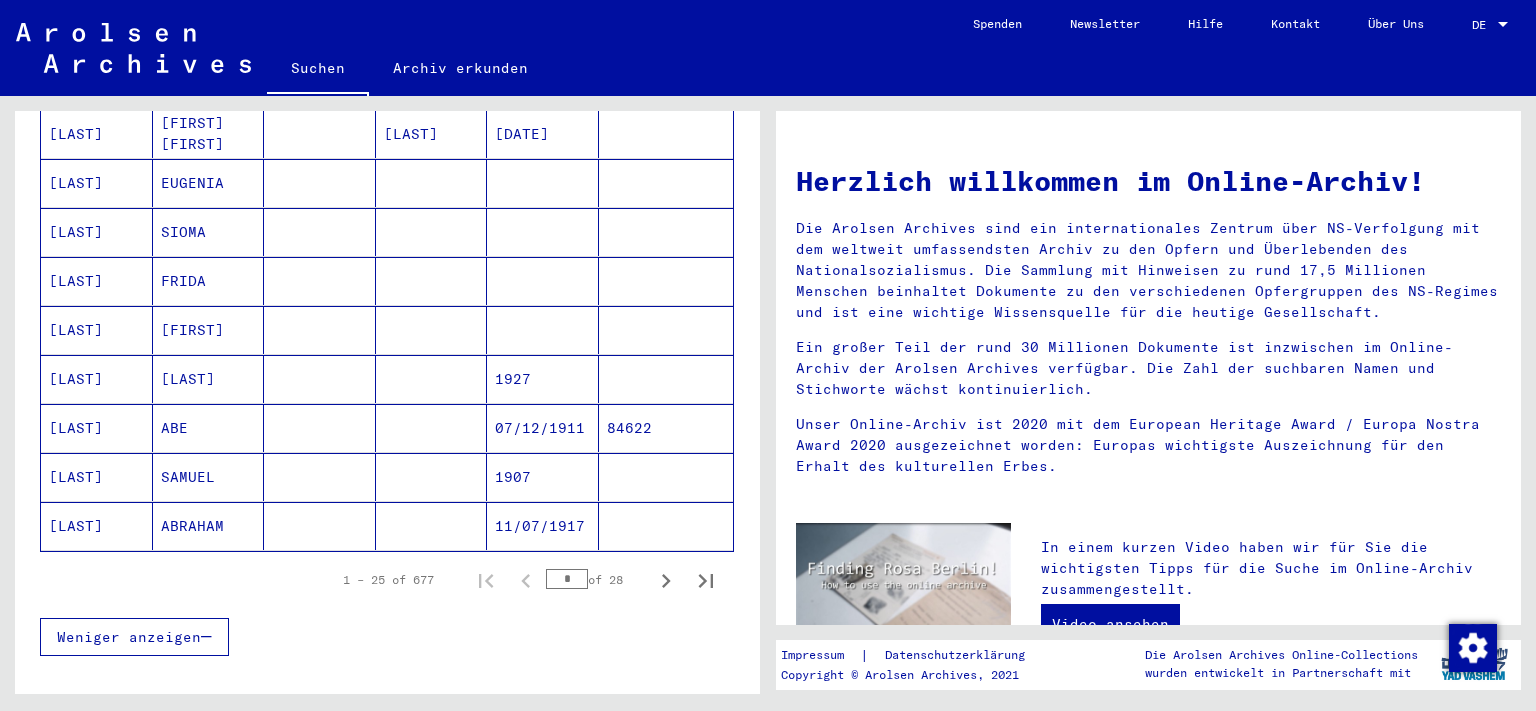 click on "[LAST]" at bounding box center [97, 330] 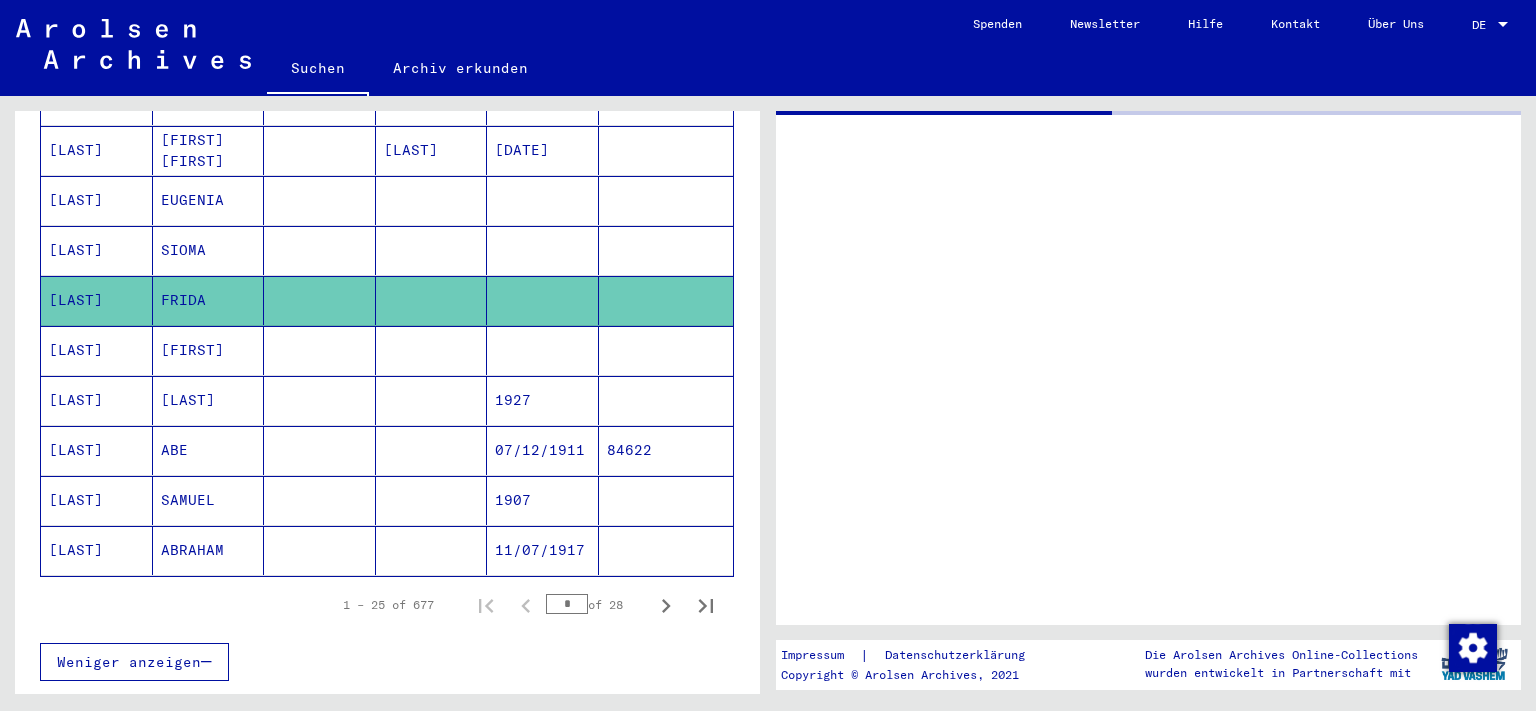 scroll, scrollTop: 1113, scrollLeft: 0, axis: vertical 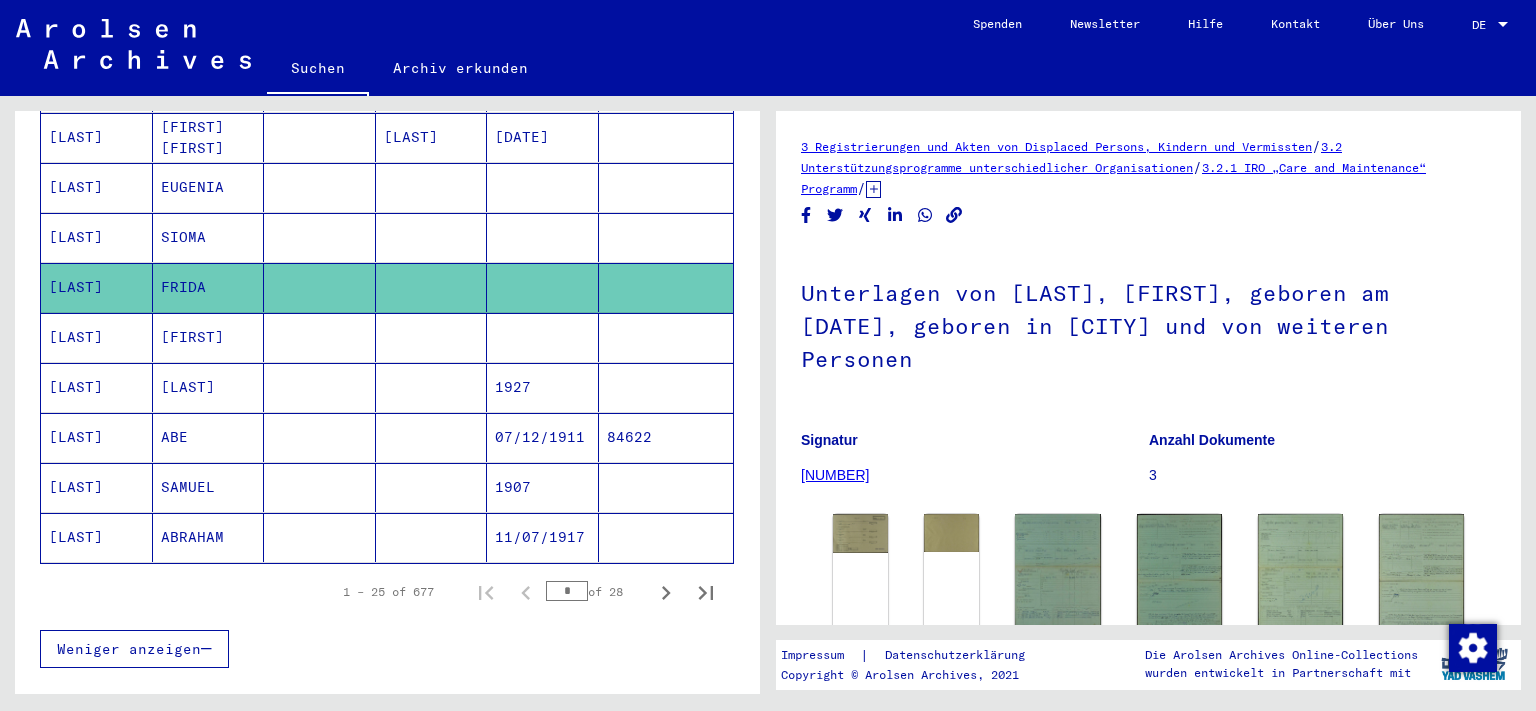 click on "[LAST]" at bounding box center (97, 537) 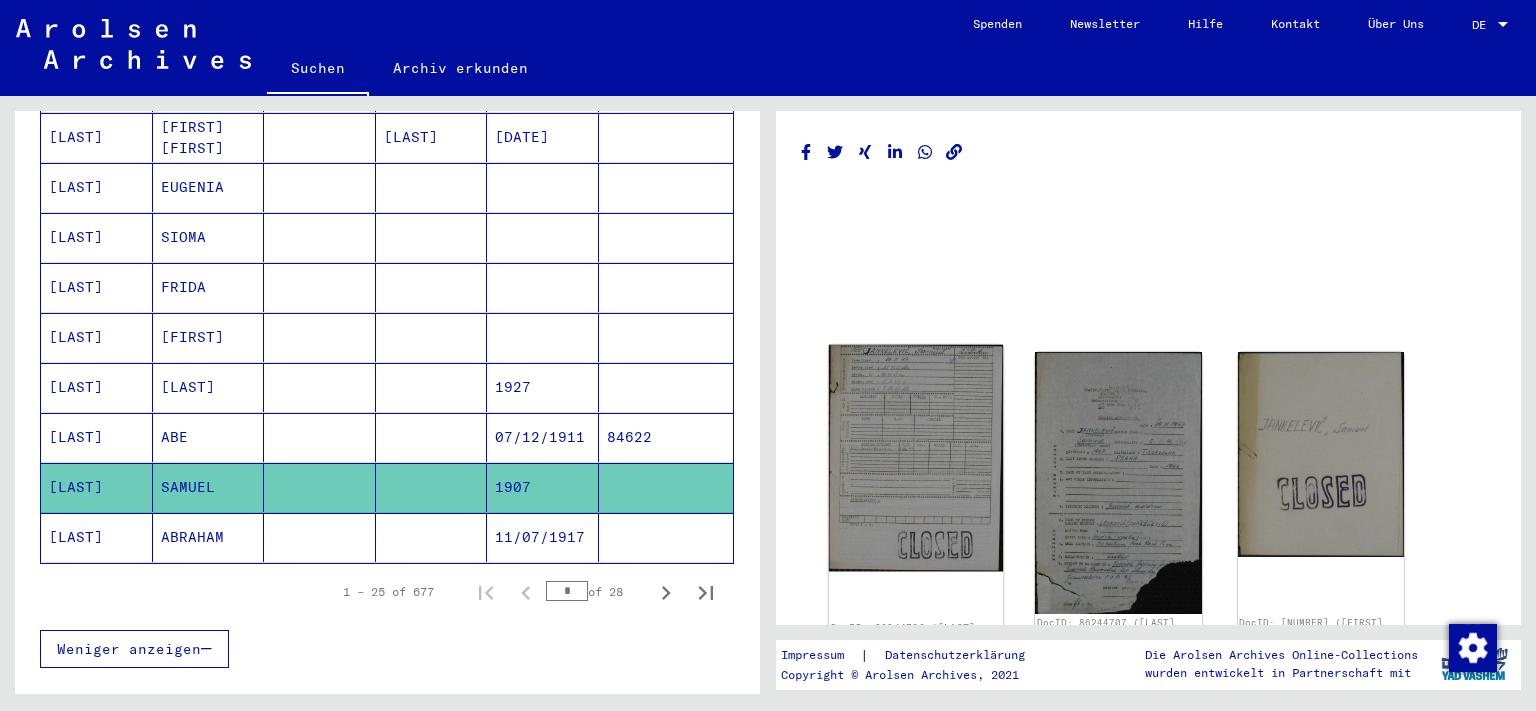 click 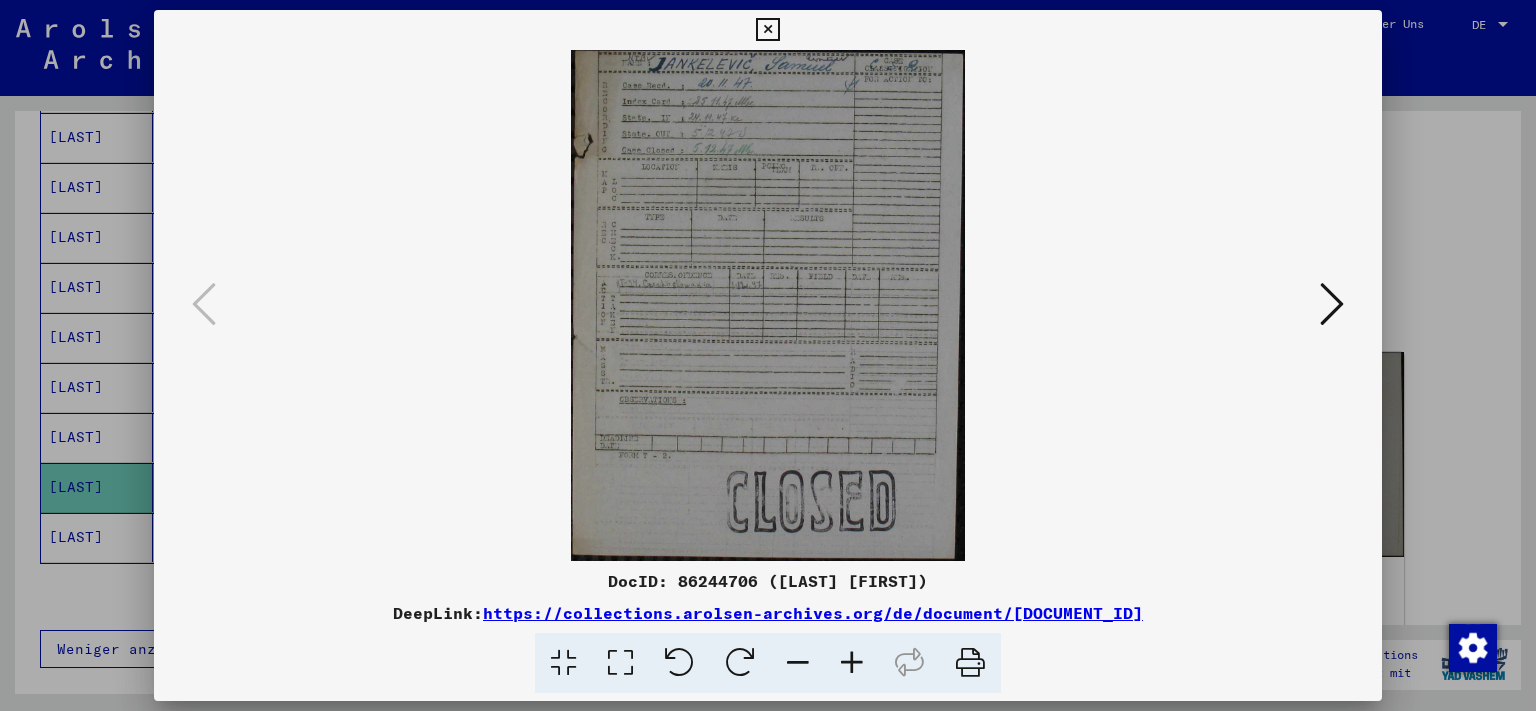 click at bounding box center (852, 663) 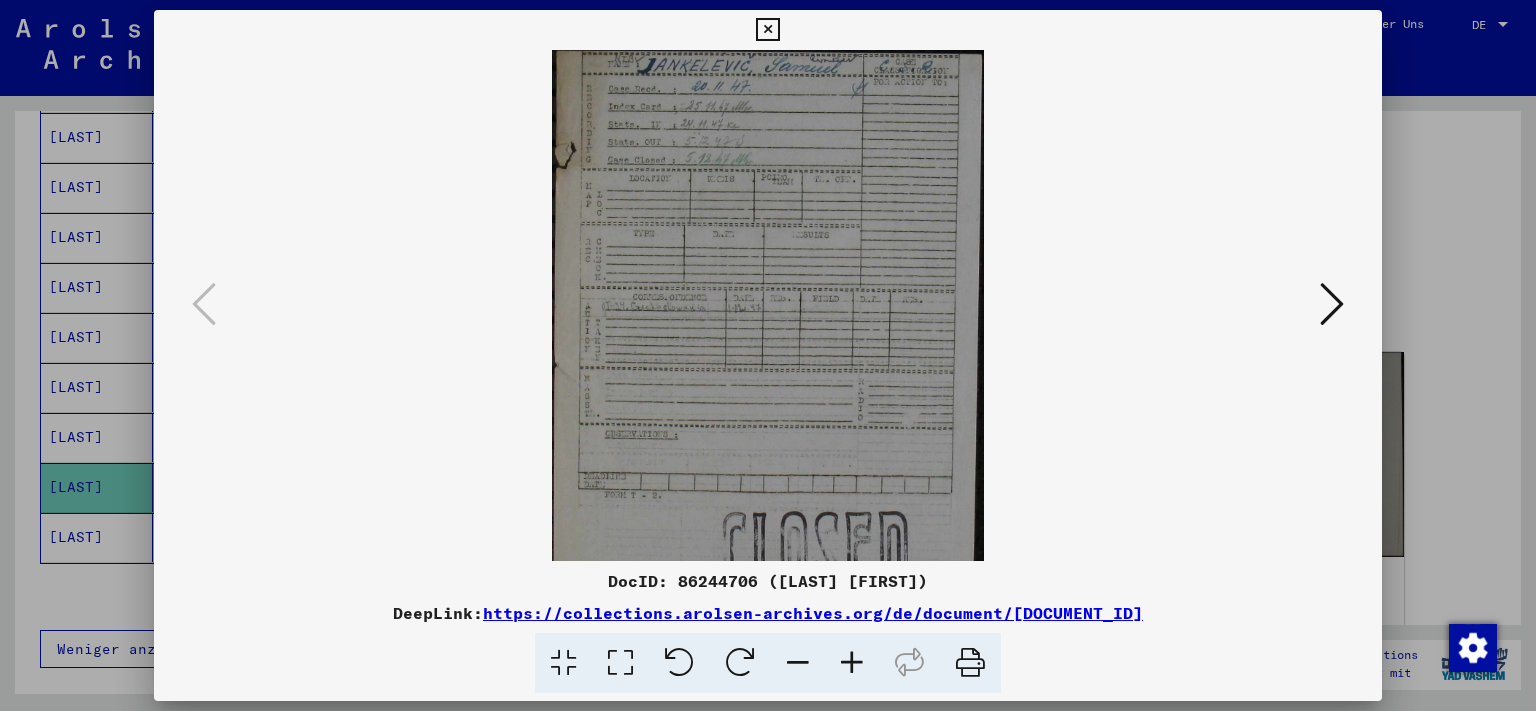 click at bounding box center (852, 663) 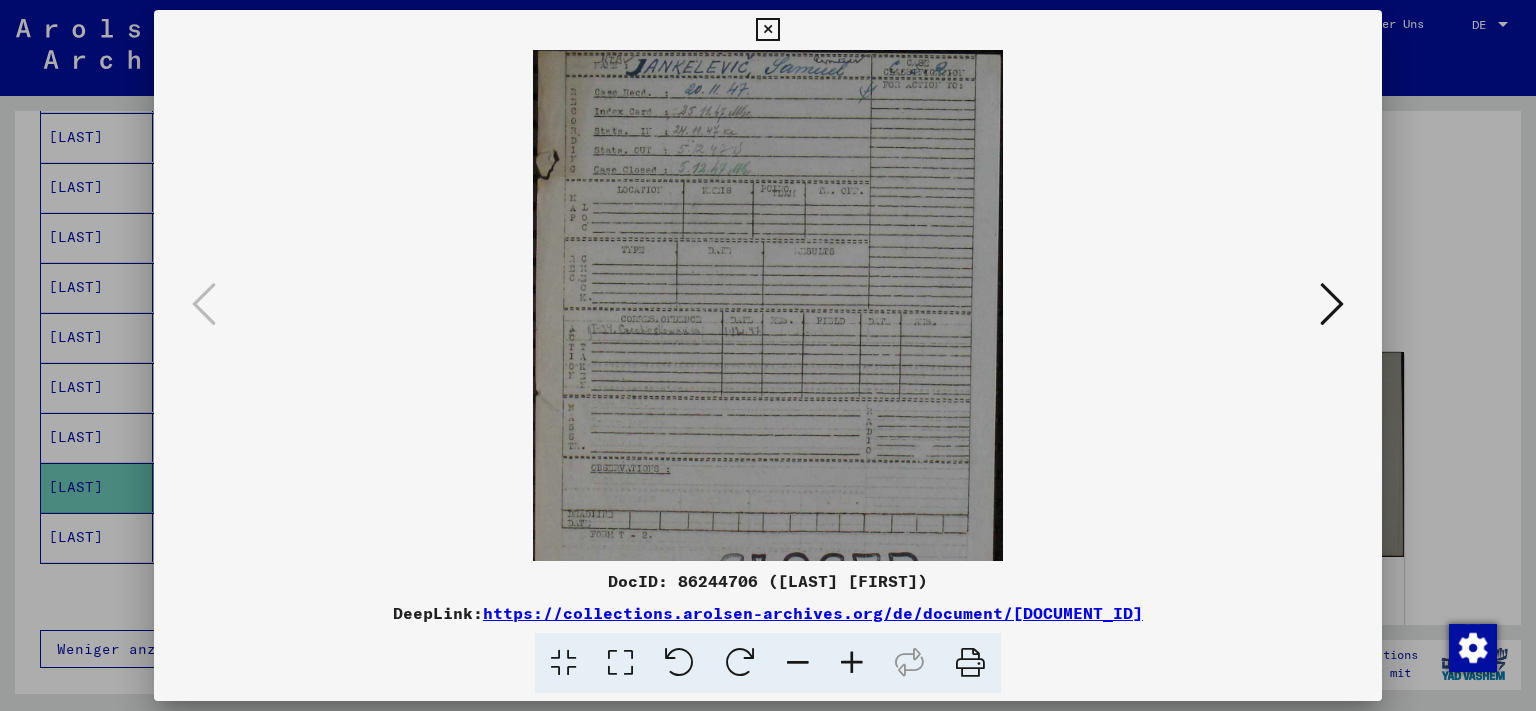 click at bounding box center (852, 663) 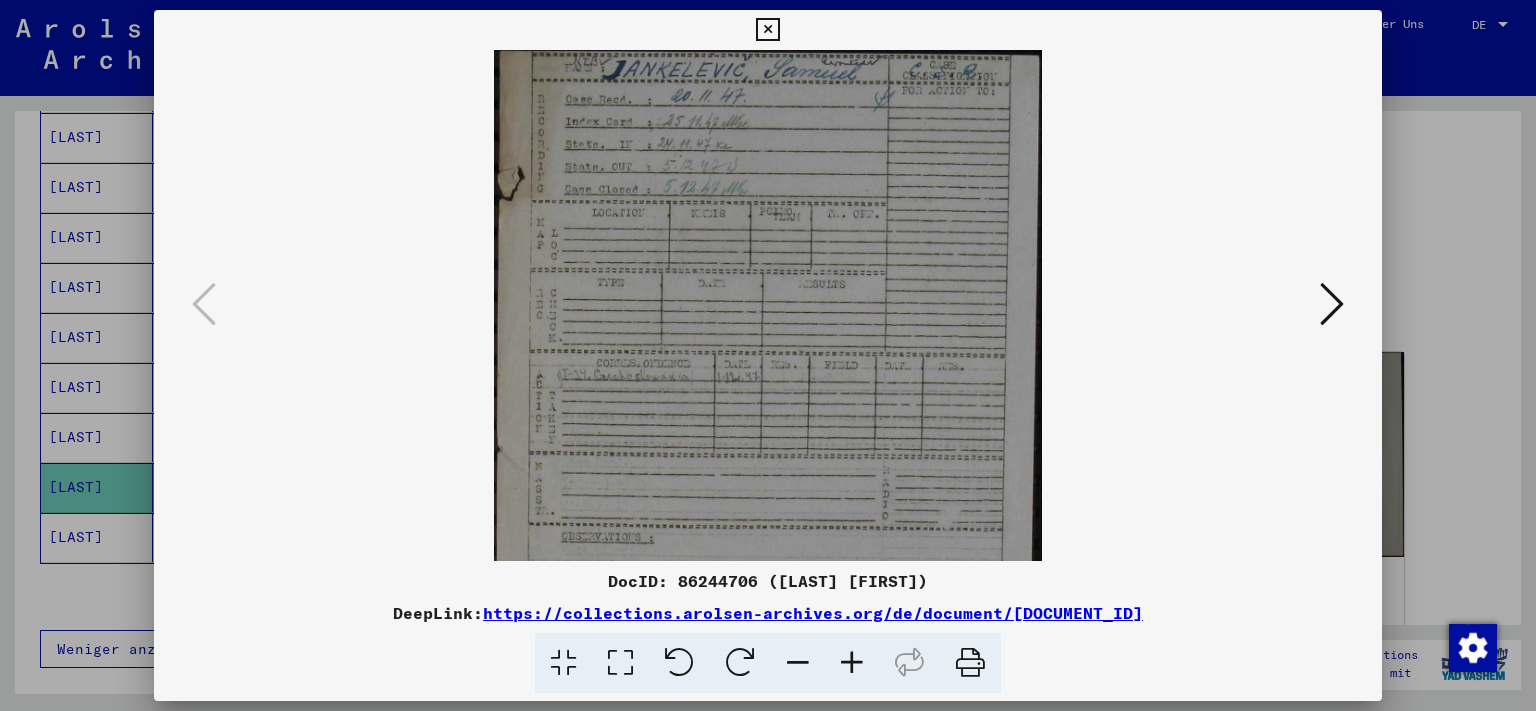 click at bounding box center (852, 663) 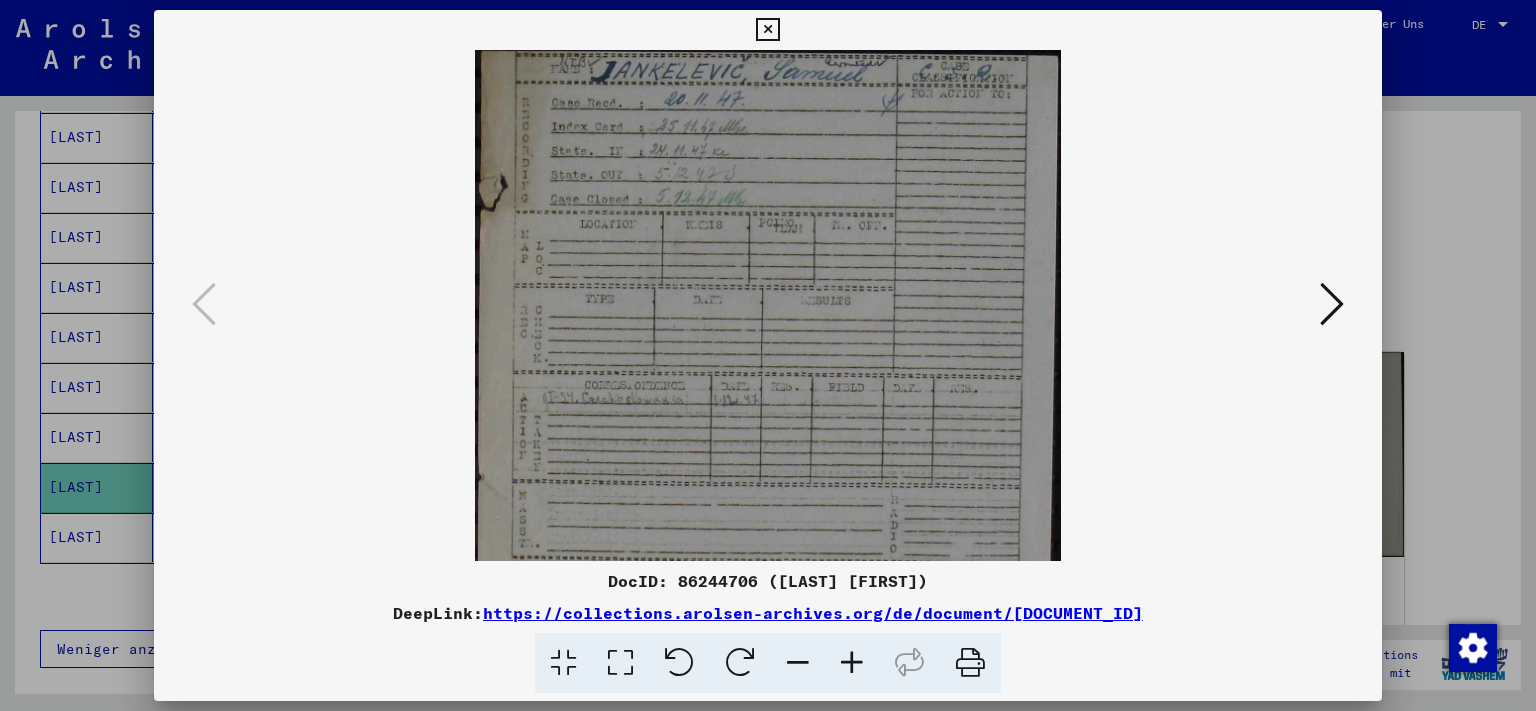click at bounding box center [852, 663] 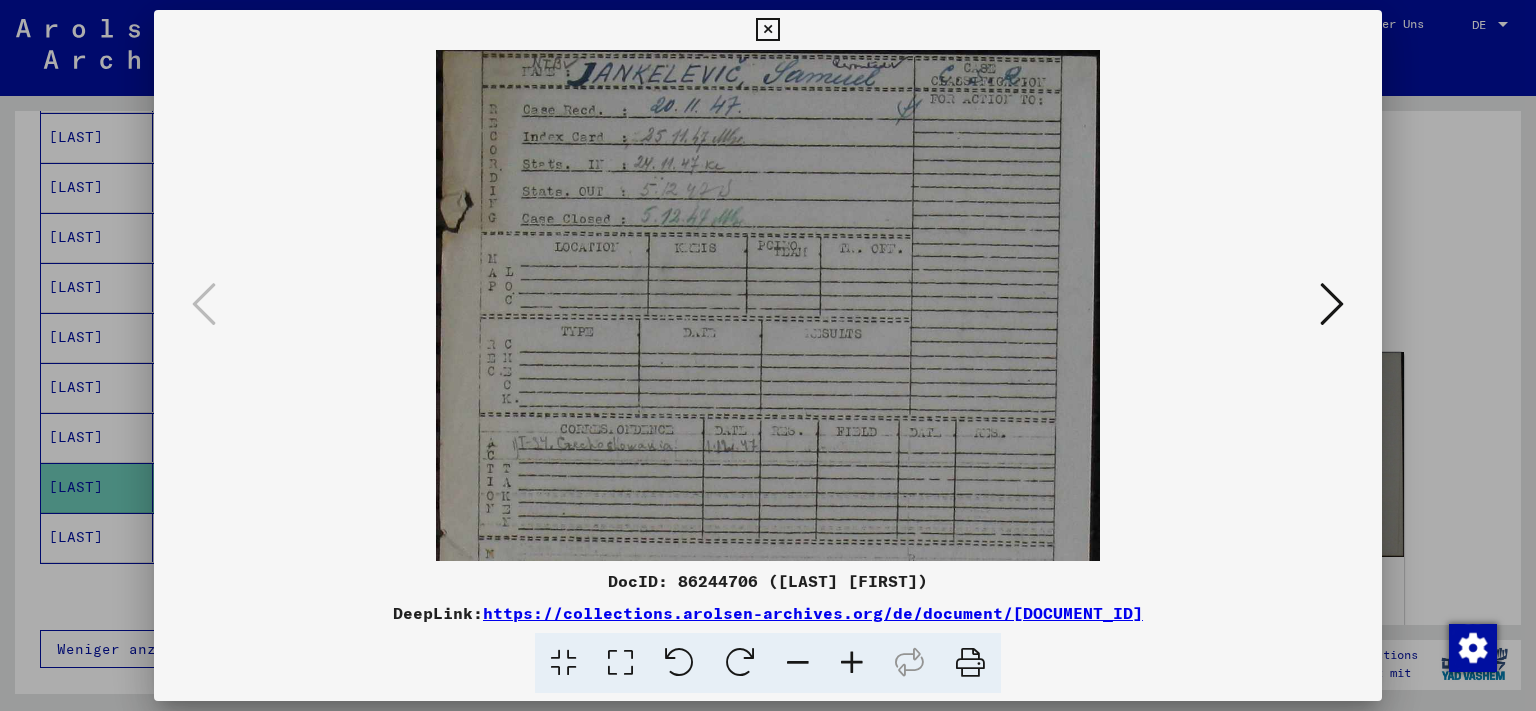 click at bounding box center (852, 663) 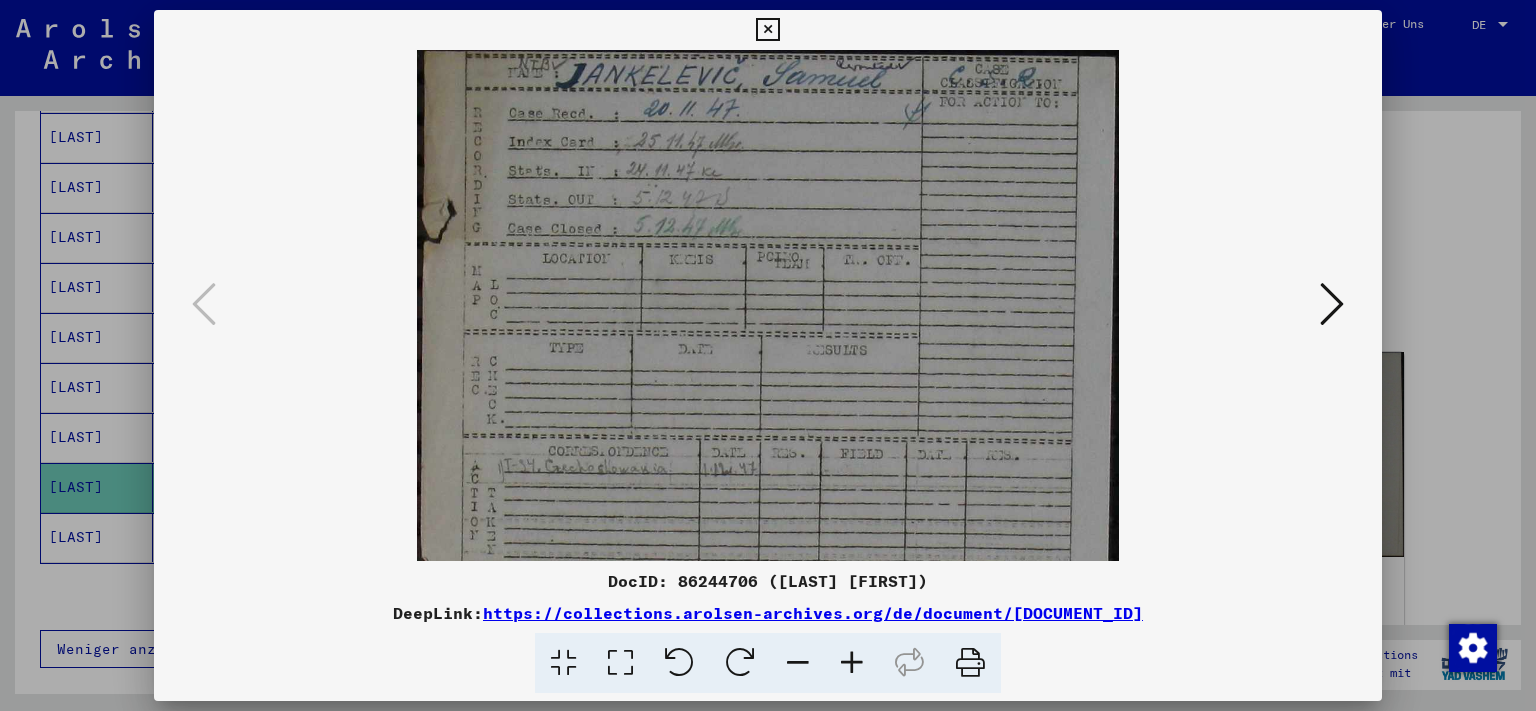 click at bounding box center (852, 663) 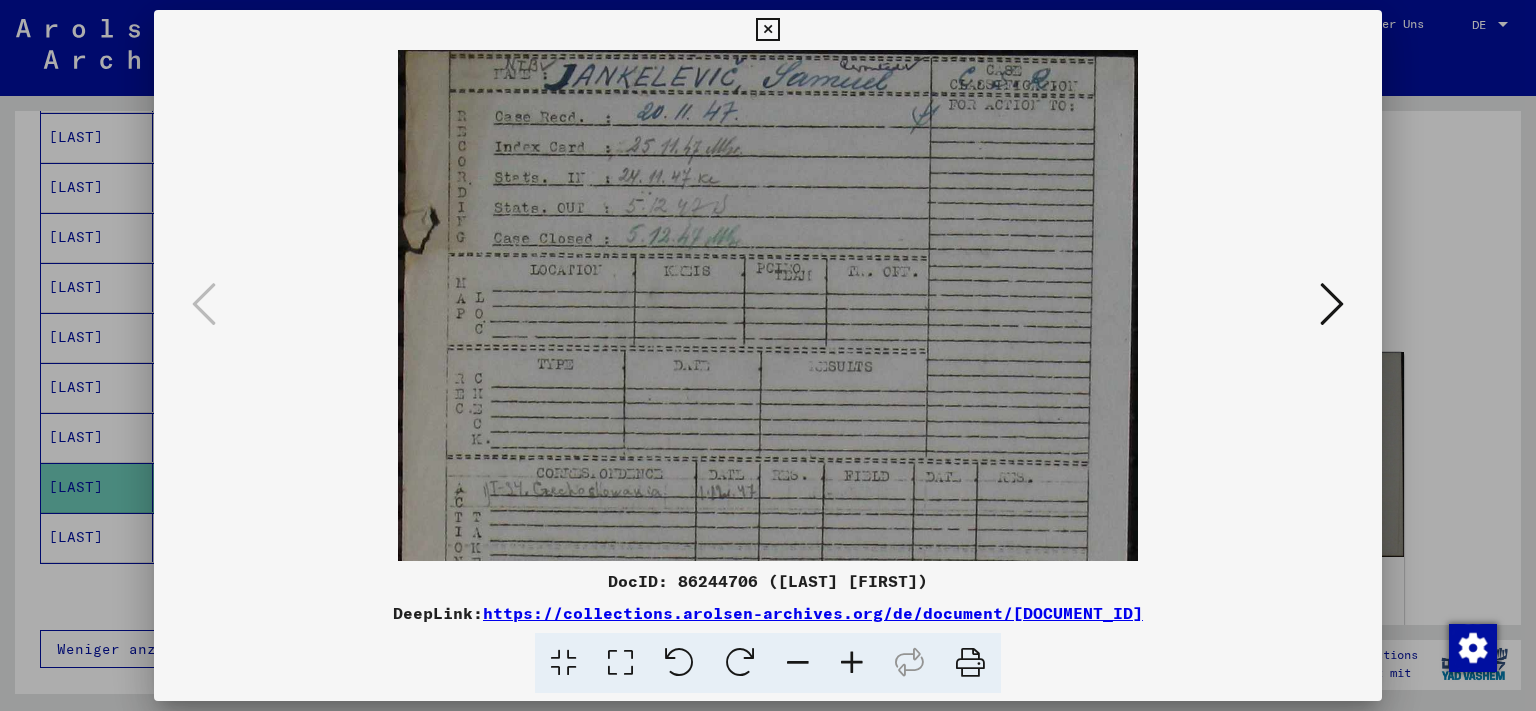 click at bounding box center [852, 663] 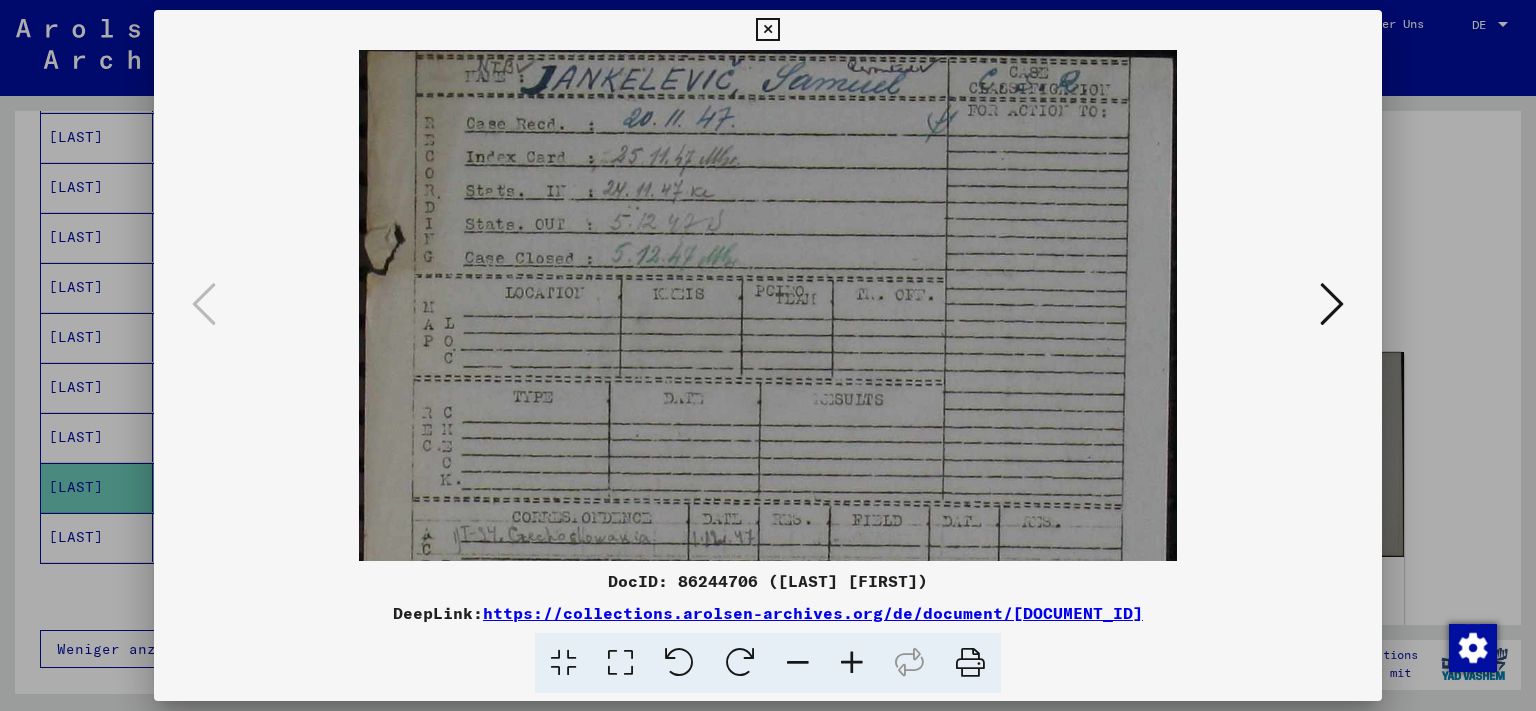 click at bounding box center (852, 663) 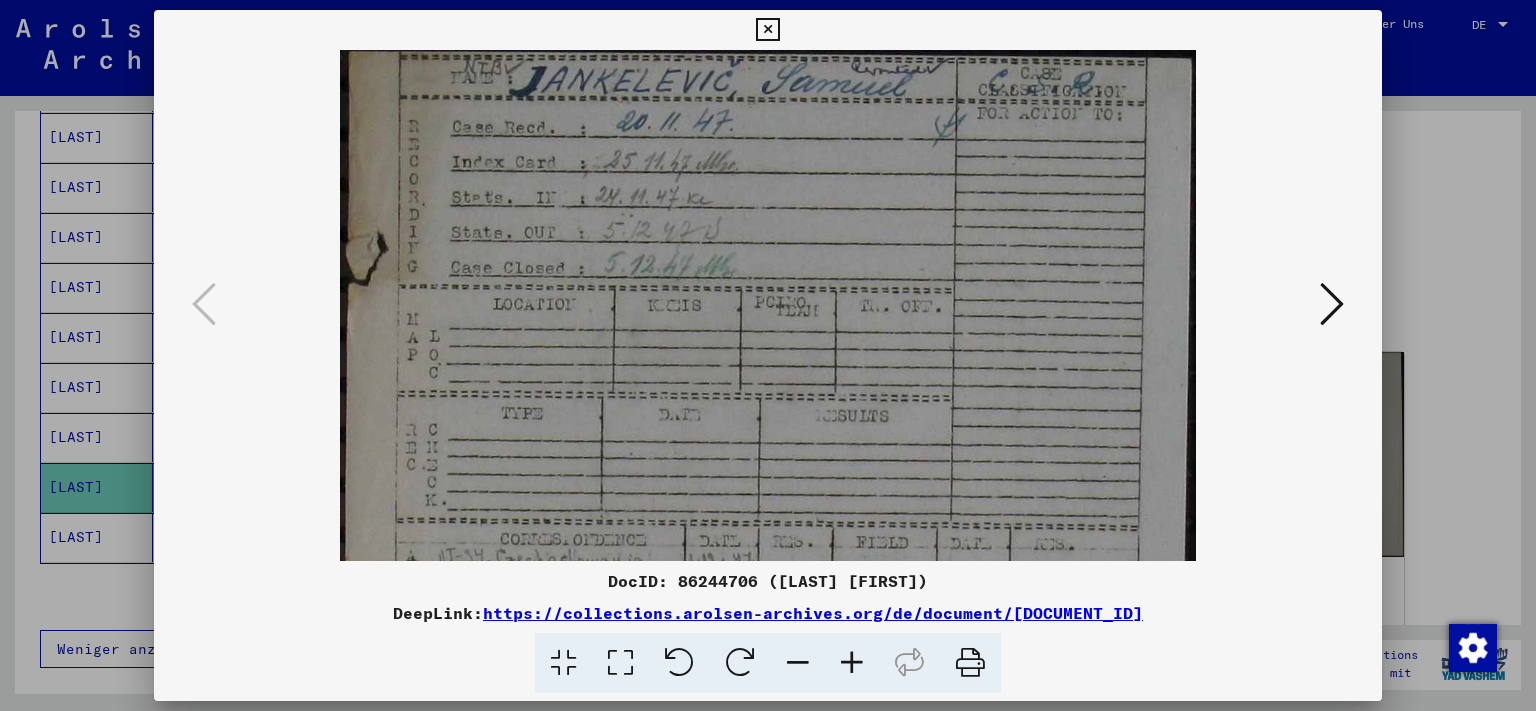 click at bounding box center (852, 663) 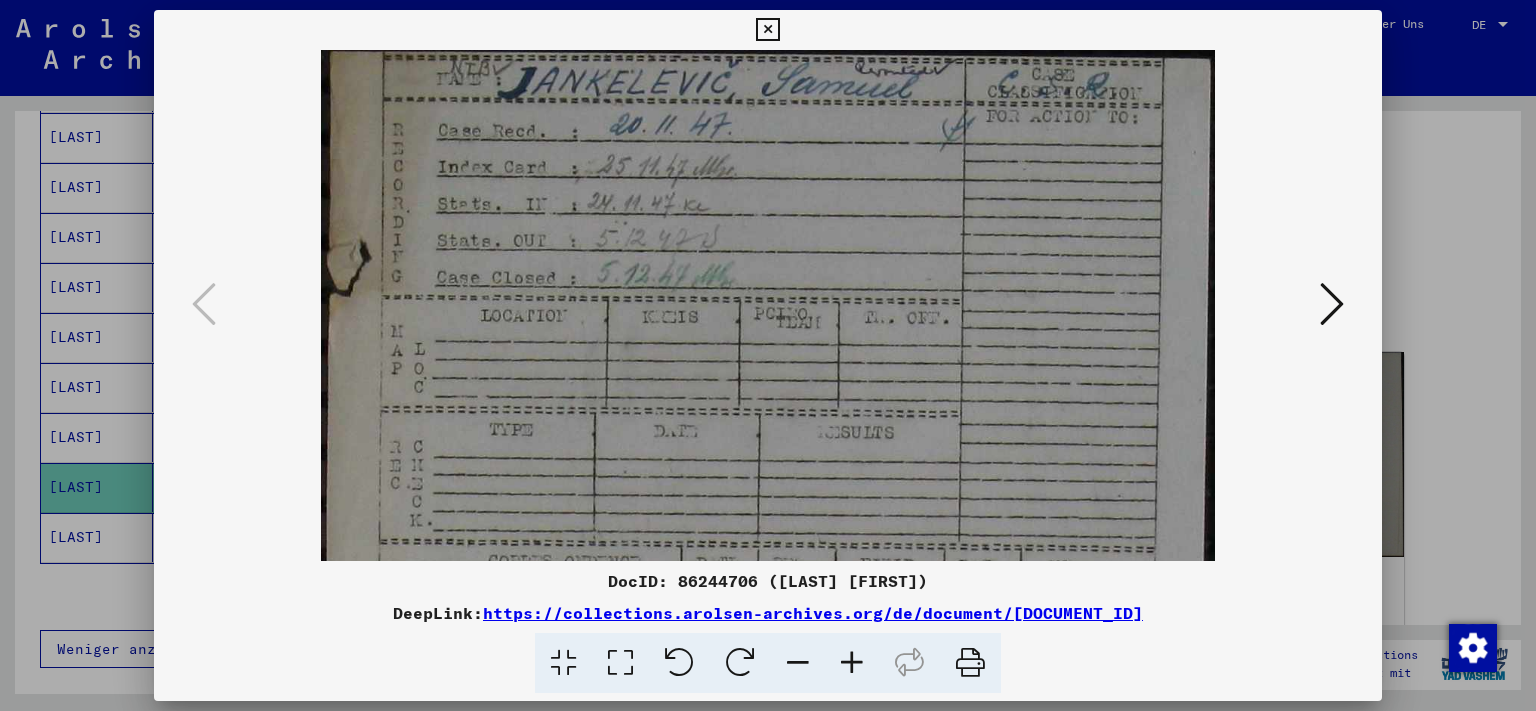 click at bounding box center [852, 663] 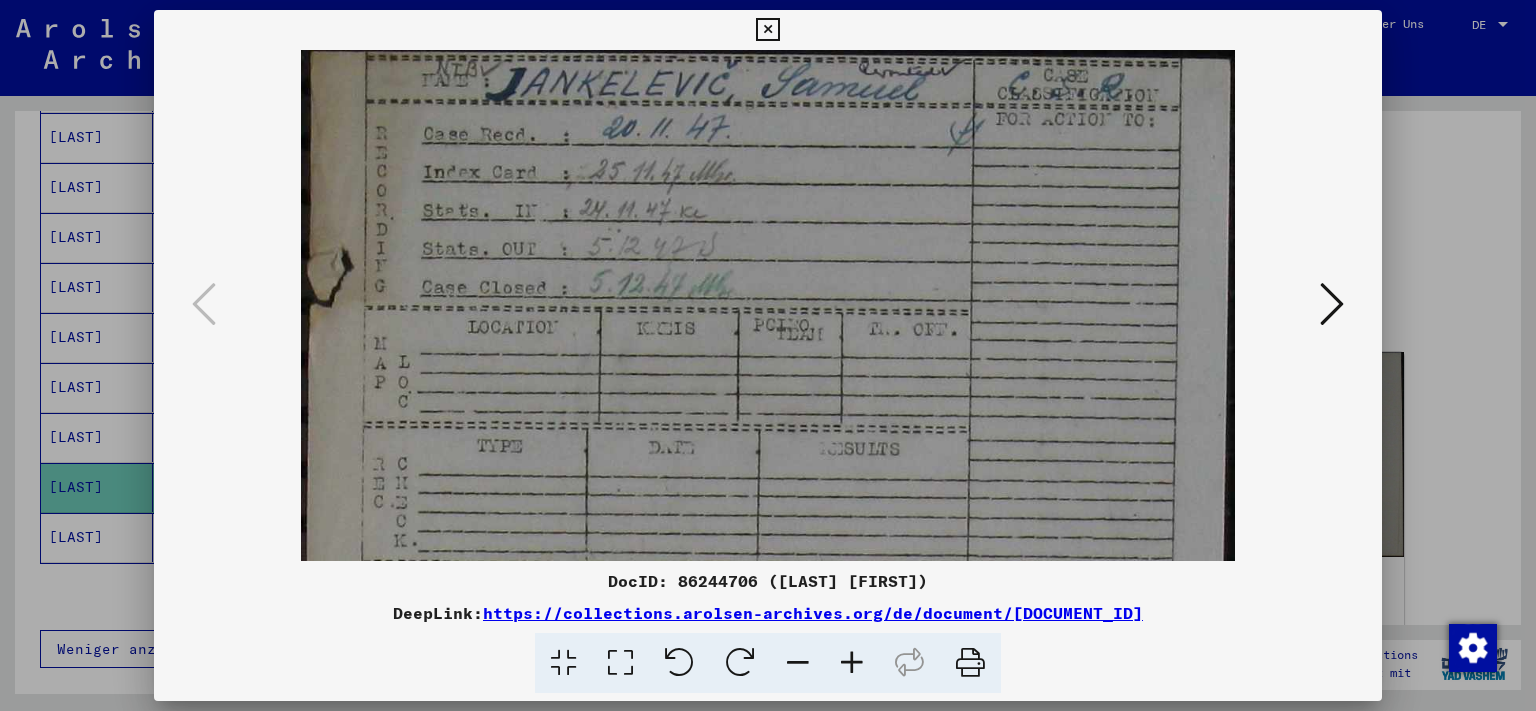 click at bounding box center (852, 663) 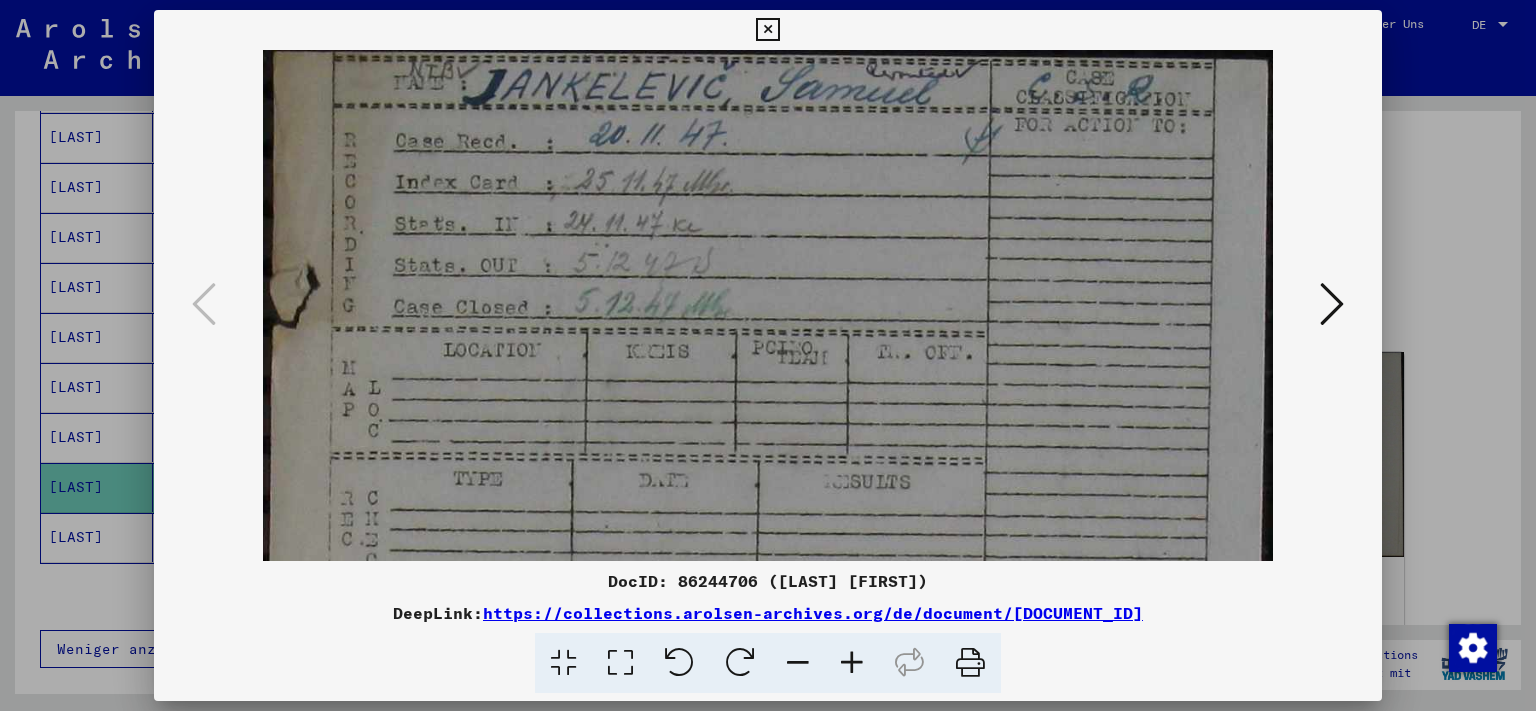 click at bounding box center (852, 663) 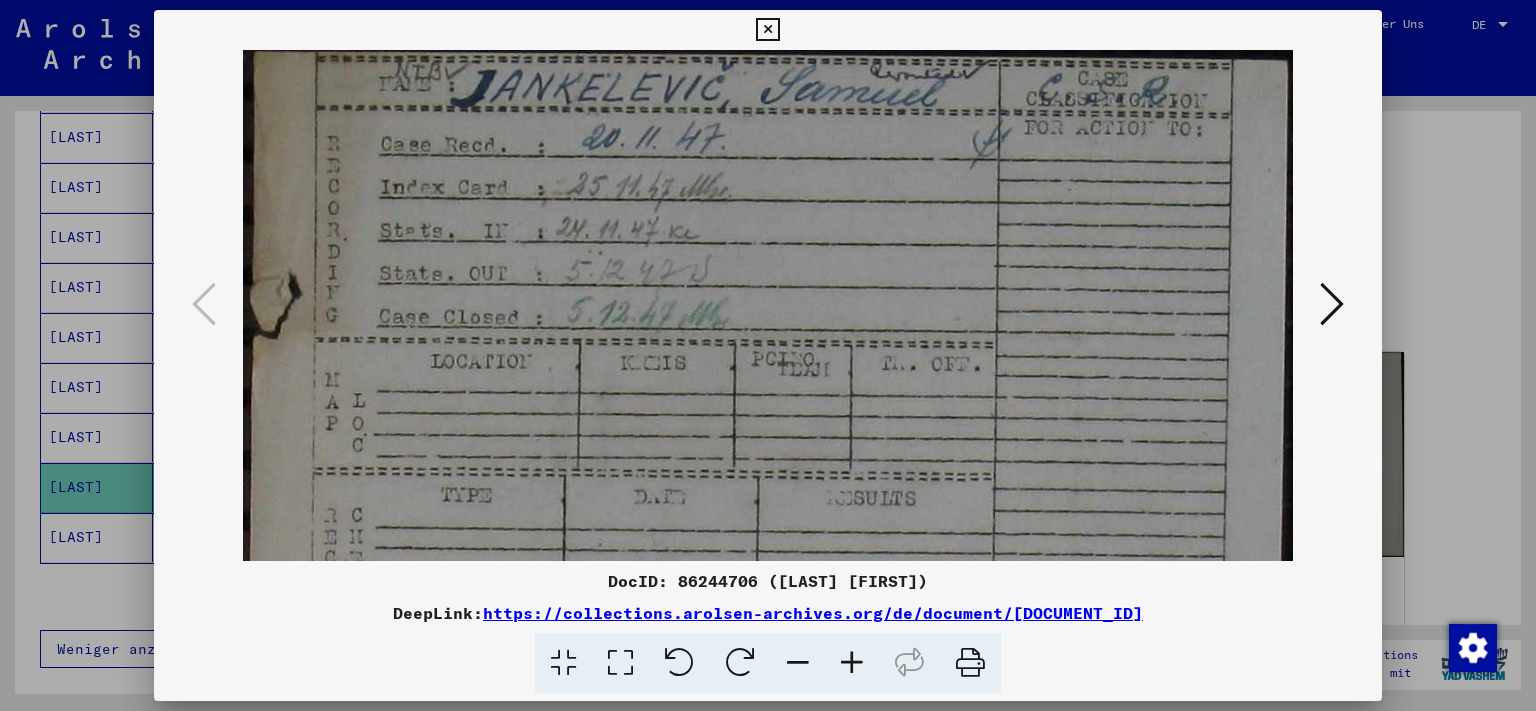click at bounding box center (852, 663) 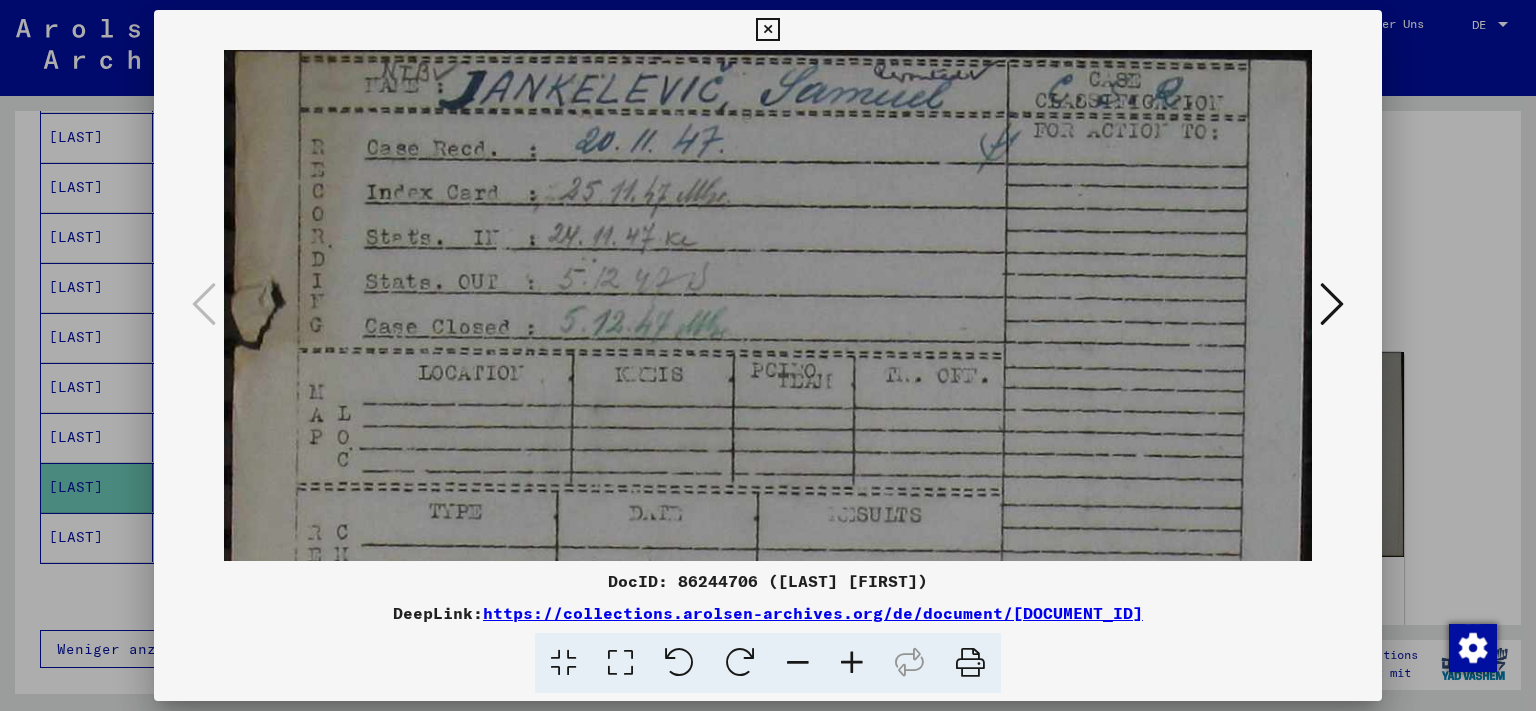 click at bounding box center (852, 663) 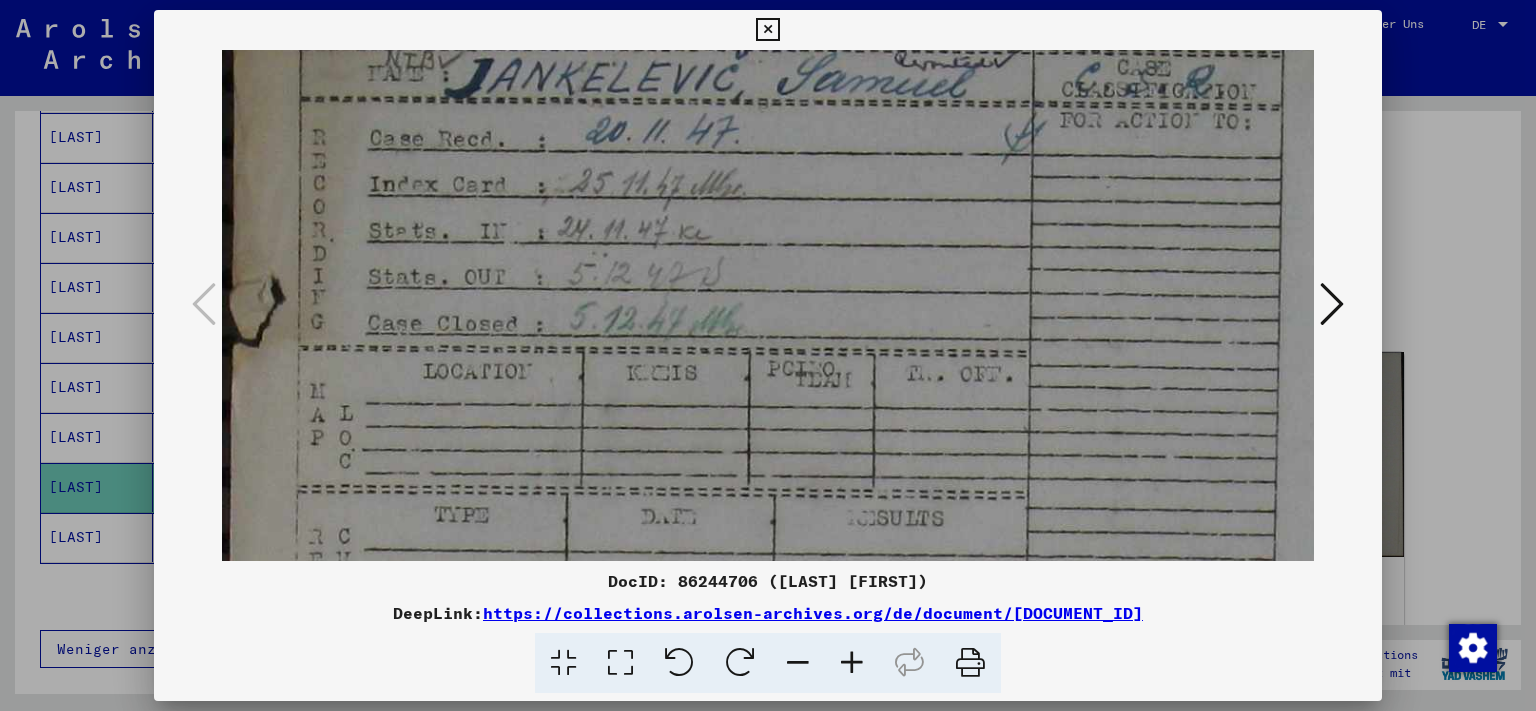scroll, scrollTop: 33, scrollLeft: 0, axis: vertical 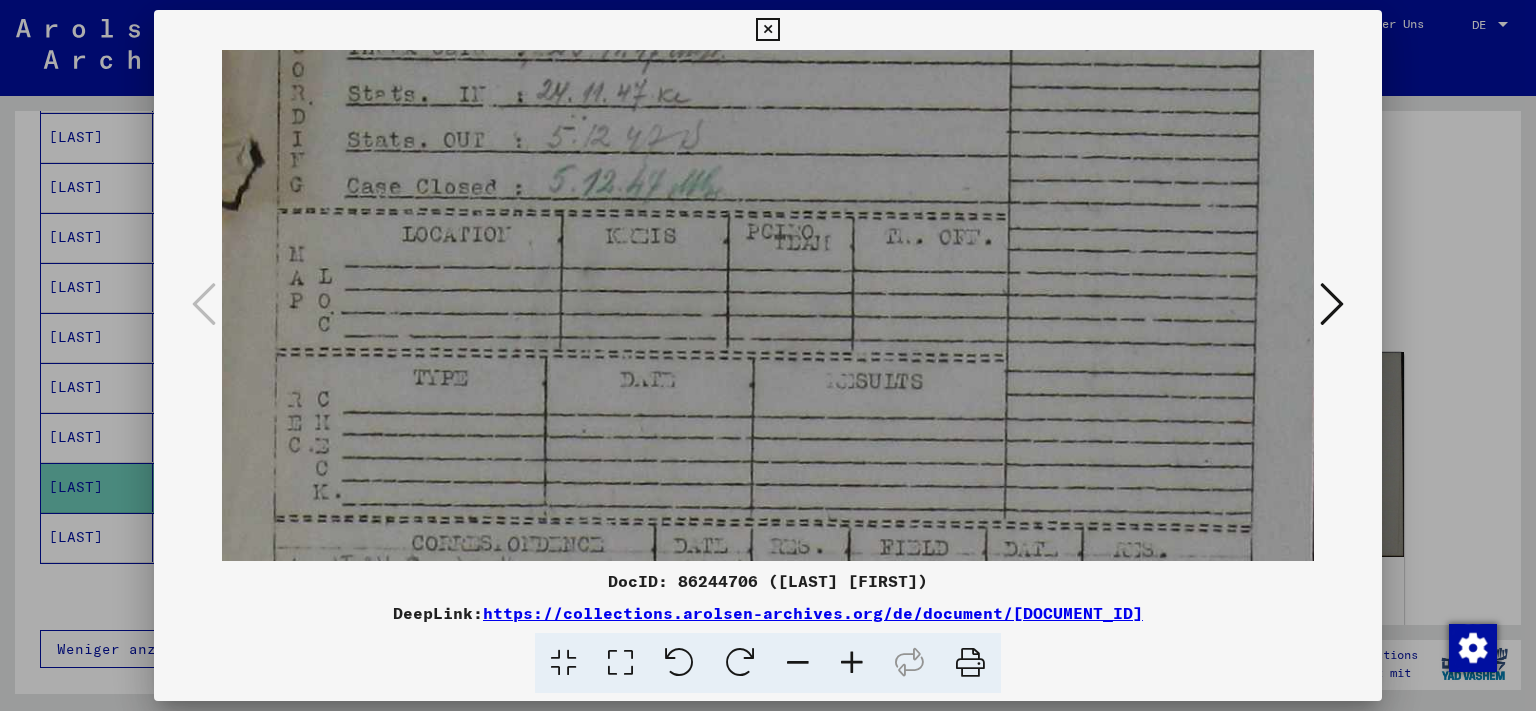 drag, startPoint x: 749, startPoint y: 327, endPoint x: 738, endPoint y: 181, distance: 146.4138 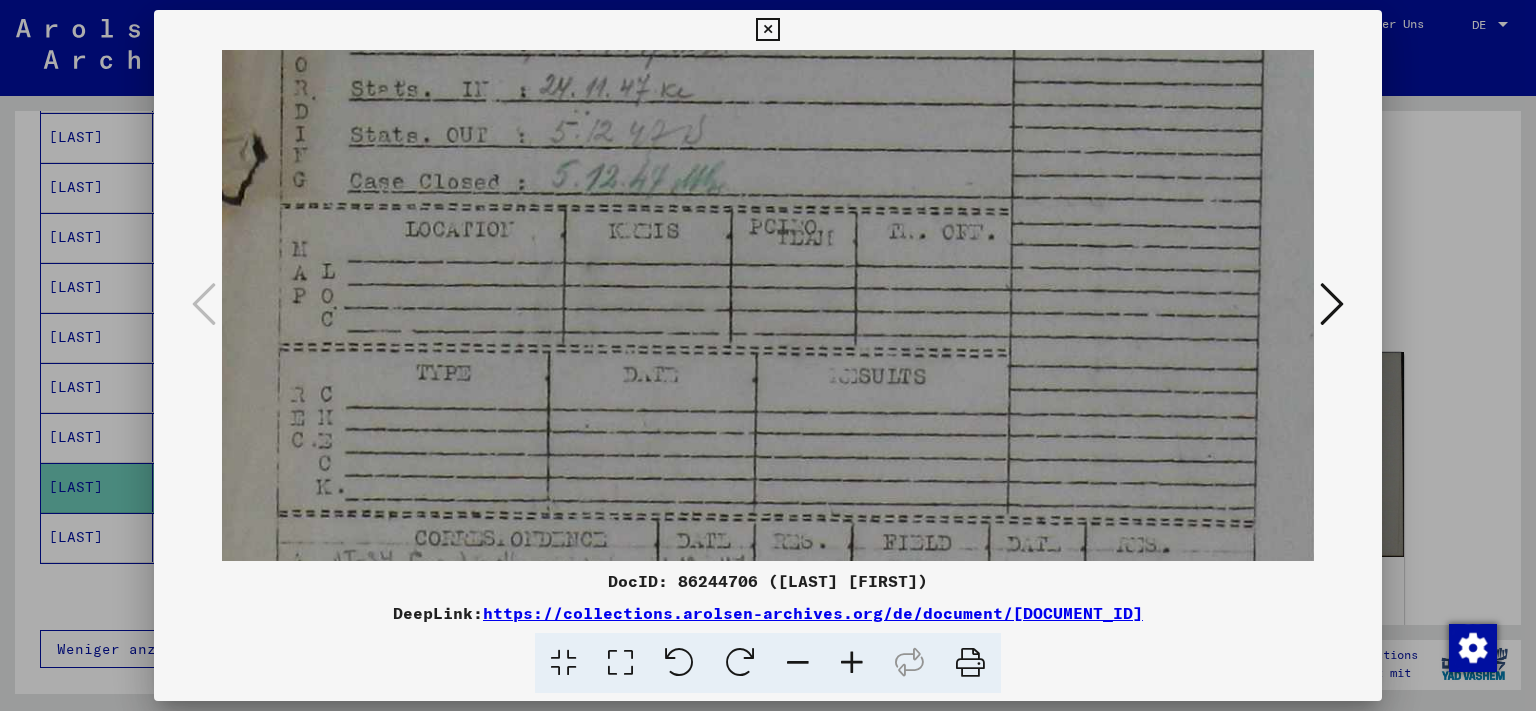 click at bounding box center (1332, 304) 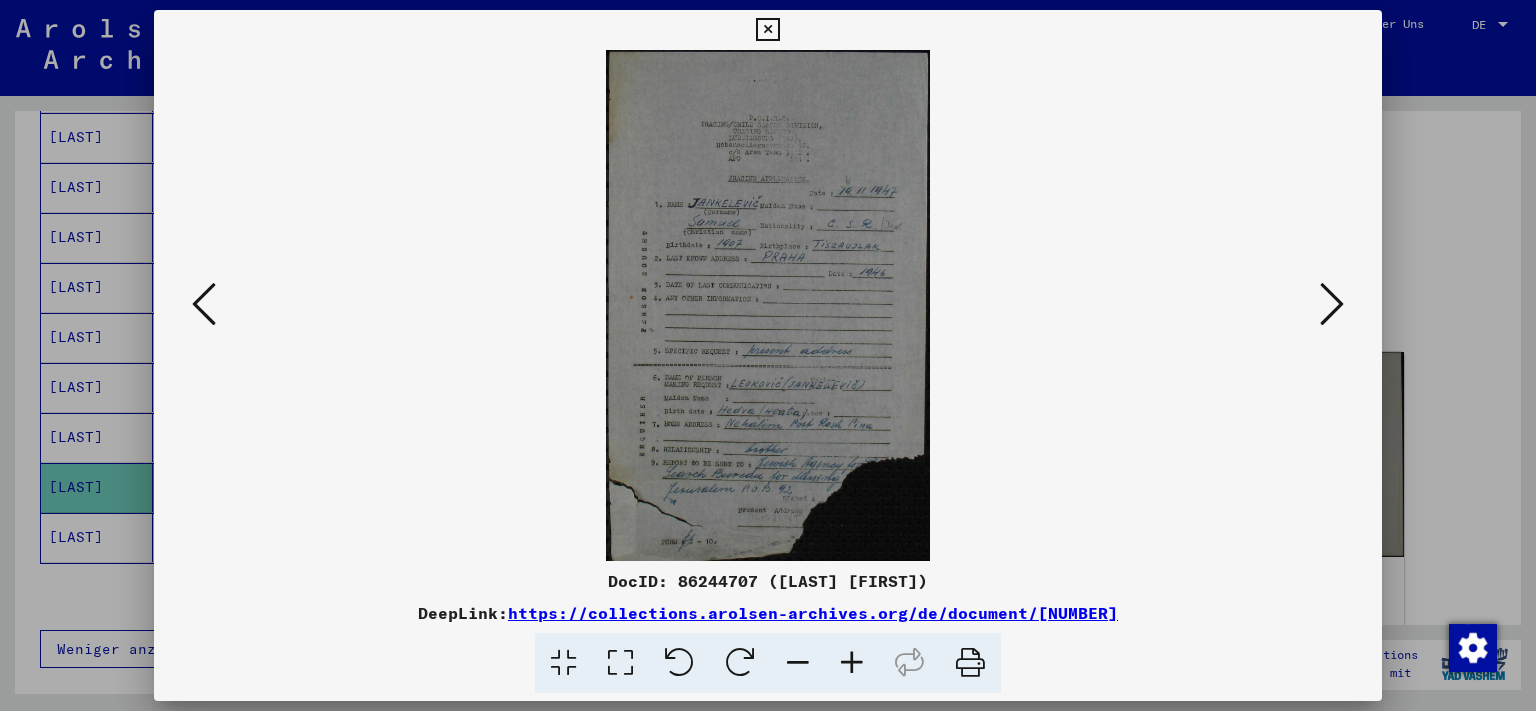 scroll, scrollTop: 0, scrollLeft: 0, axis: both 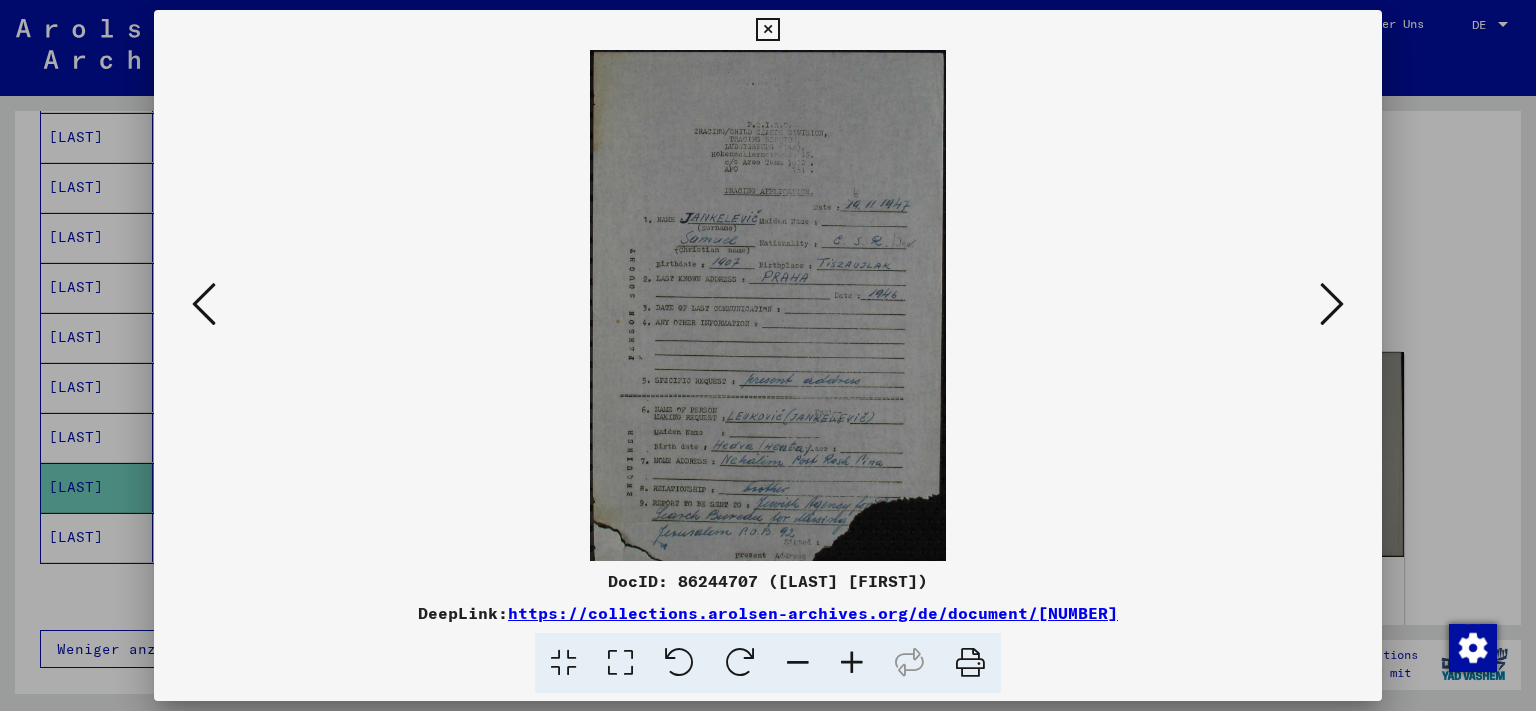click at bounding box center [852, 663] 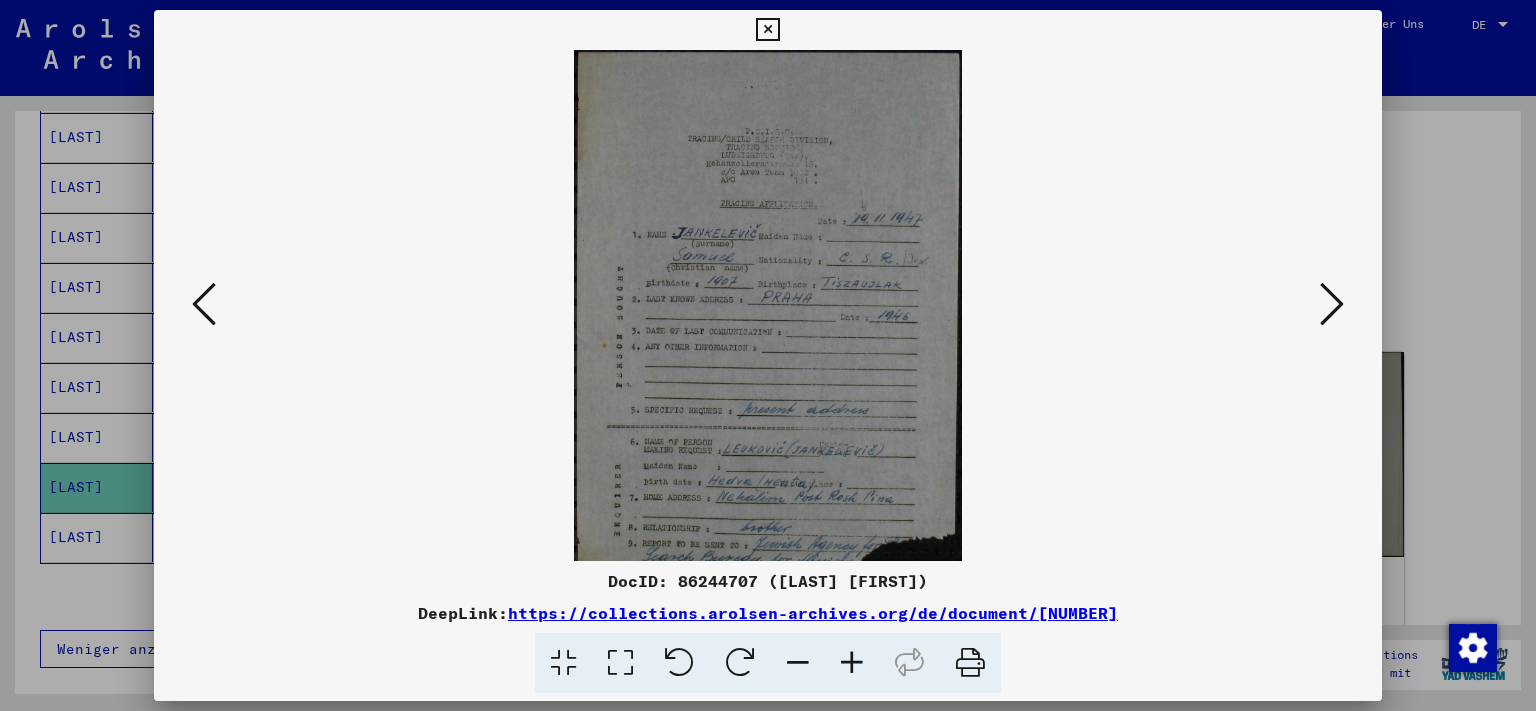 click at bounding box center (852, 663) 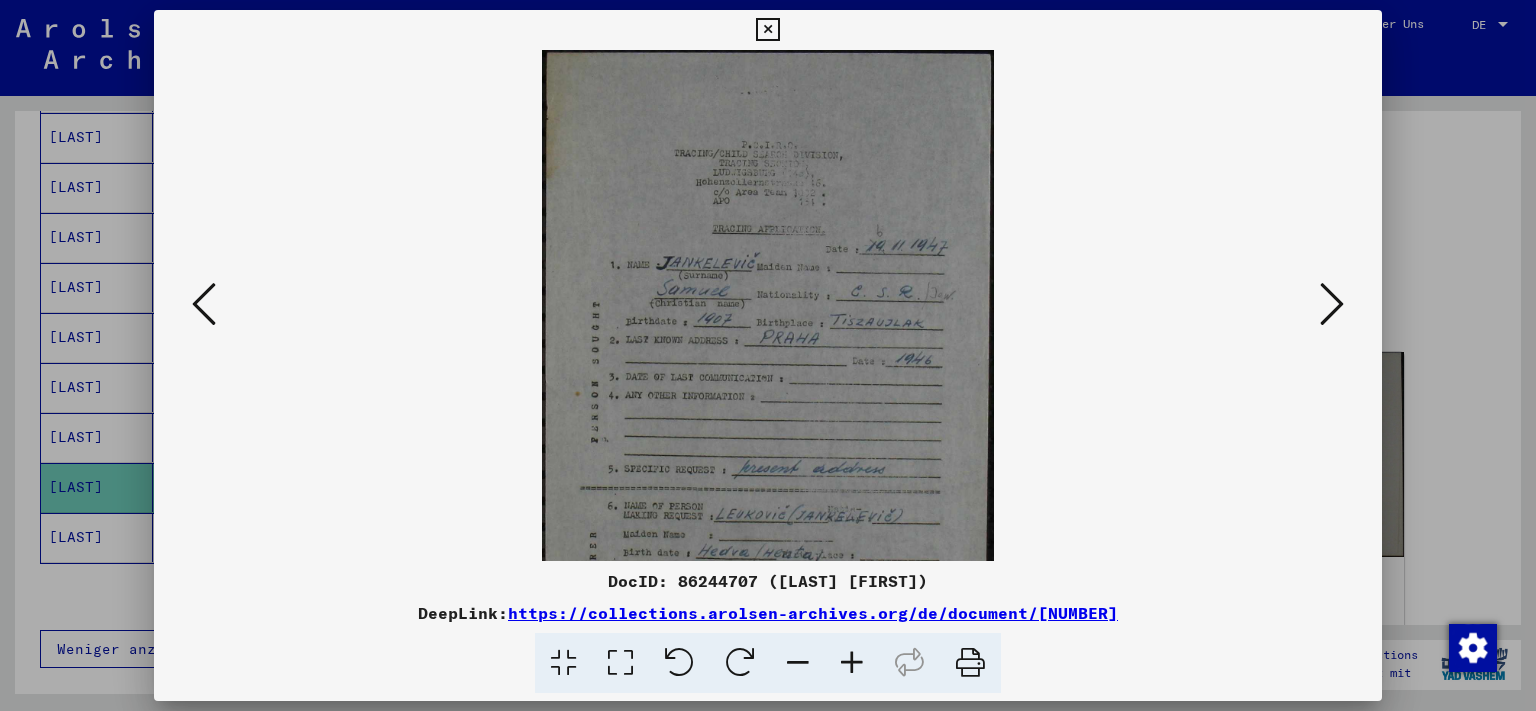 click at bounding box center [852, 663] 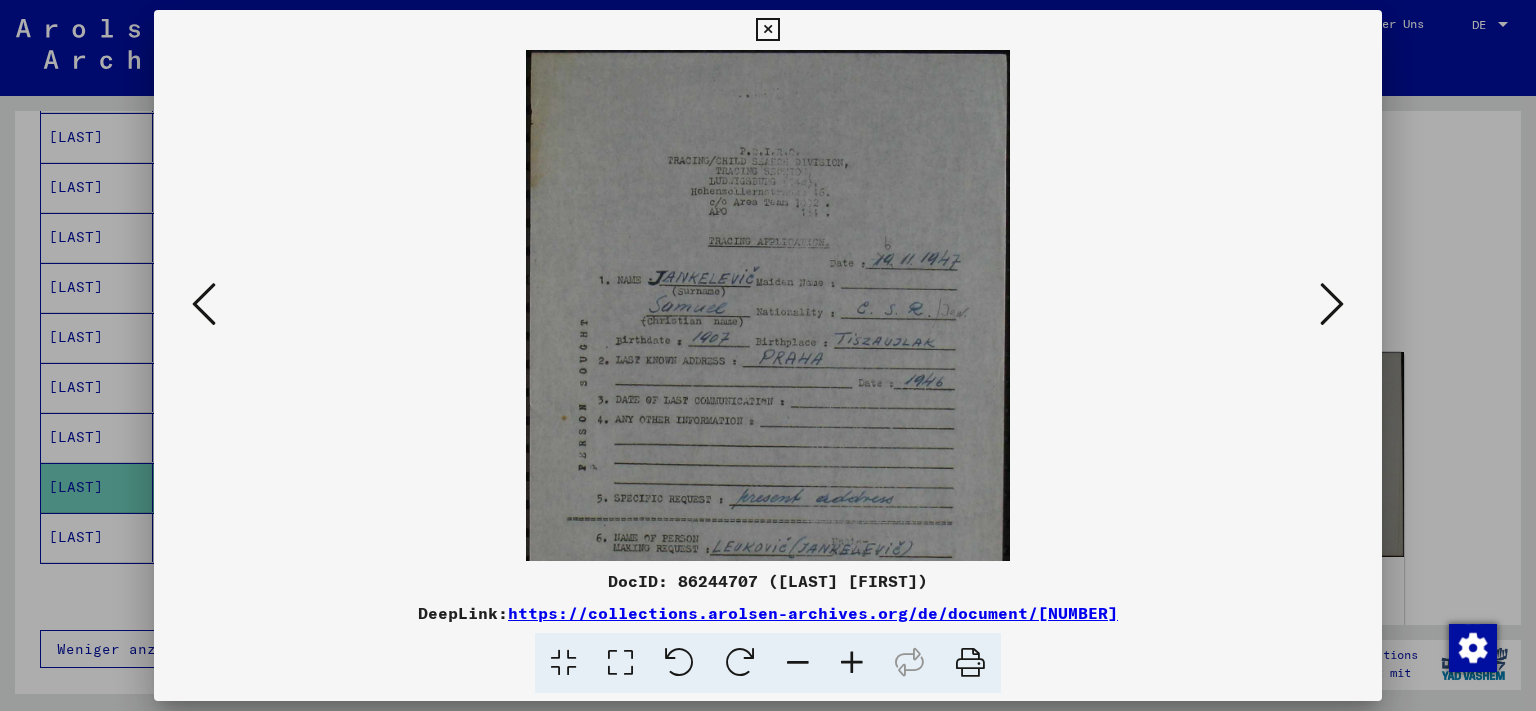 click at bounding box center [852, 663] 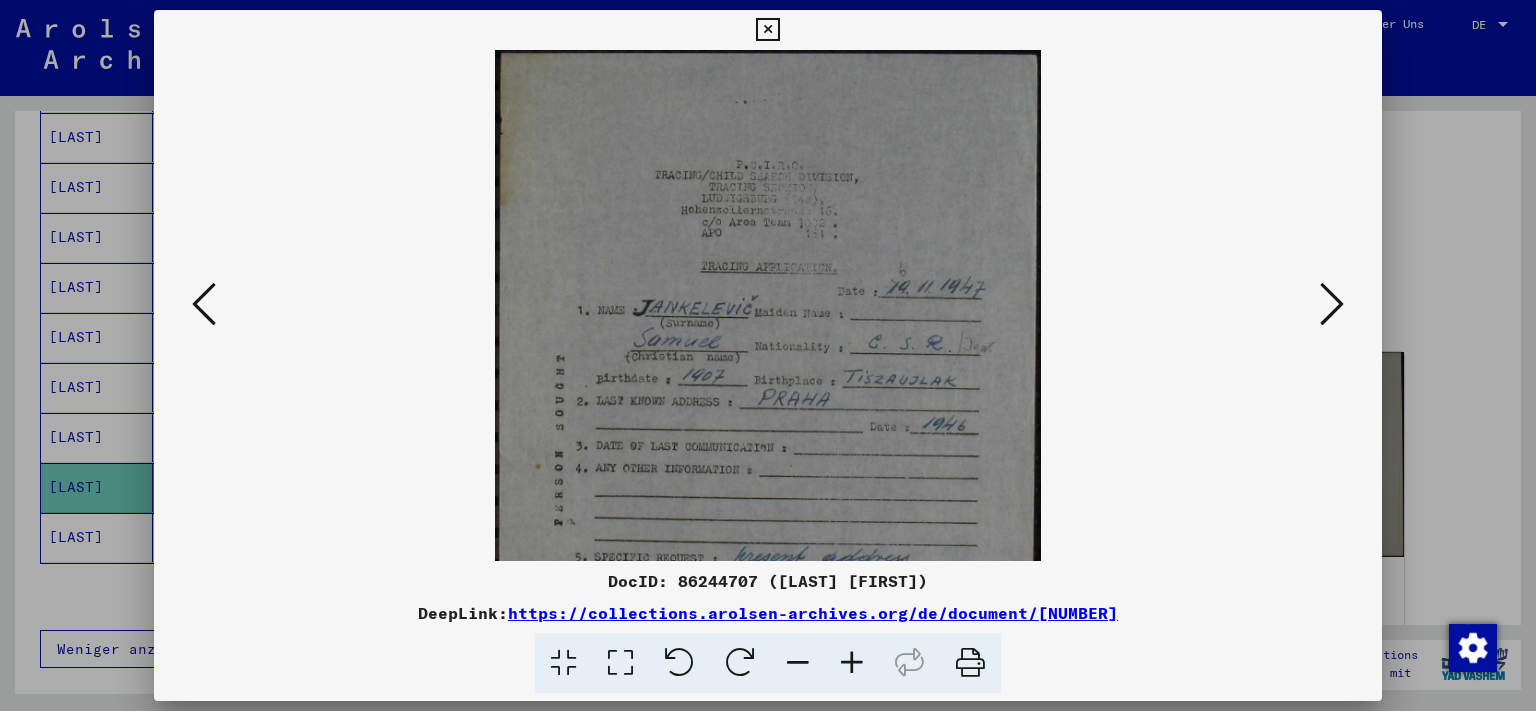 click at bounding box center (852, 663) 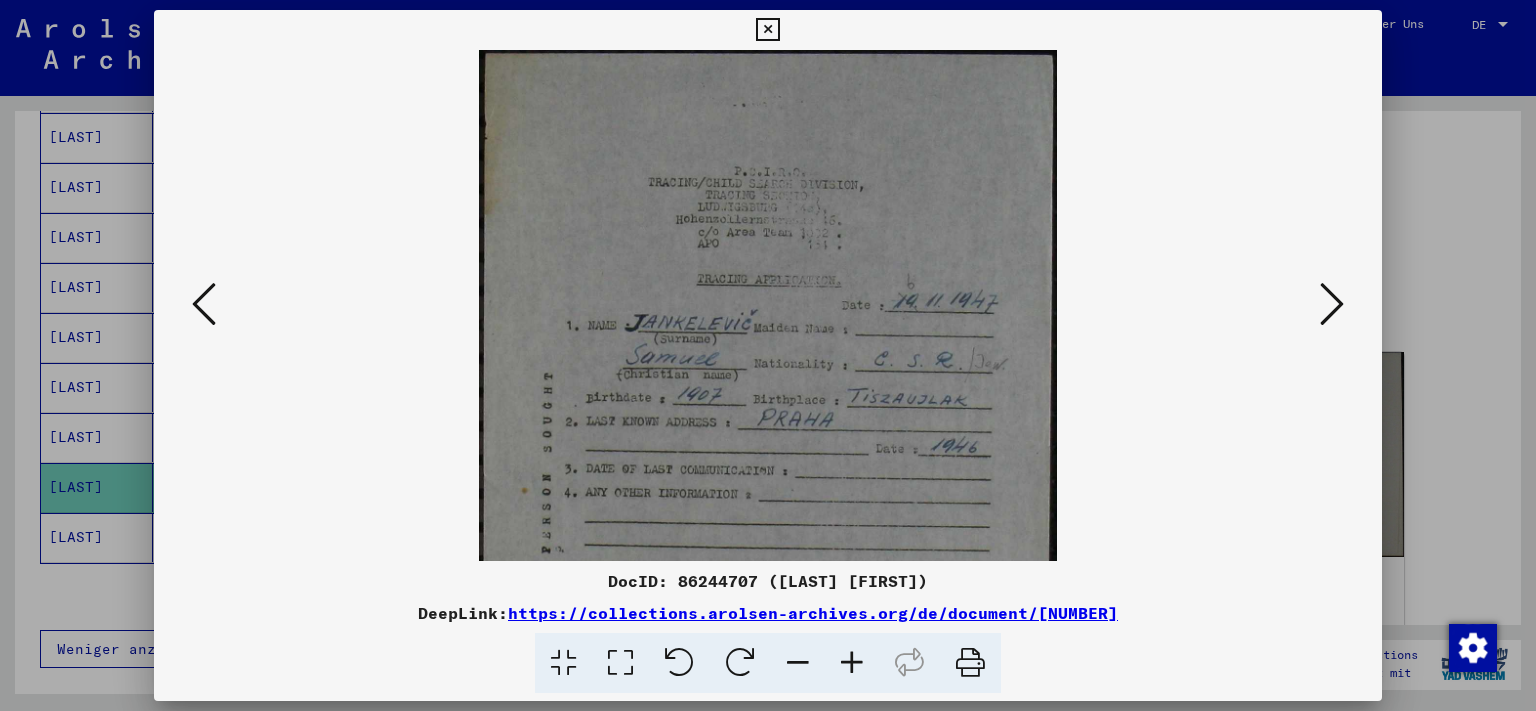 click at bounding box center (852, 663) 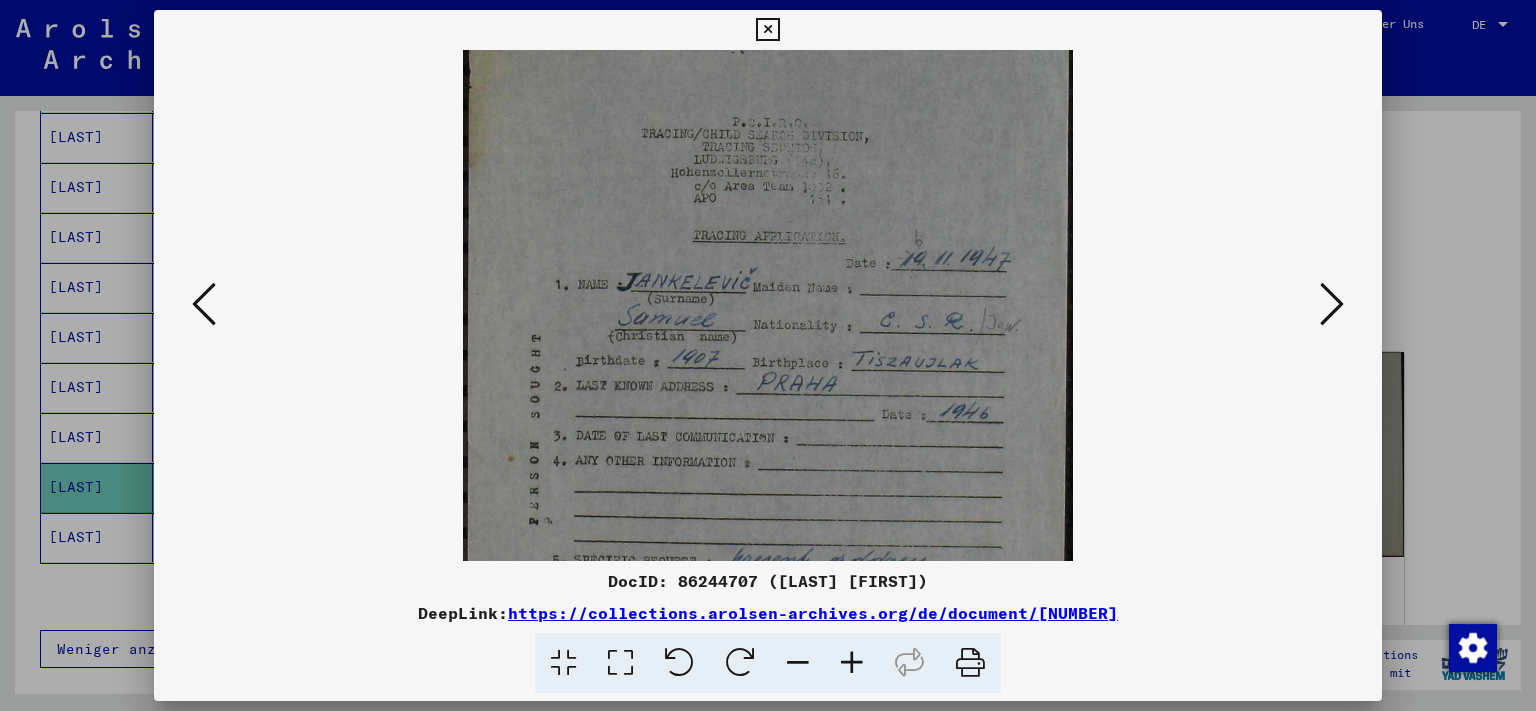 drag, startPoint x: 818, startPoint y: 487, endPoint x: 824, endPoint y: 431, distance: 56.32051 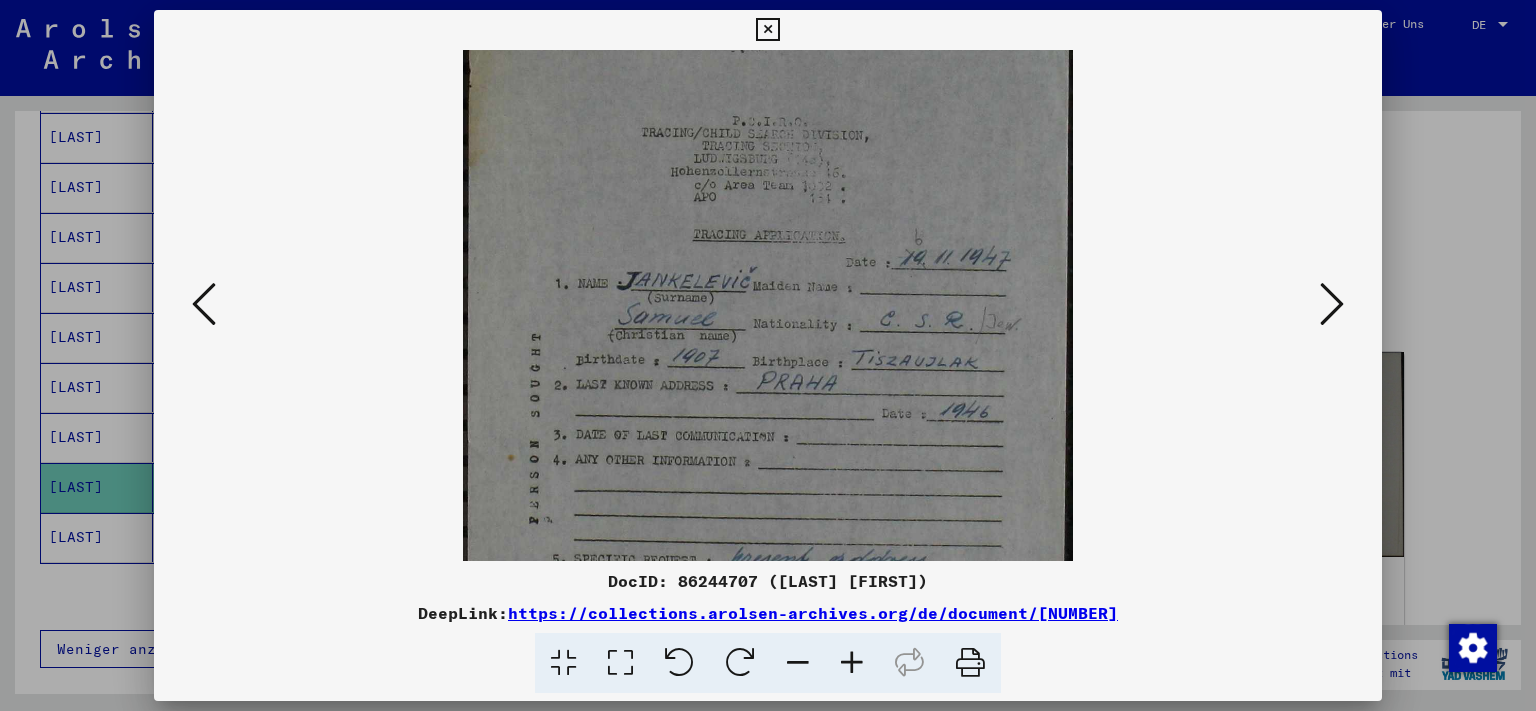 click at bounding box center (767, 30) 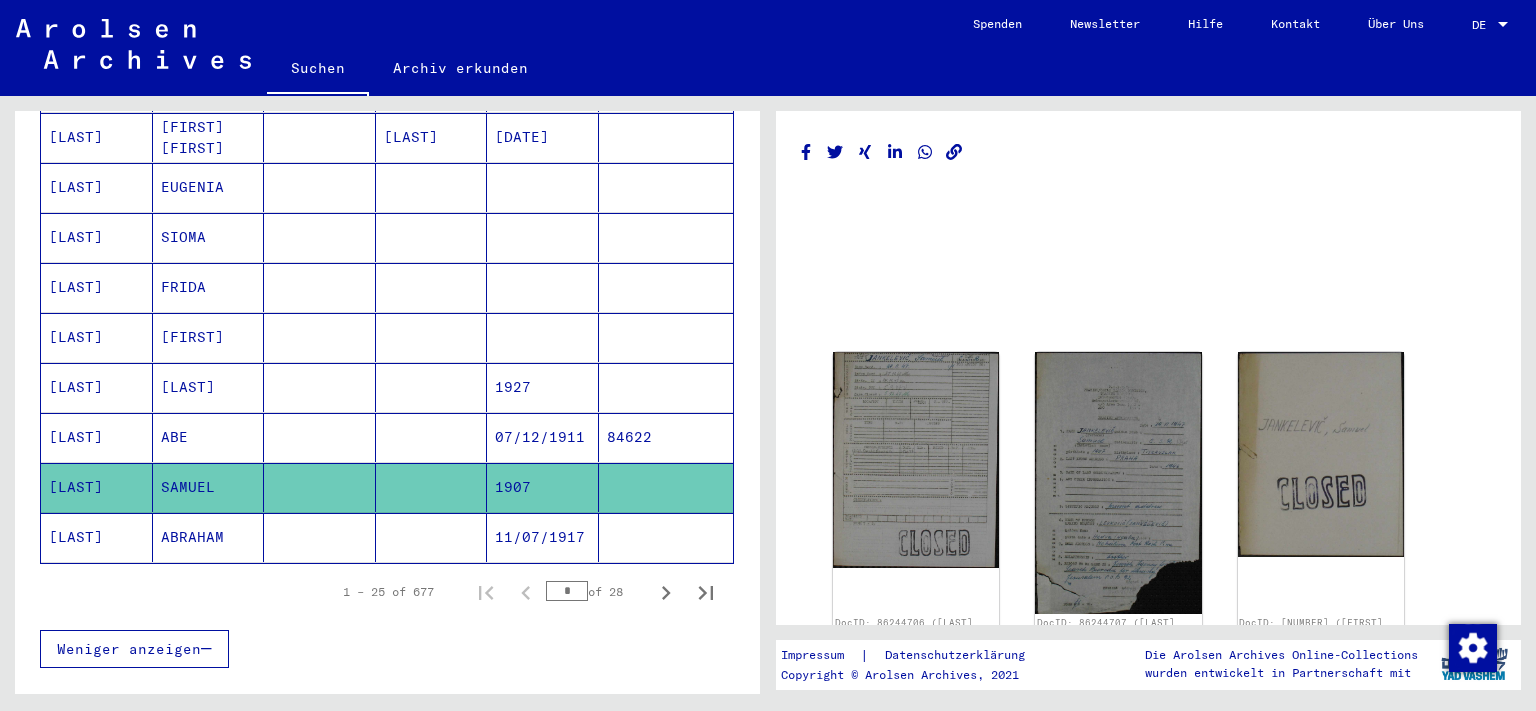 click on "ABRAHAM" 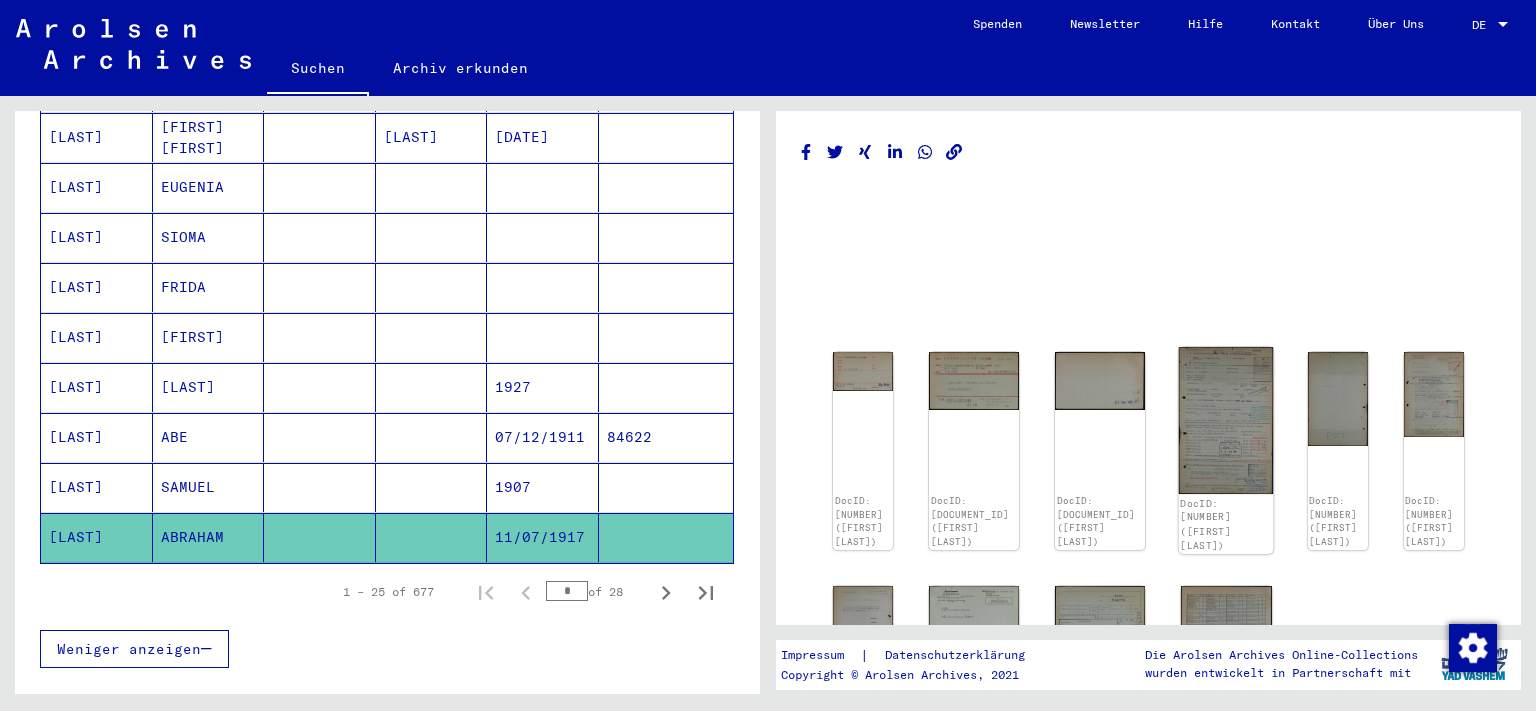click 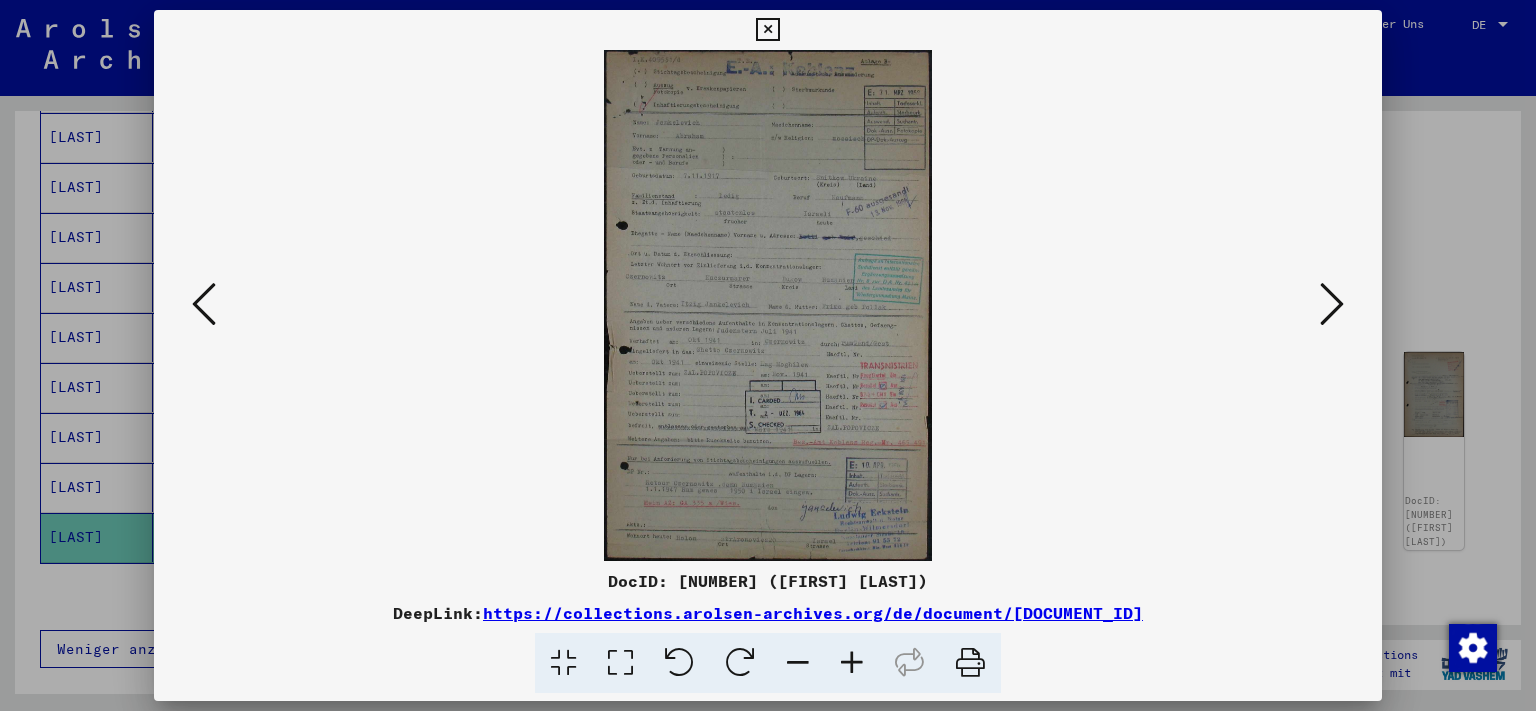 click at bounding box center [852, 663] 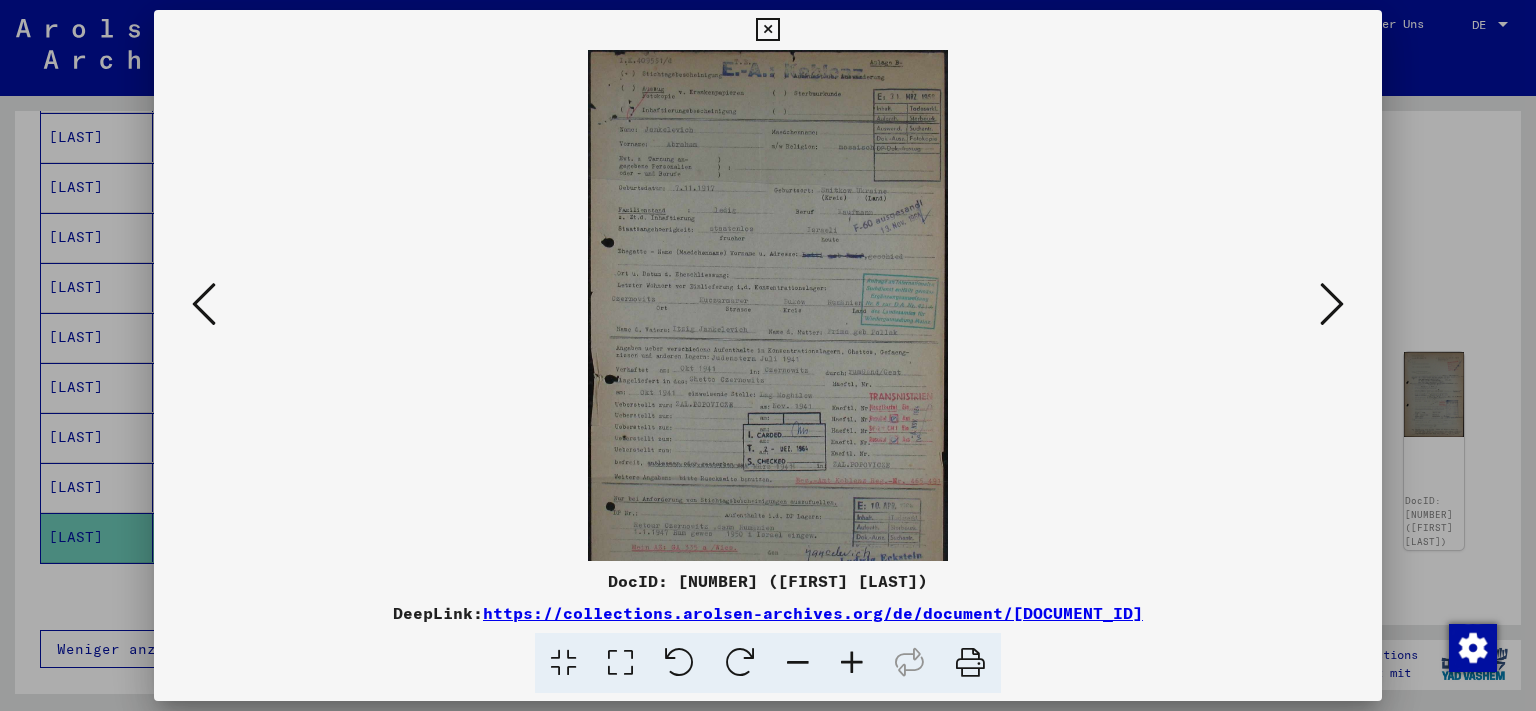 click at bounding box center [852, 663] 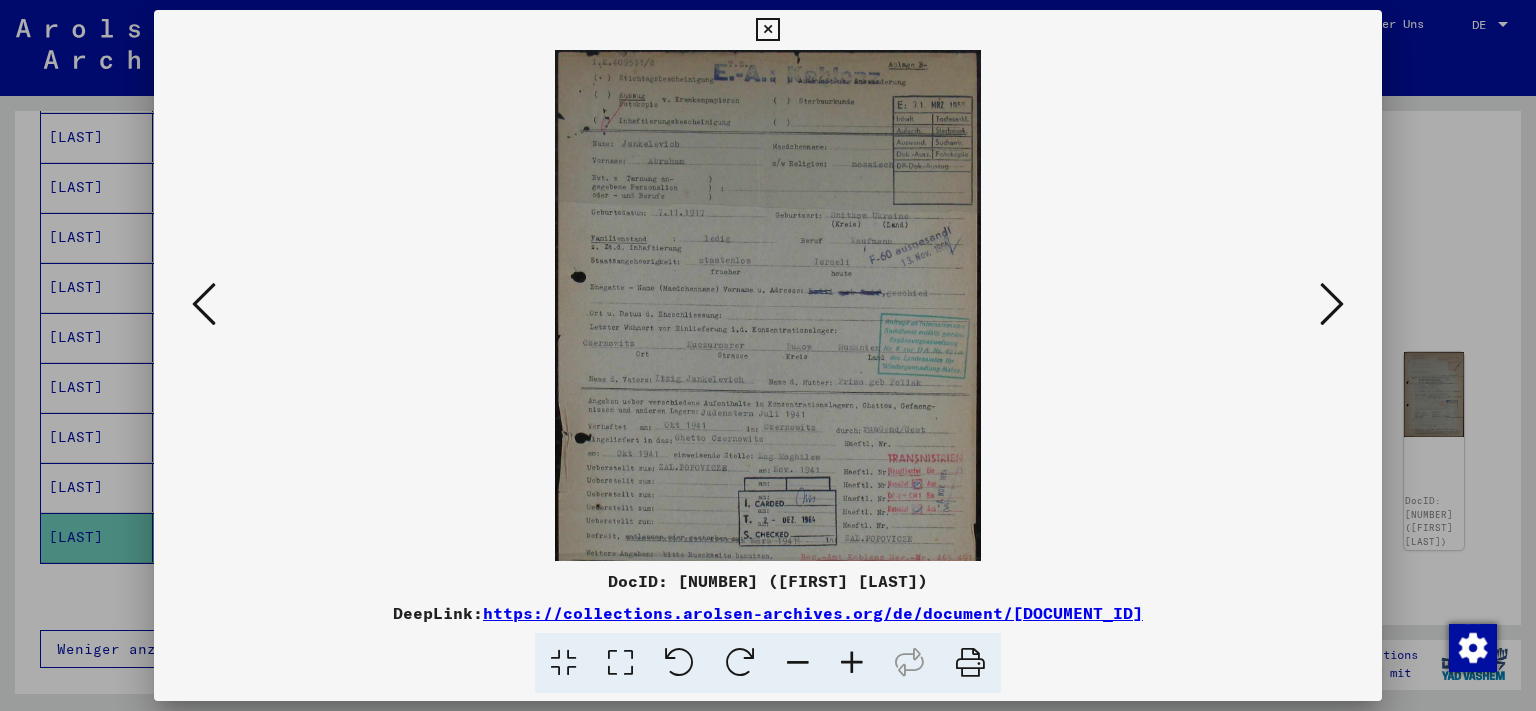 click at bounding box center (852, 663) 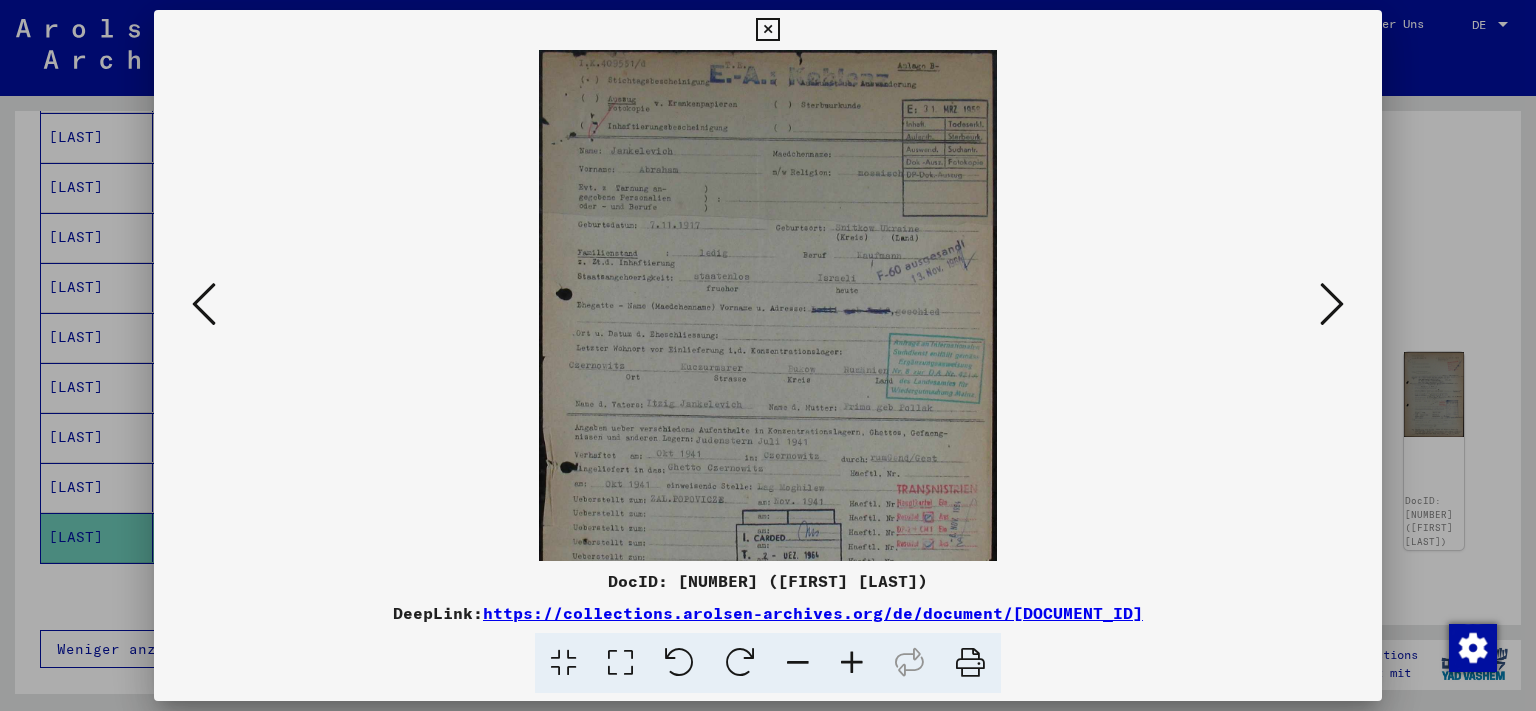click at bounding box center (852, 663) 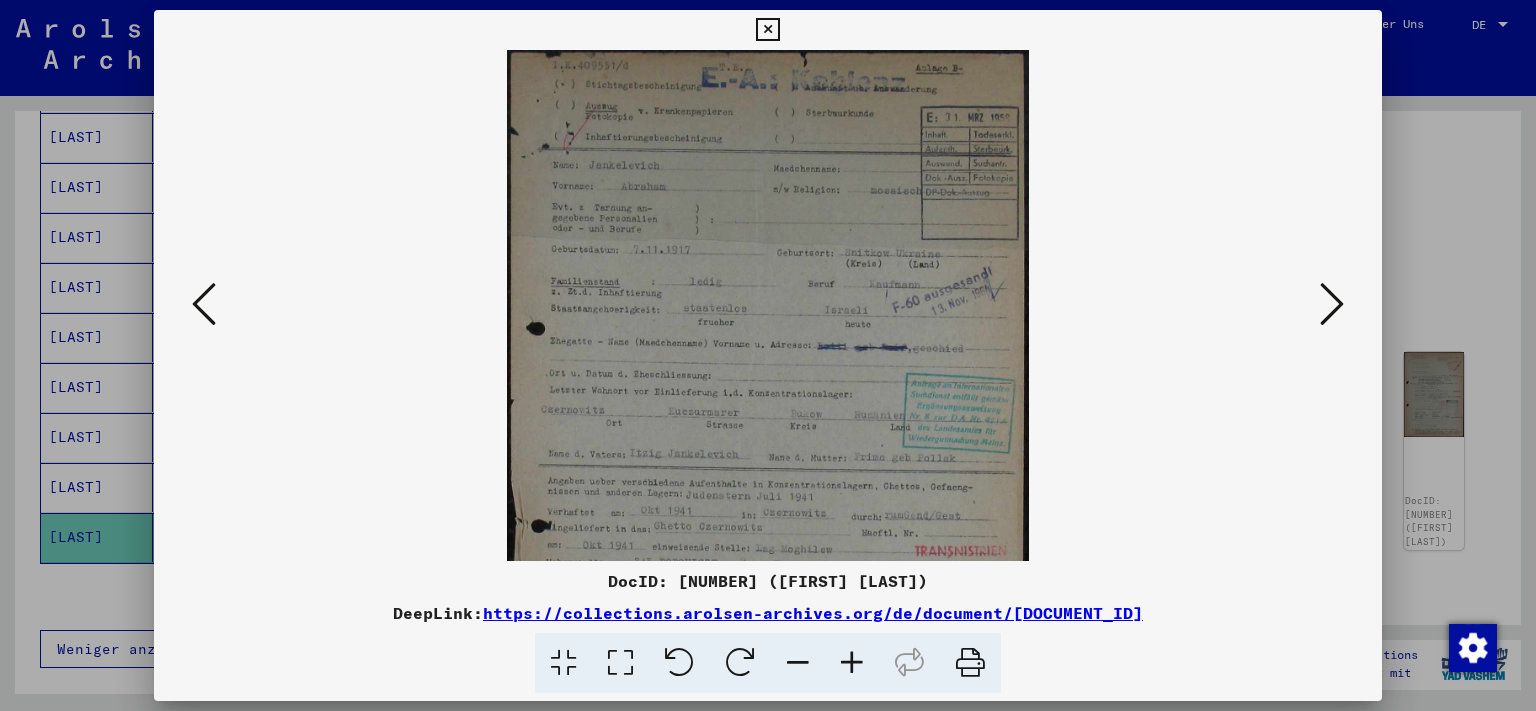 click at bounding box center (852, 663) 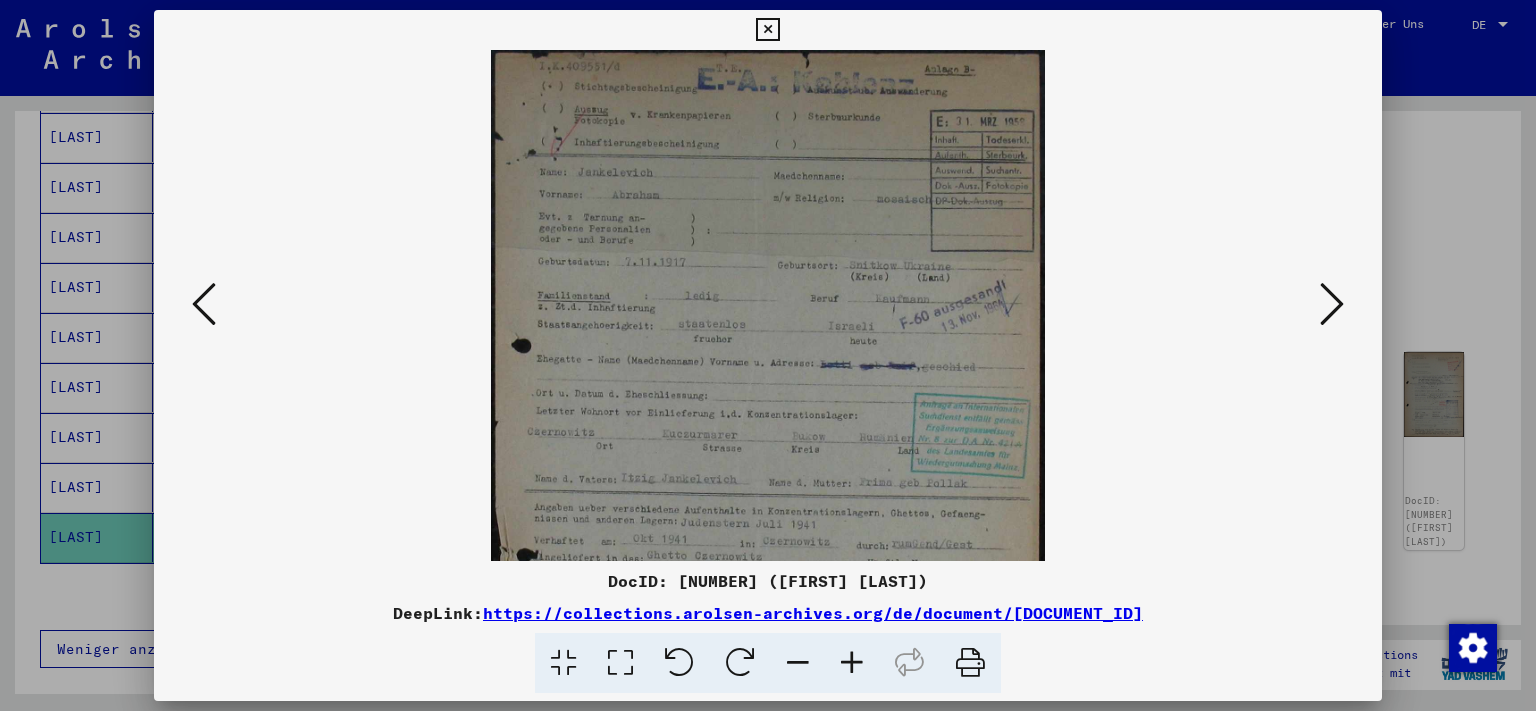click at bounding box center (852, 663) 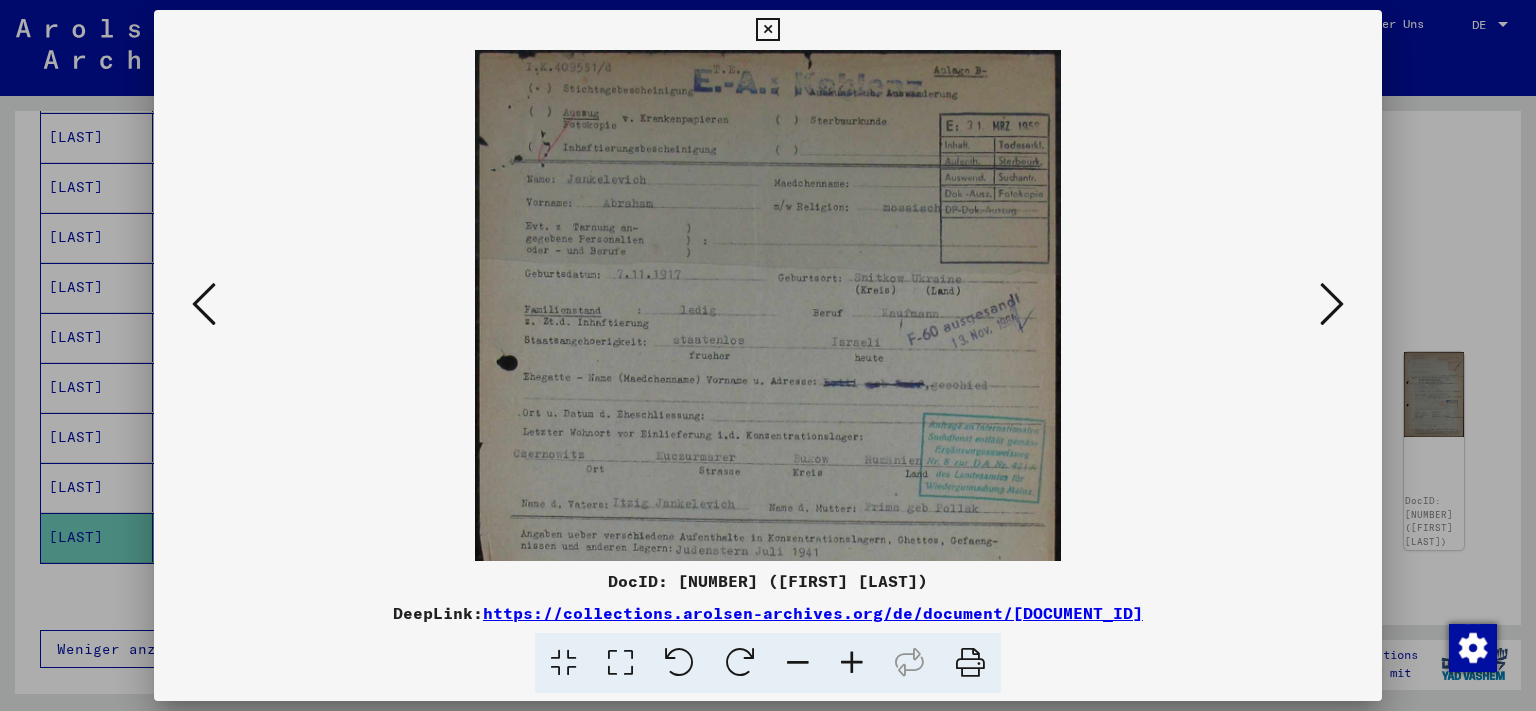 click at bounding box center (852, 663) 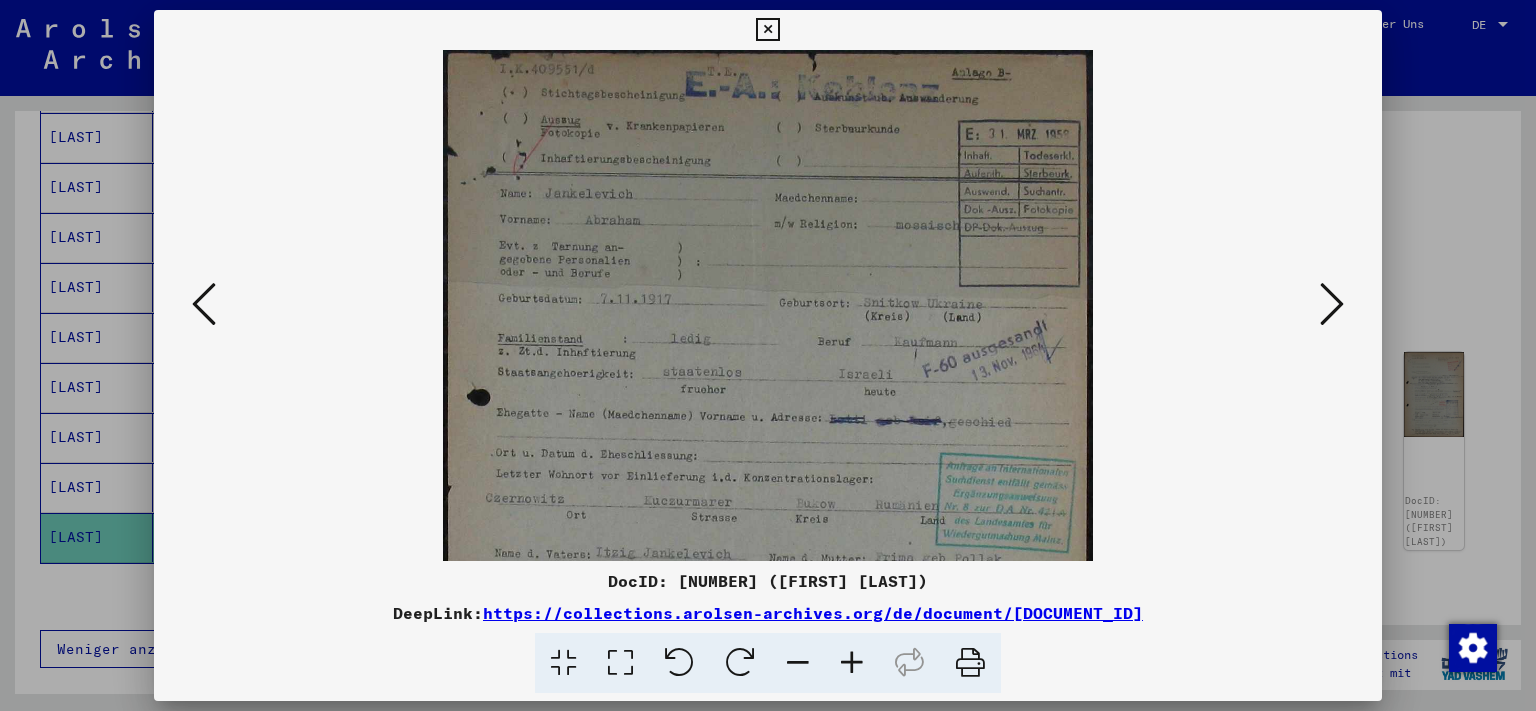 click at bounding box center (852, 663) 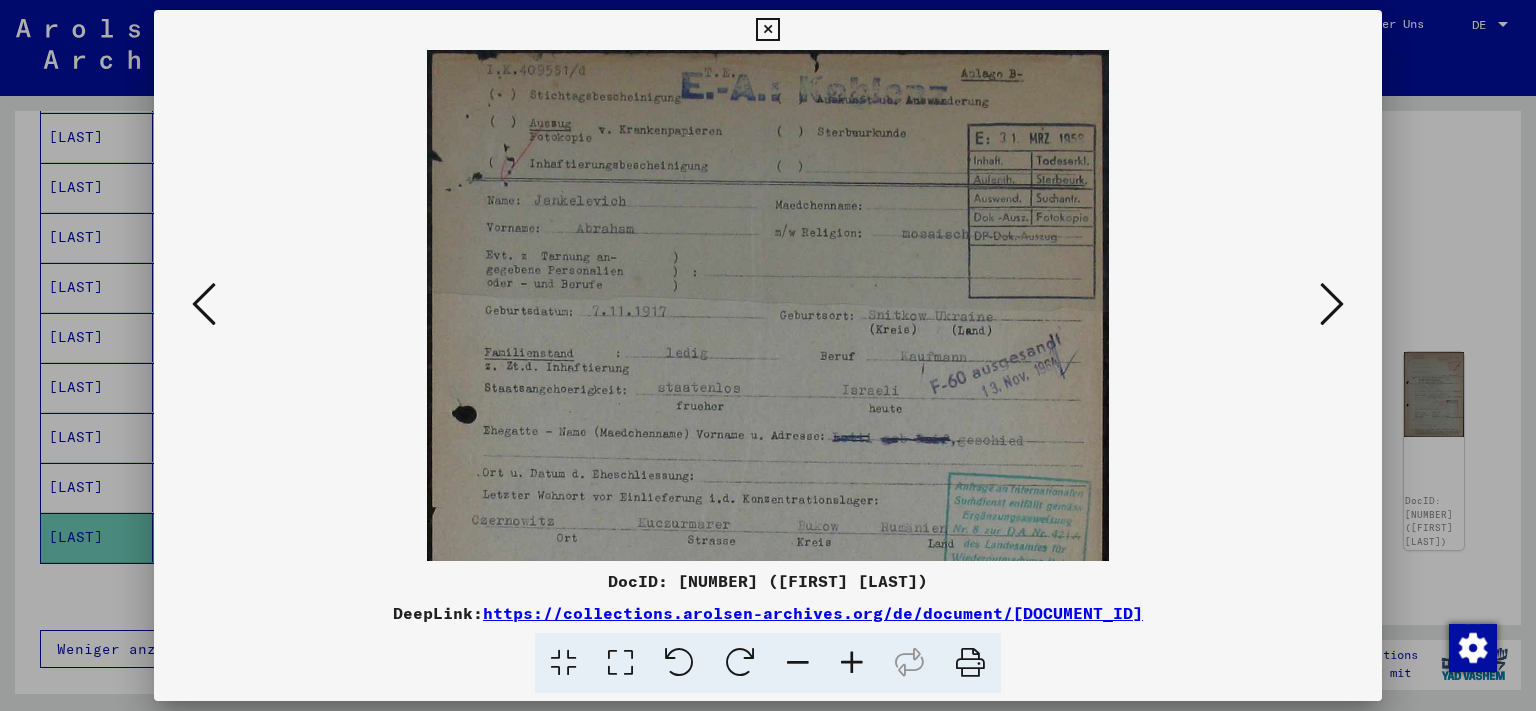 click at bounding box center (852, 663) 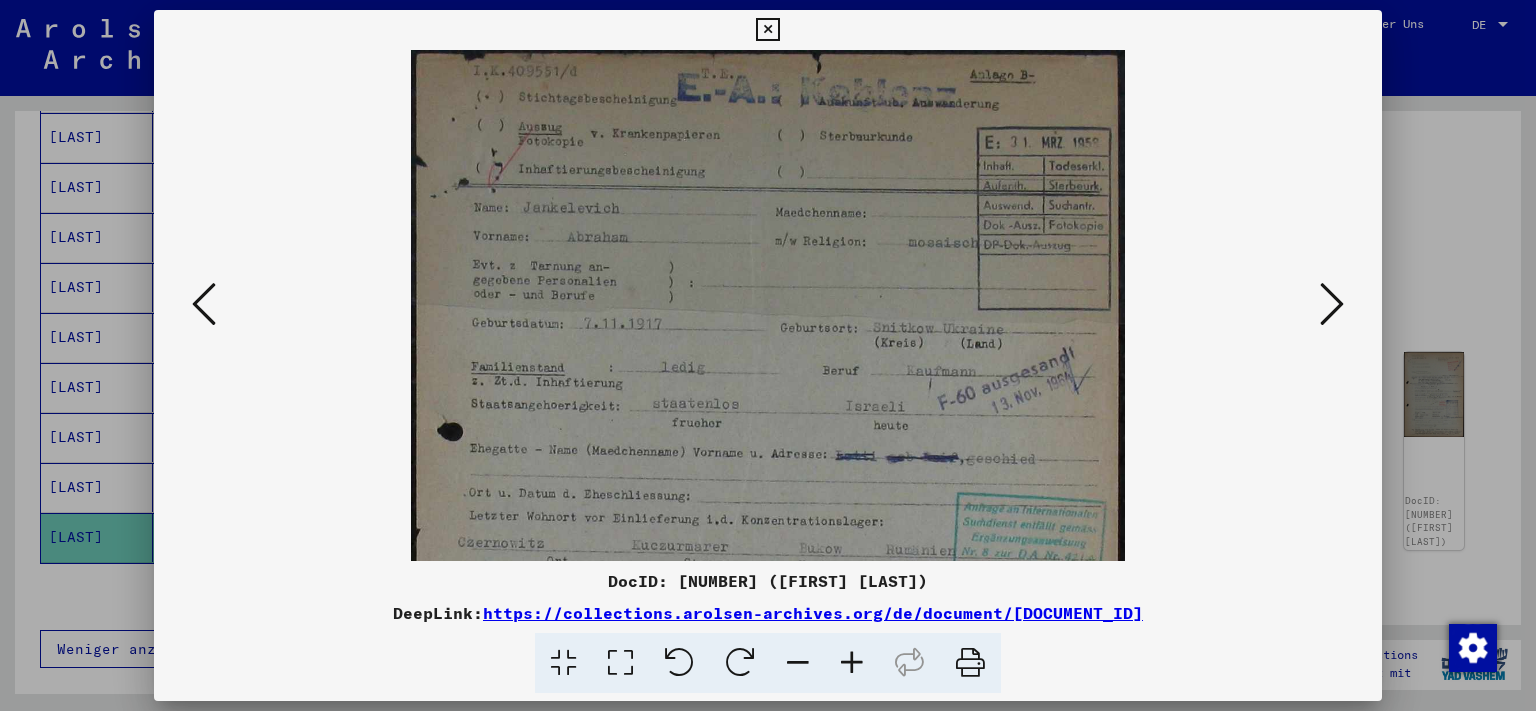 click at bounding box center (852, 663) 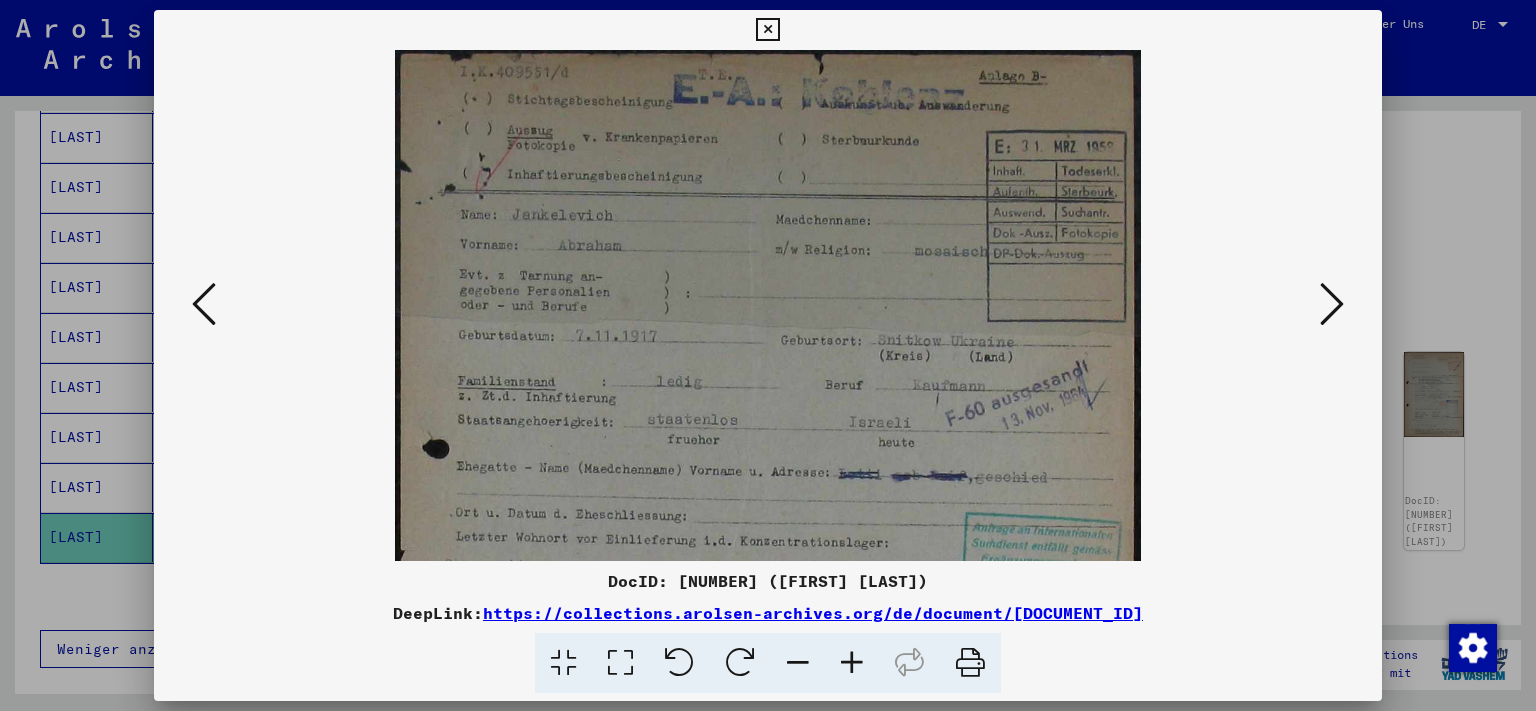 click at bounding box center (852, 663) 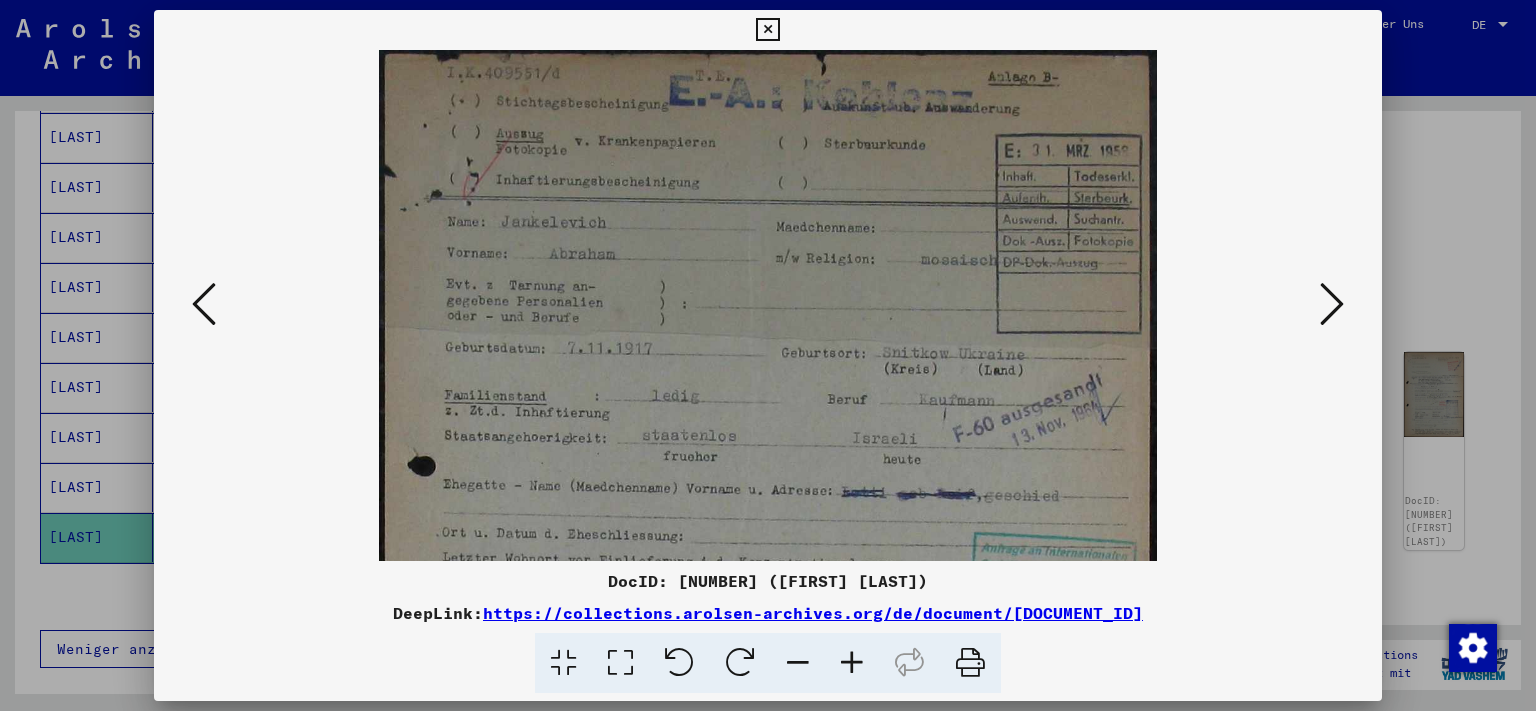 click at bounding box center [852, 663] 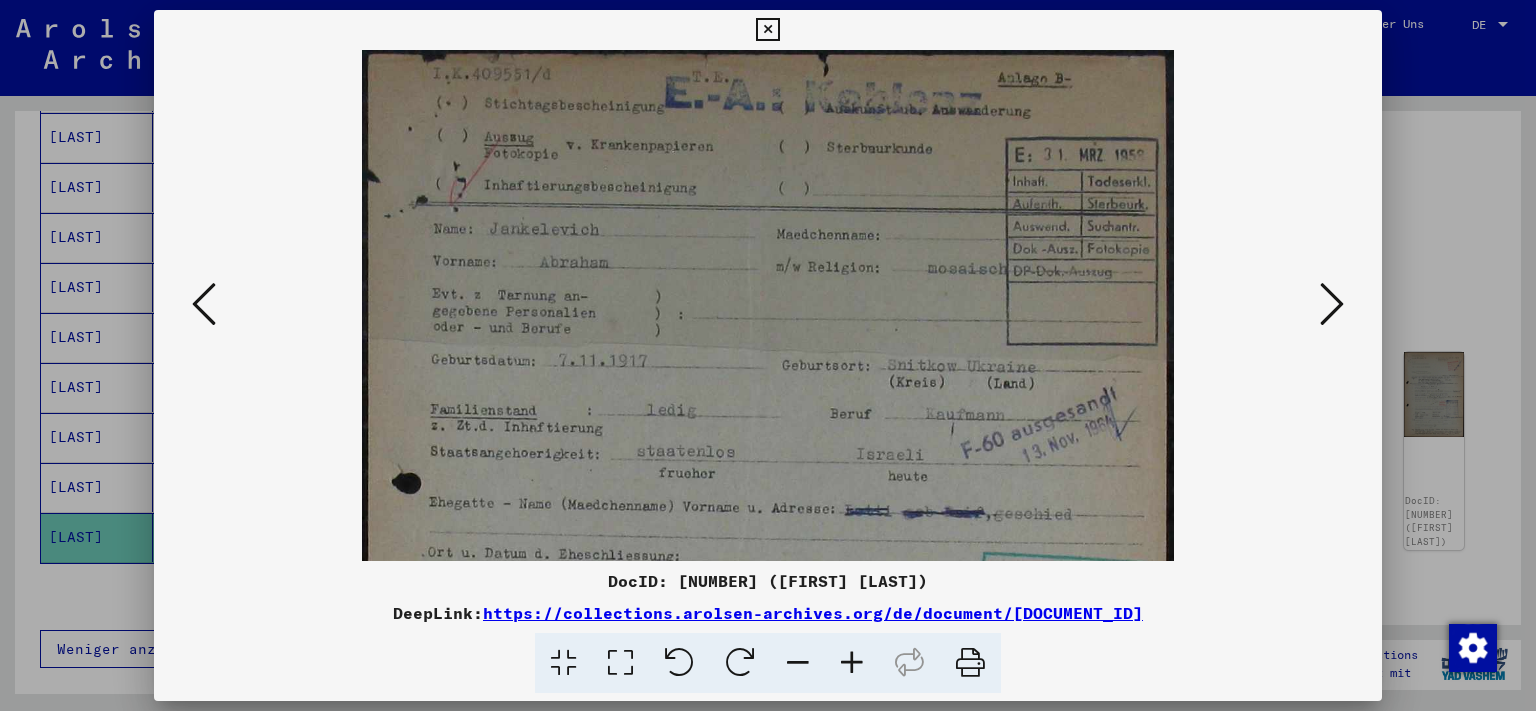 click at bounding box center (852, 663) 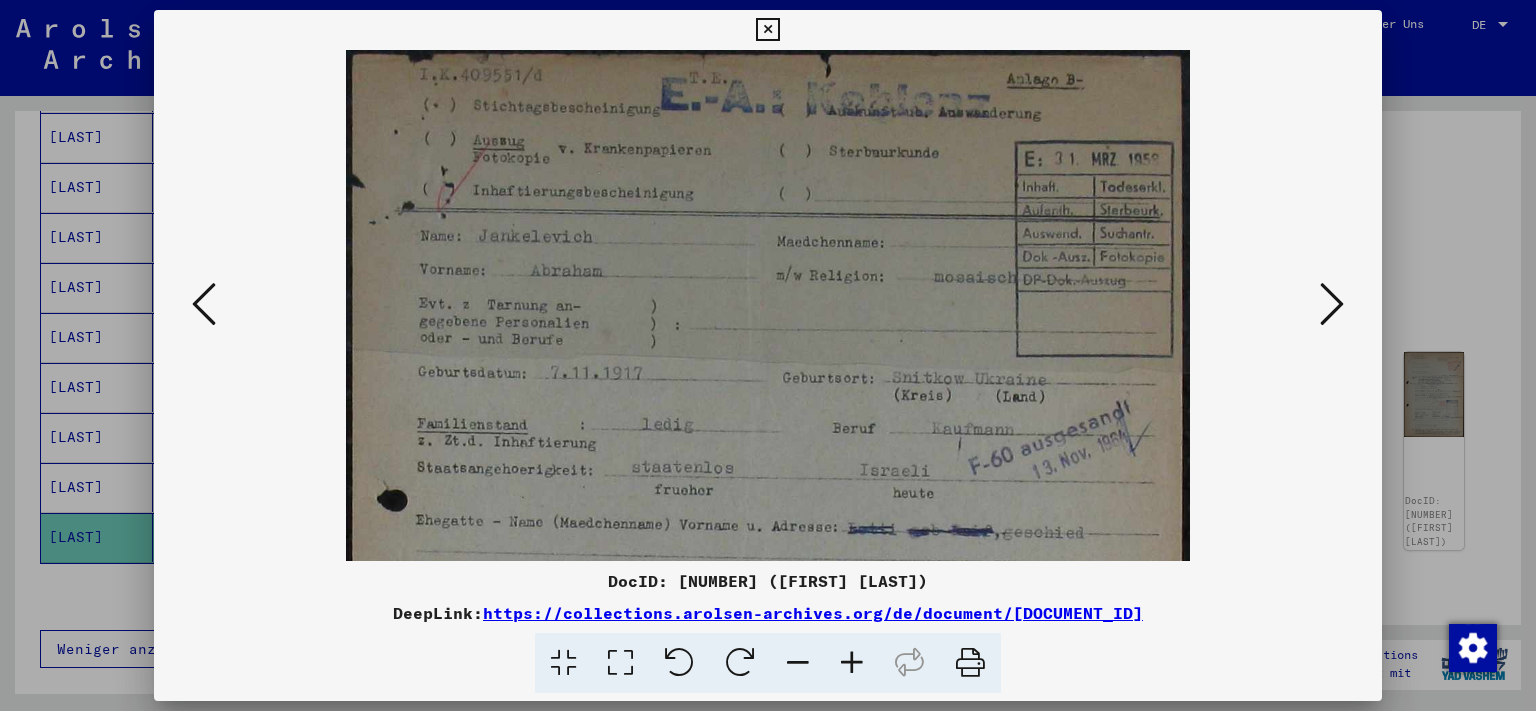 click at bounding box center [852, 663] 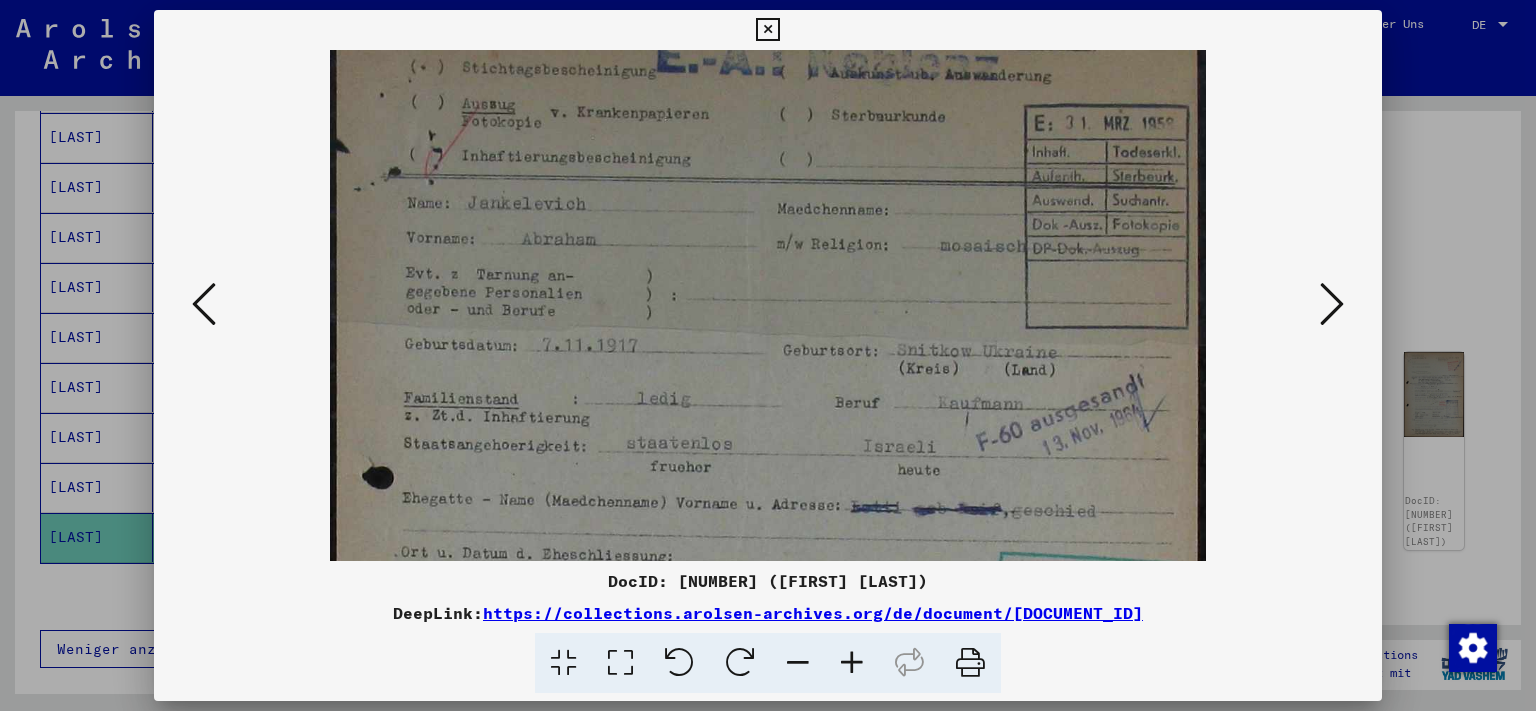 drag, startPoint x: 707, startPoint y: 420, endPoint x: 708, endPoint y: 368, distance: 52.009613 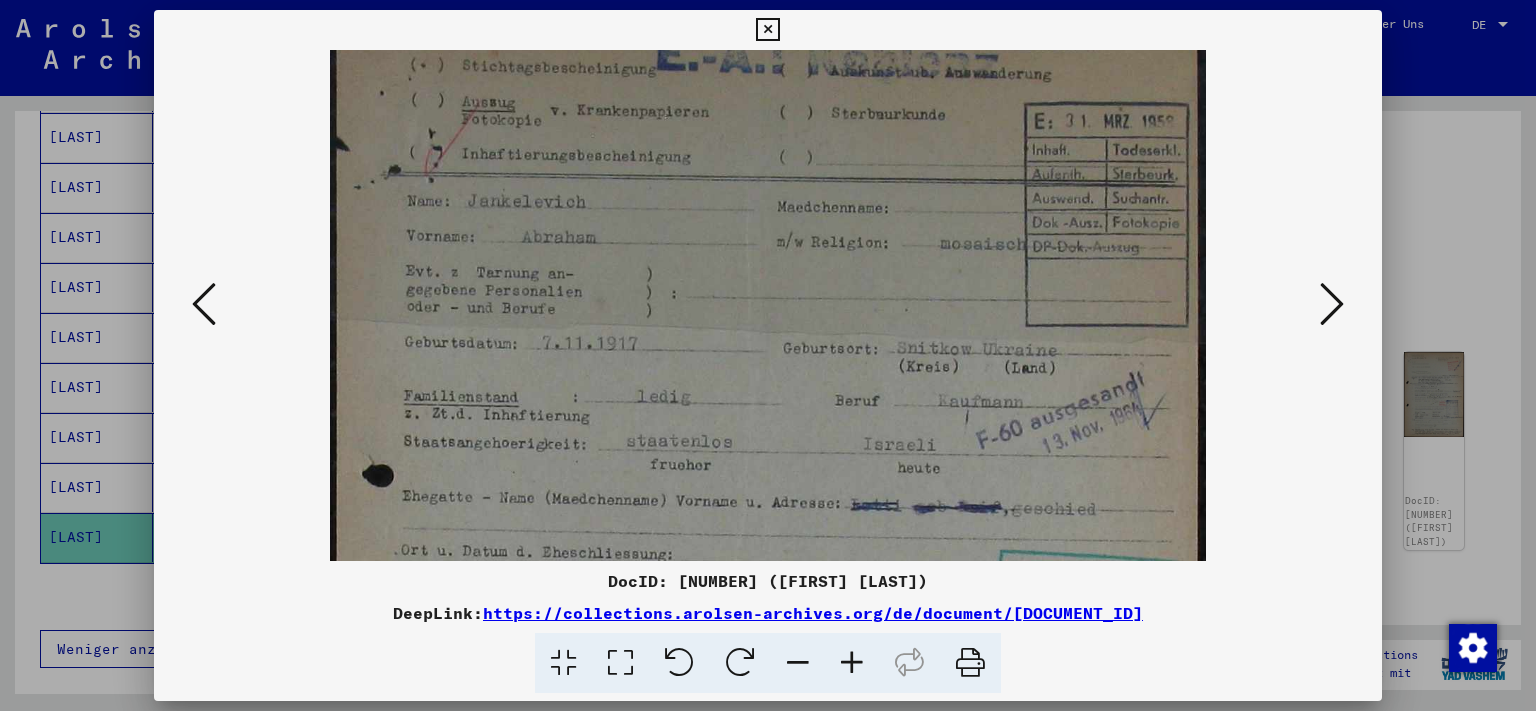 click at bounding box center (767, 30) 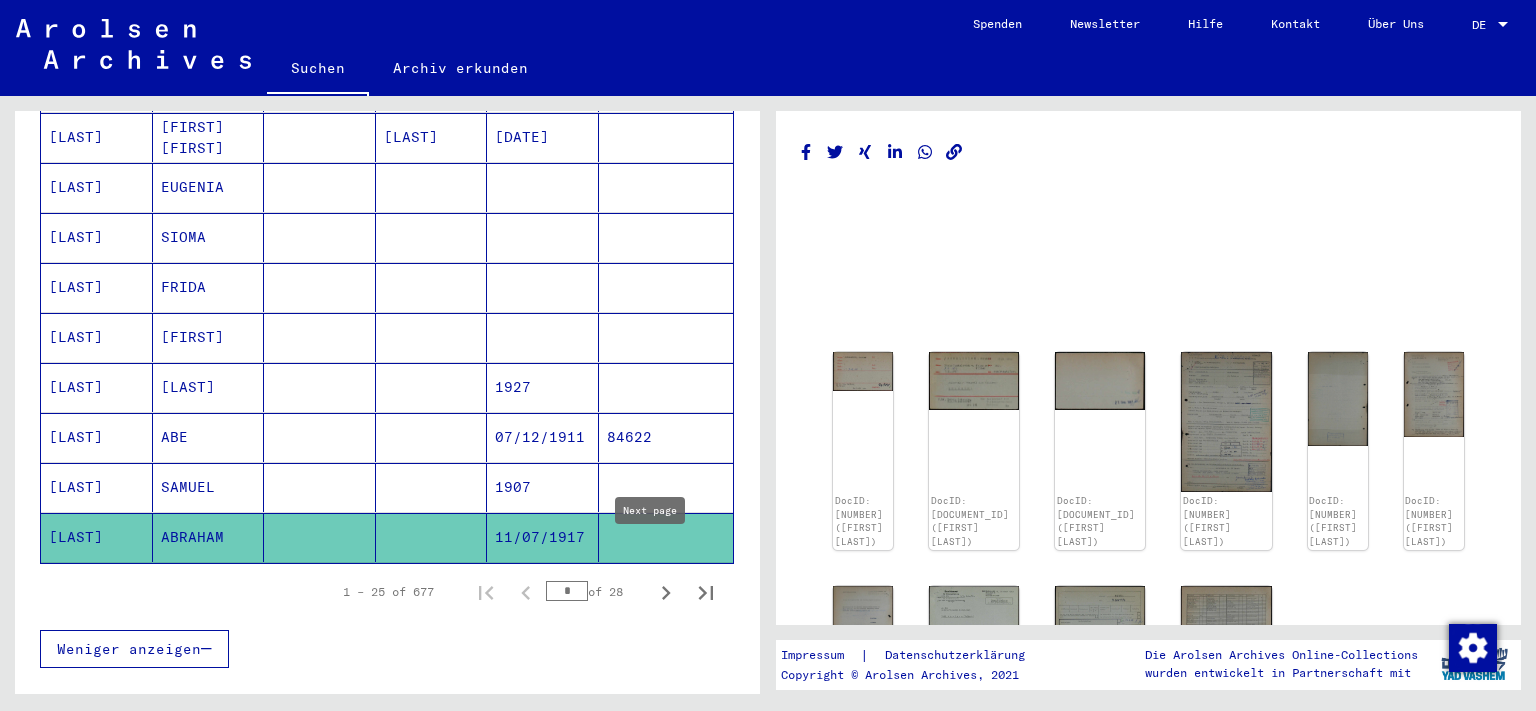 click 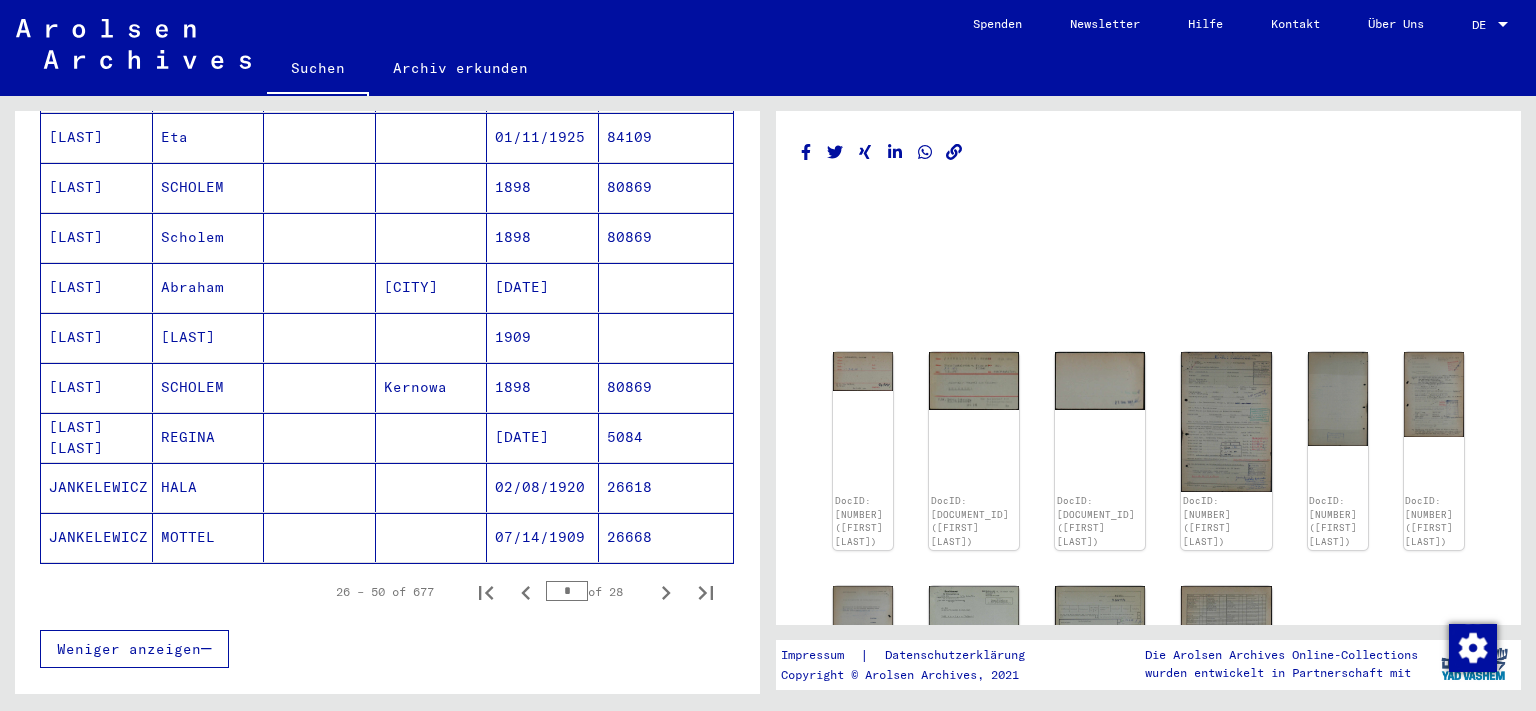 click on "Abraham" at bounding box center (209, 337) 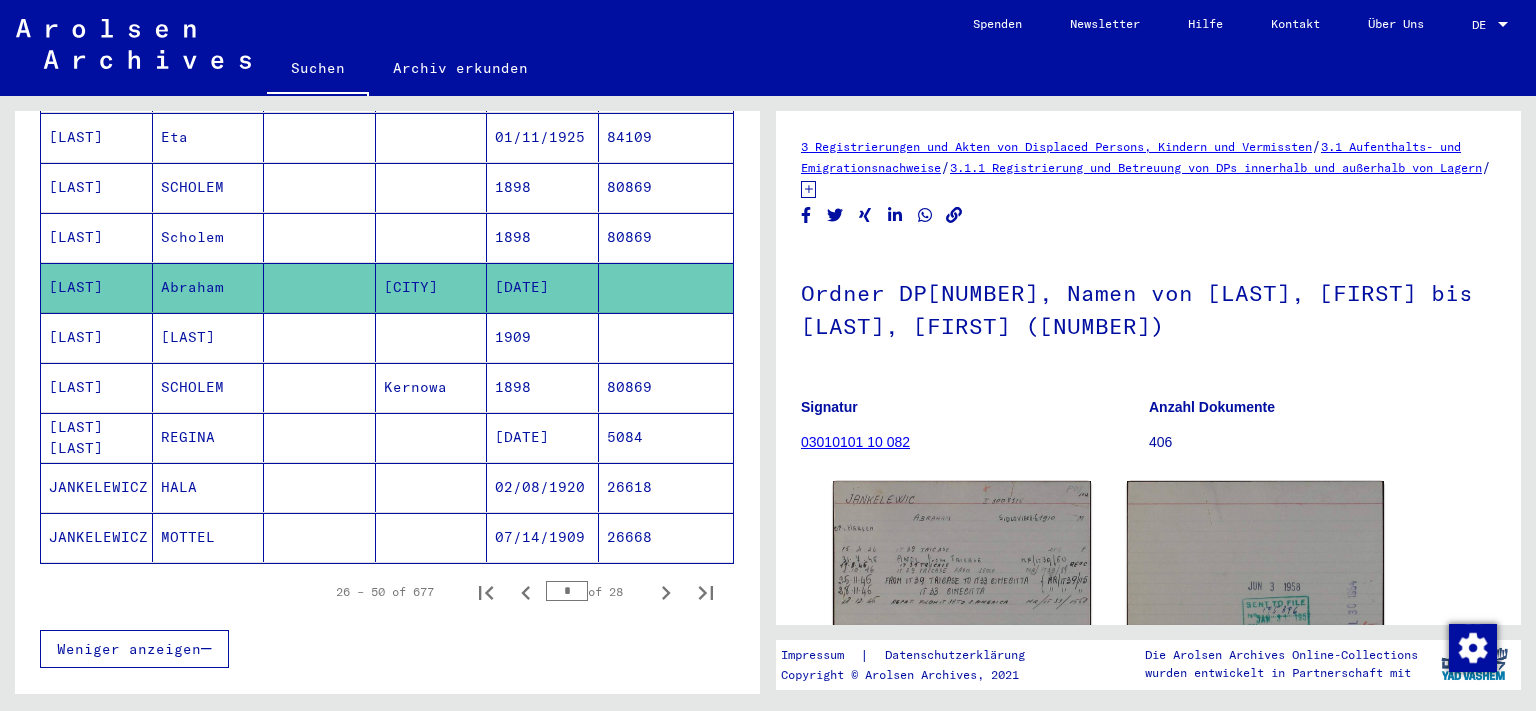 scroll, scrollTop: 0, scrollLeft: 0, axis: both 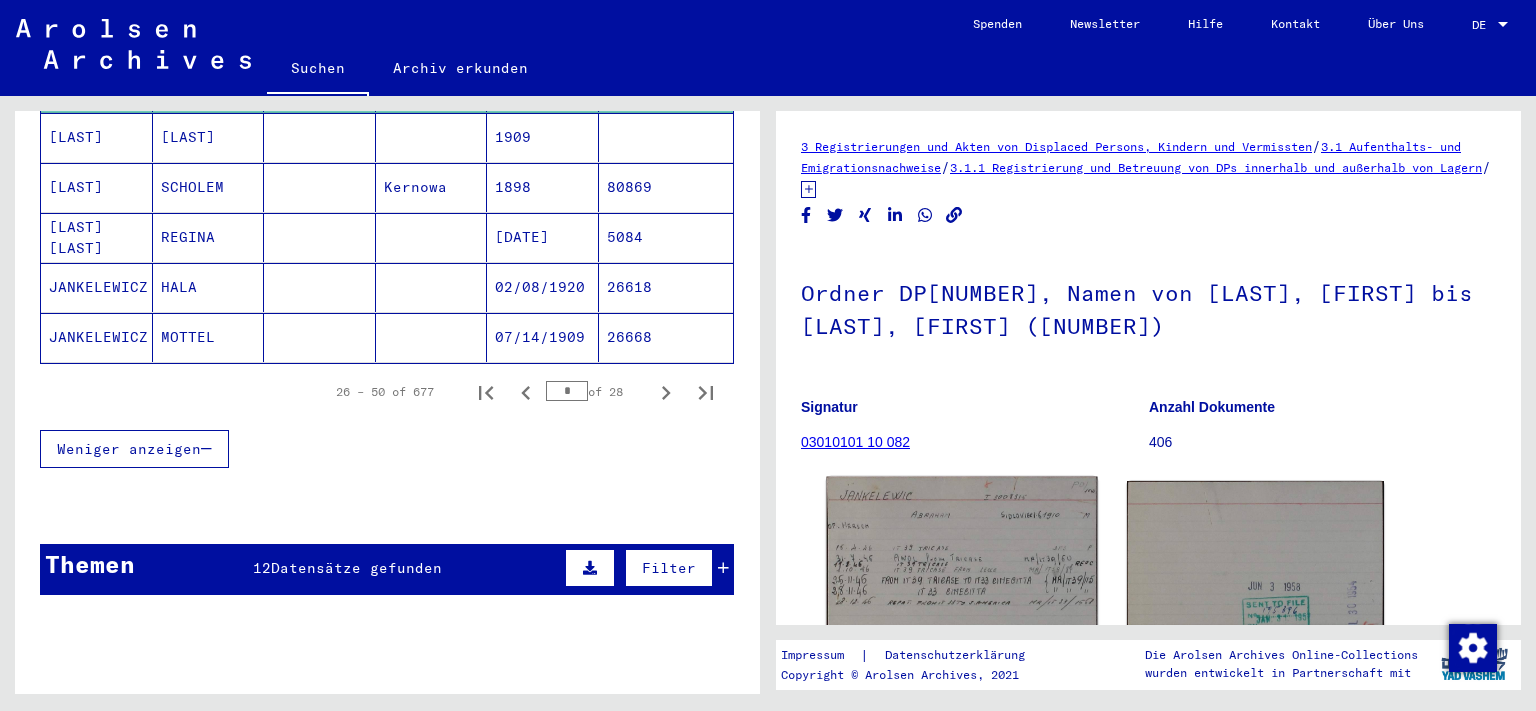 click 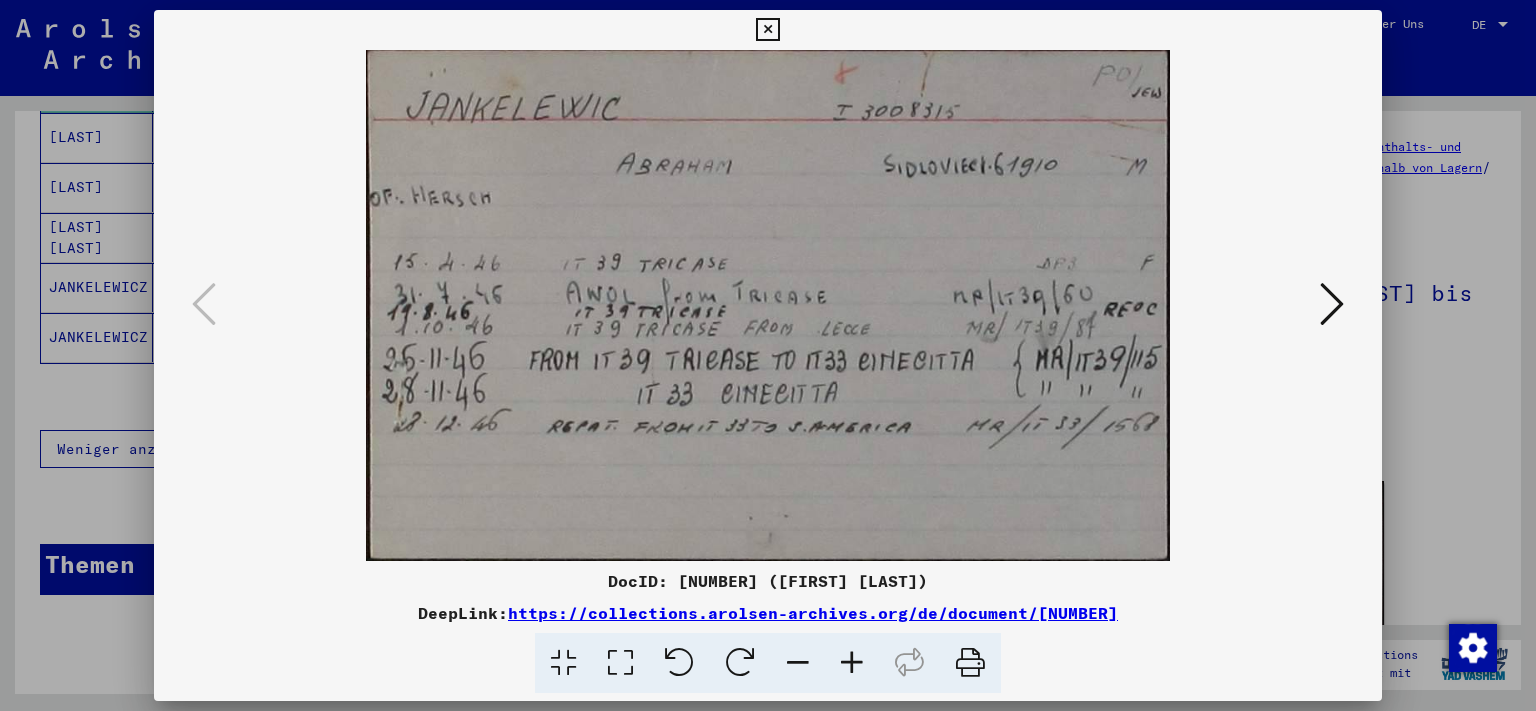 click at bounding box center [1332, 304] 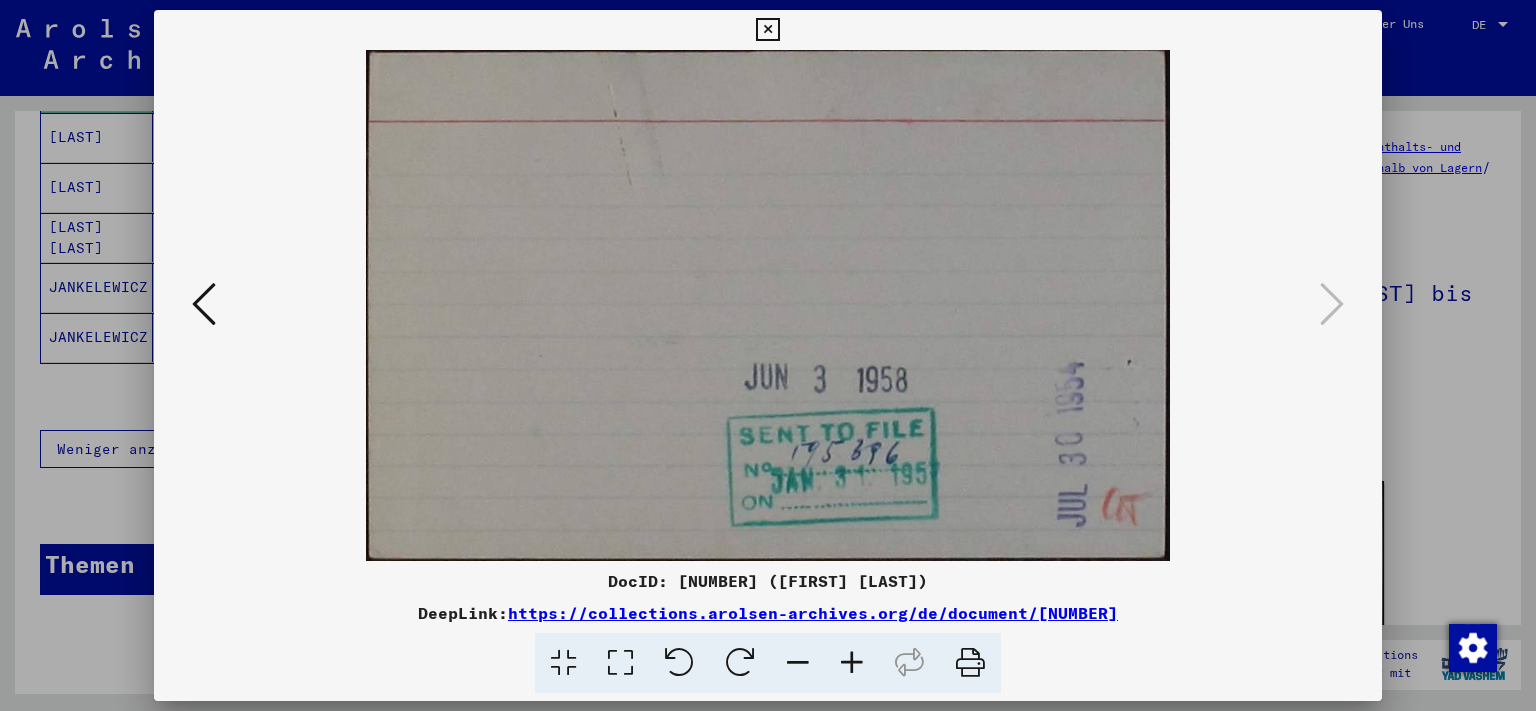 click at bounding box center (204, 304) 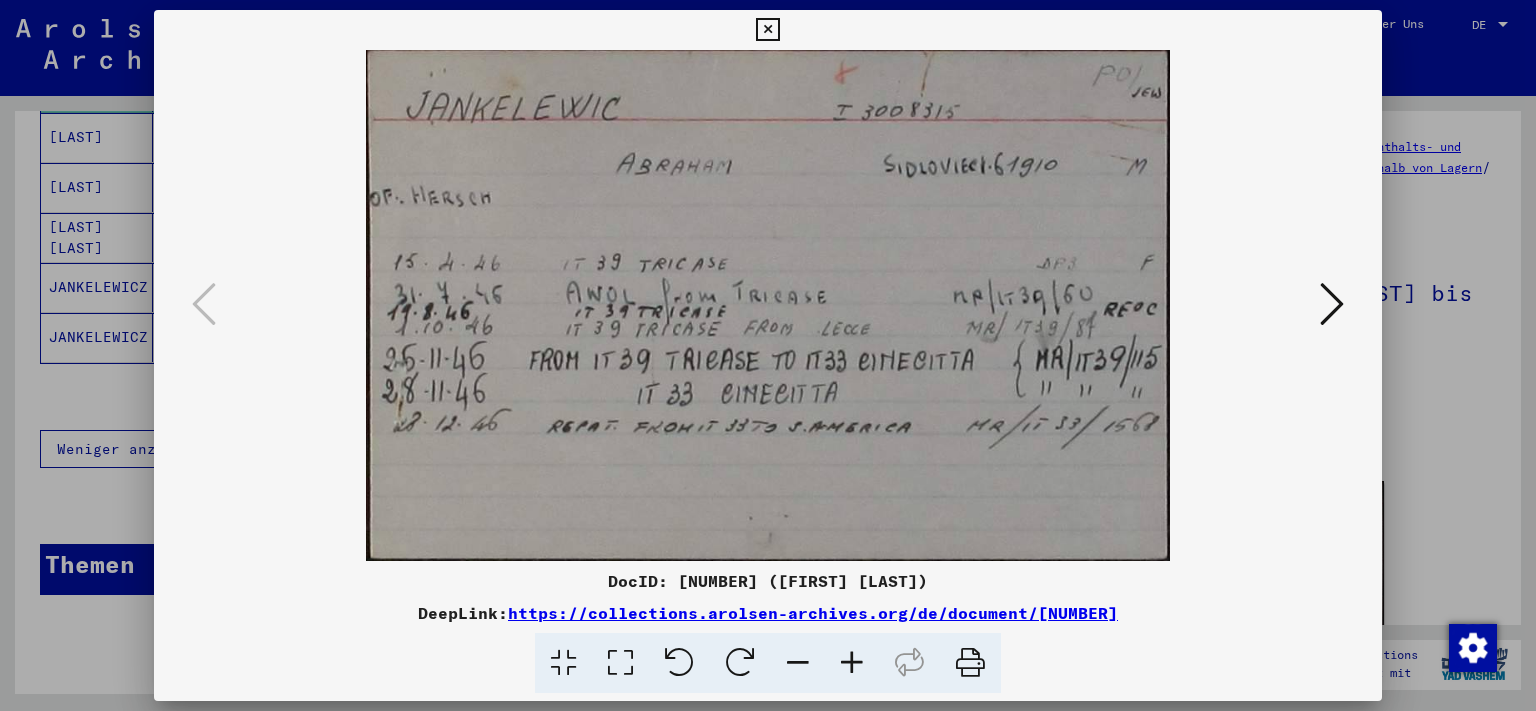 click at bounding box center (767, 30) 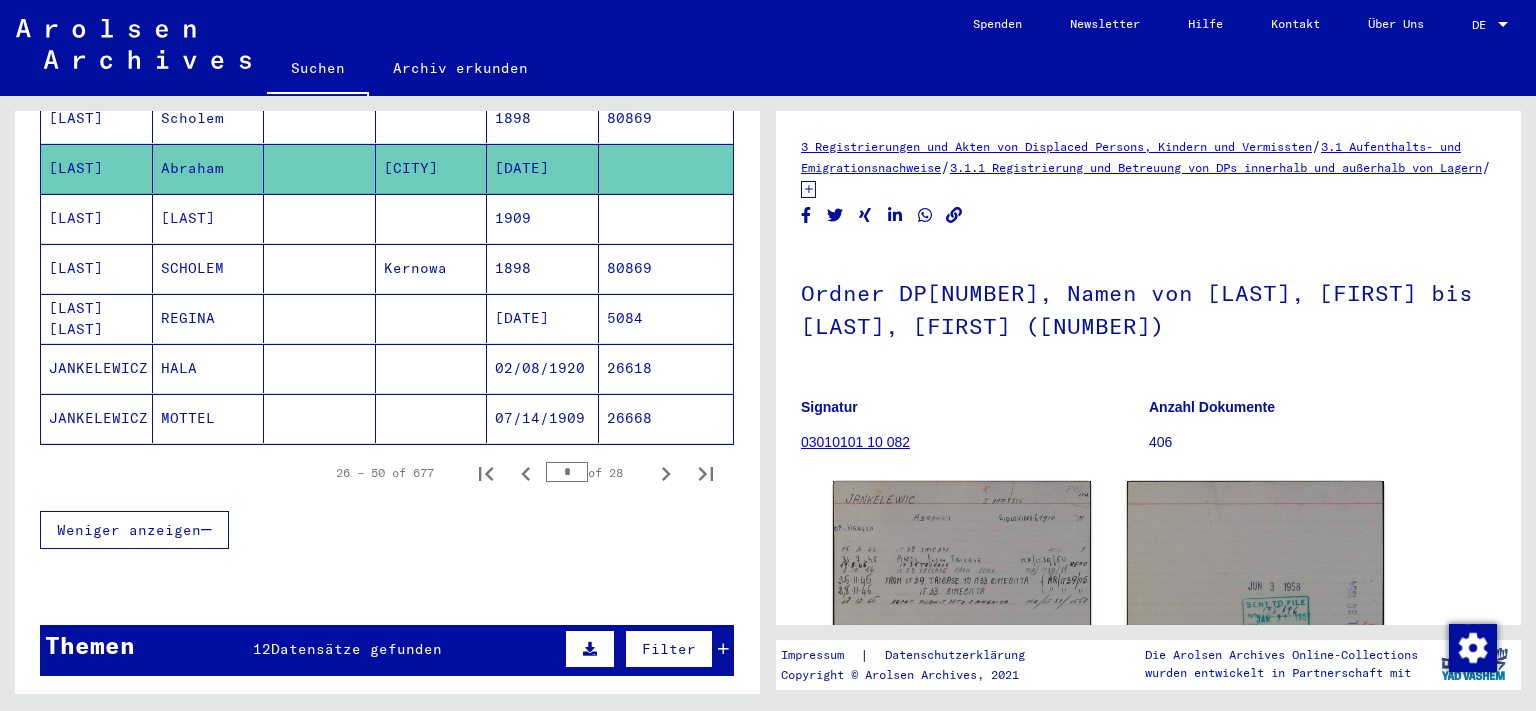 scroll, scrollTop: 1113, scrollLeft: 0, axis: vertical 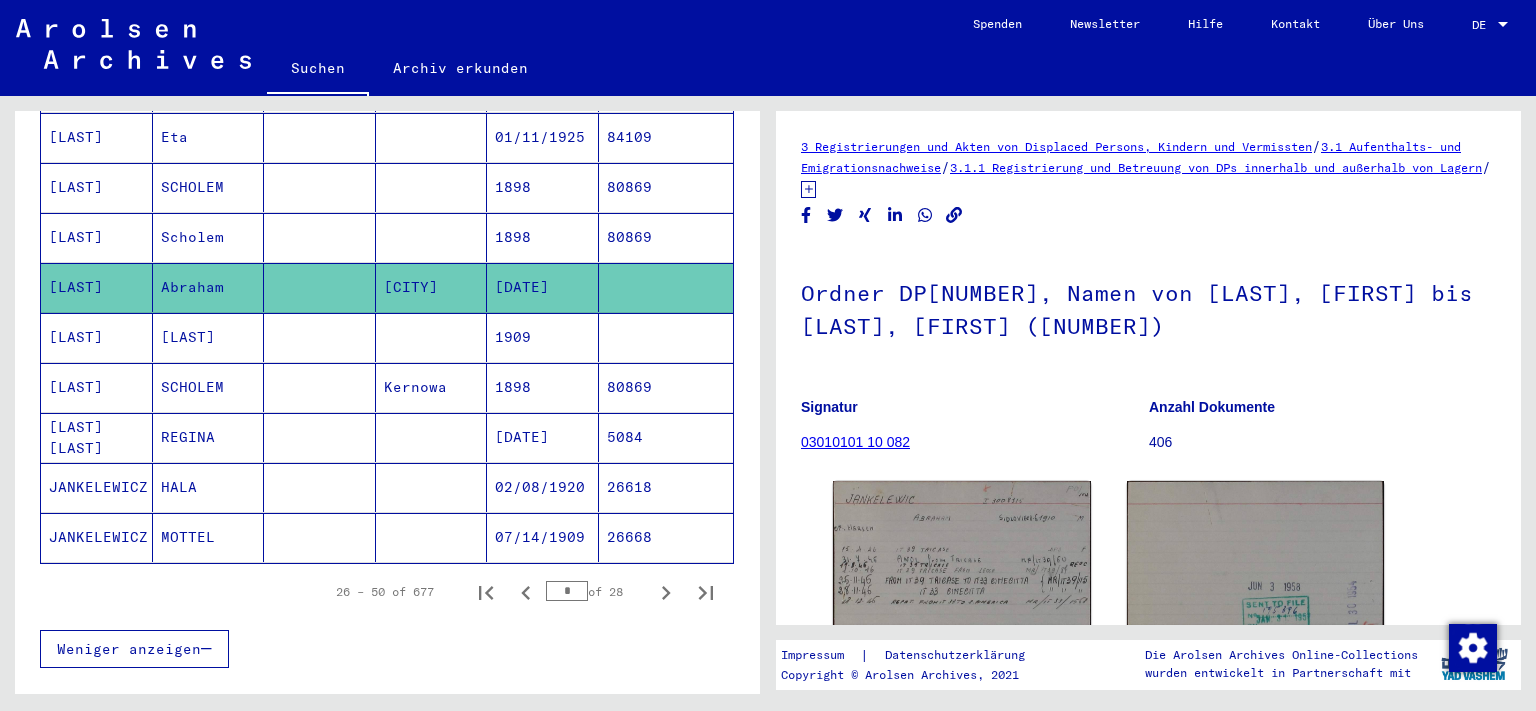 drag, startPoint x: 519, startPoint y: 255, endPoint x: 47, endPoint y: 258, distance: 472.00952 